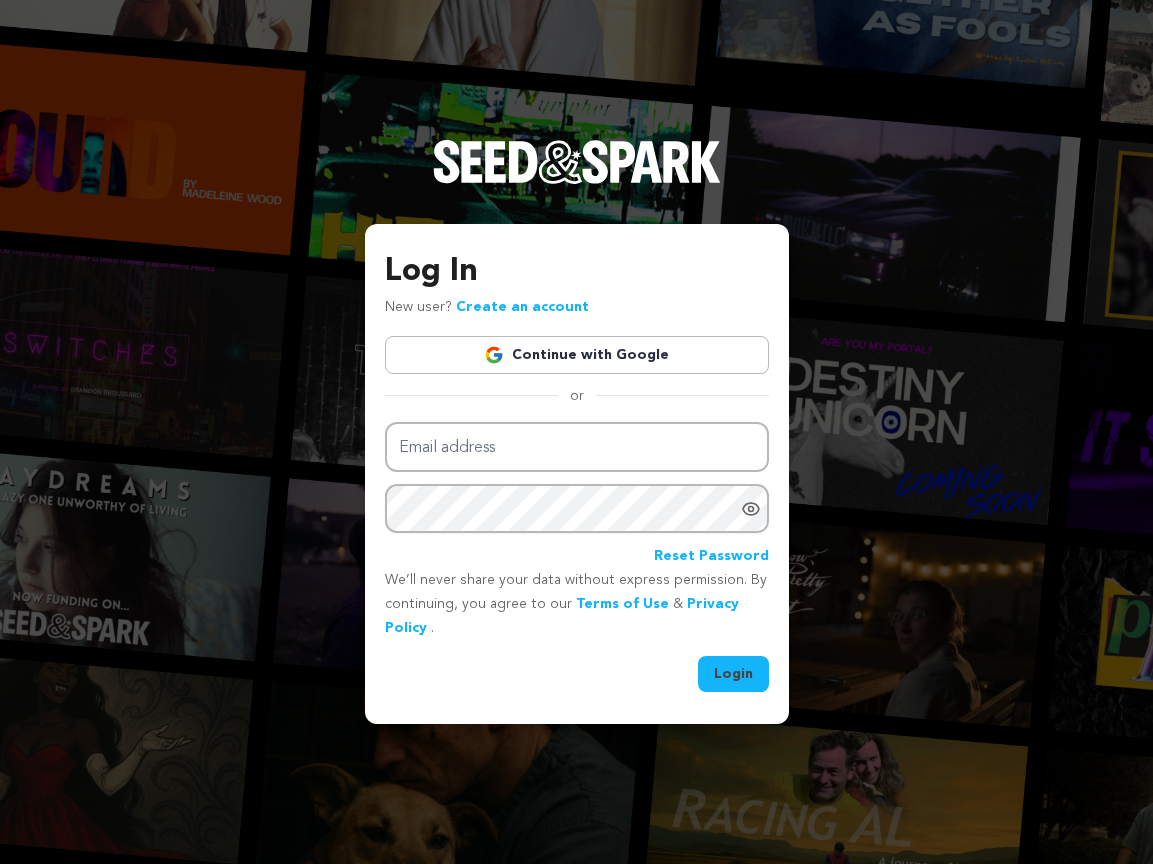 scroll, scrollTop: 0, scrollLeft: 0, axis: both 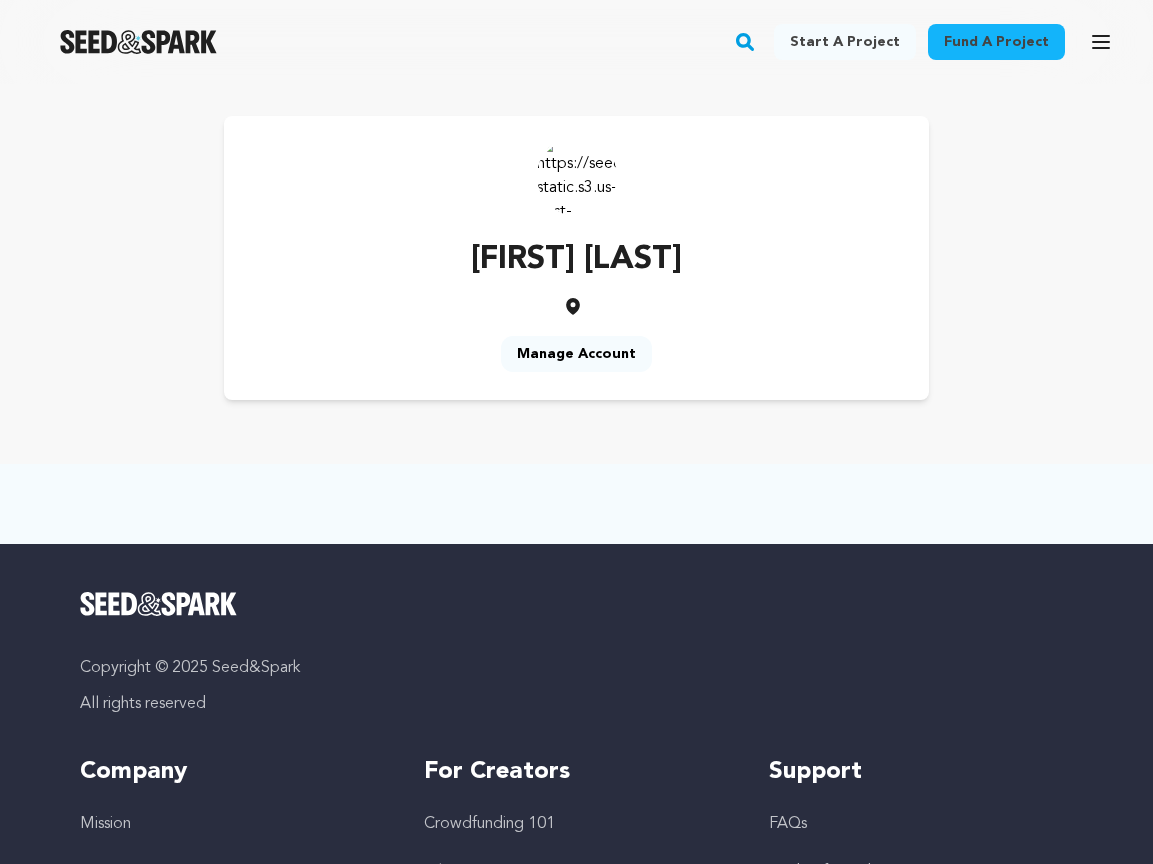 click on "Manage Account" at bounding box center (576, 354) 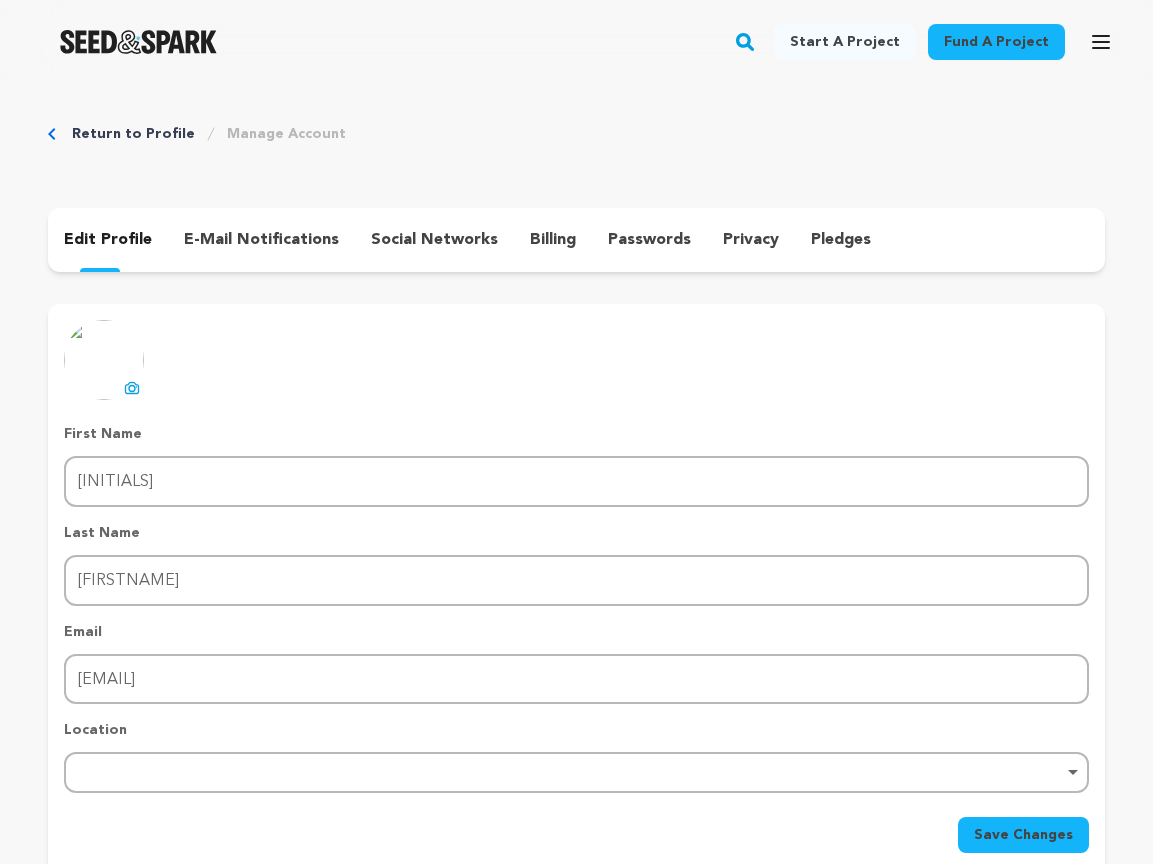 scroll, scrollTop: 0, scrollLeft: 0, axis: both 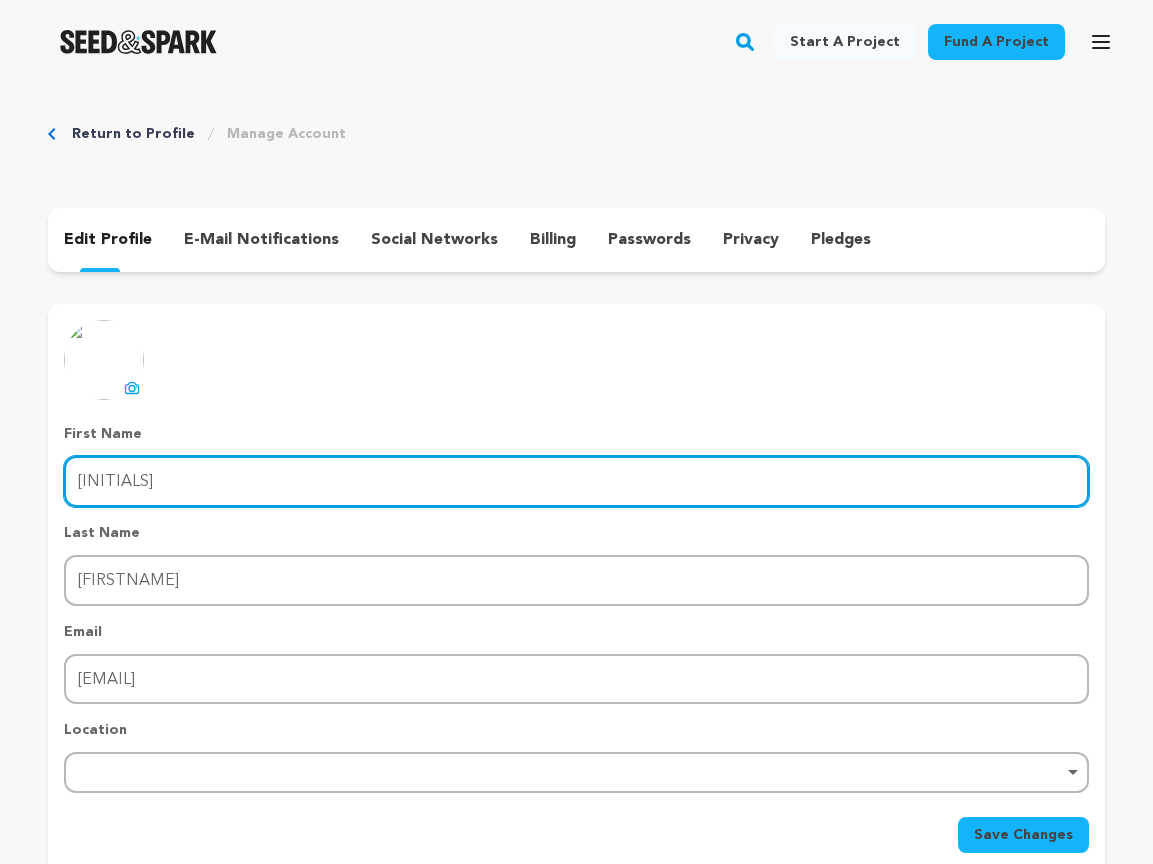 drag, startPoint x: 153, startPoint y: 479, endPoint x: 18, endPoint y: 466, distance: 135.62448 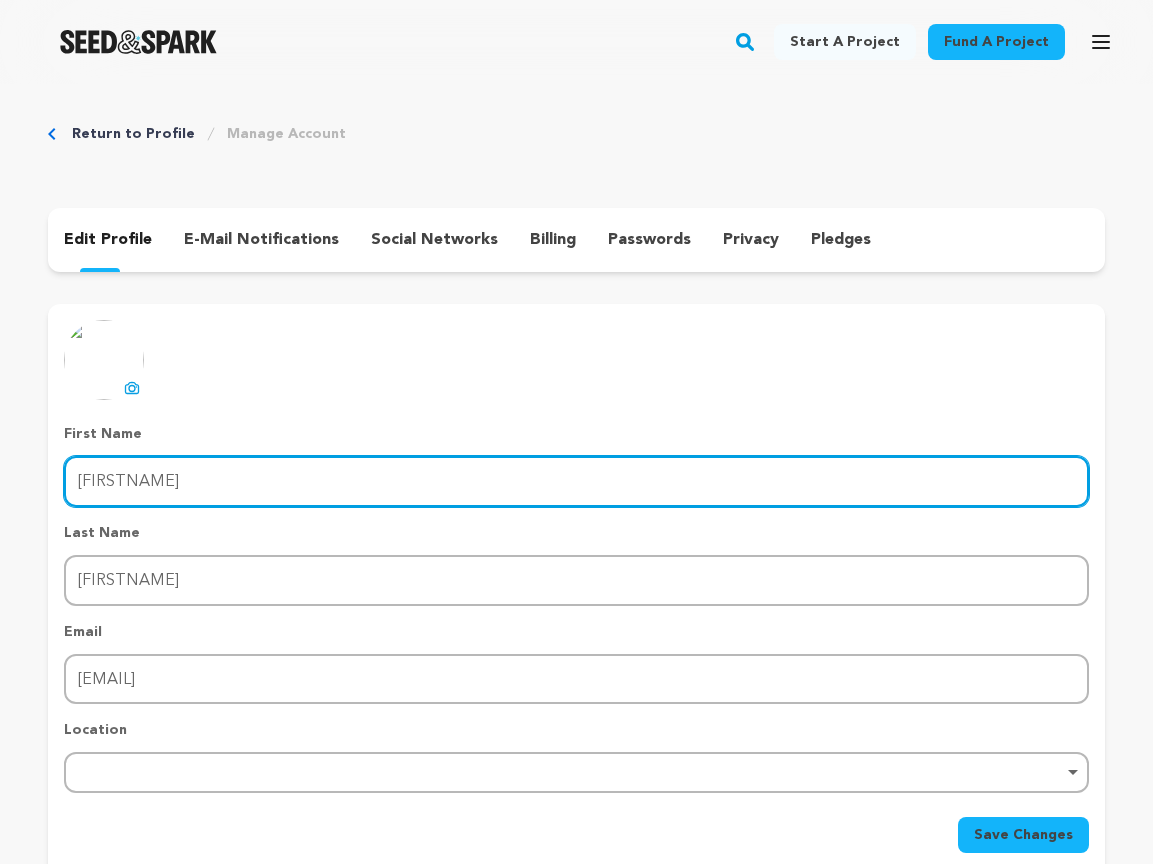 type on "Elise" 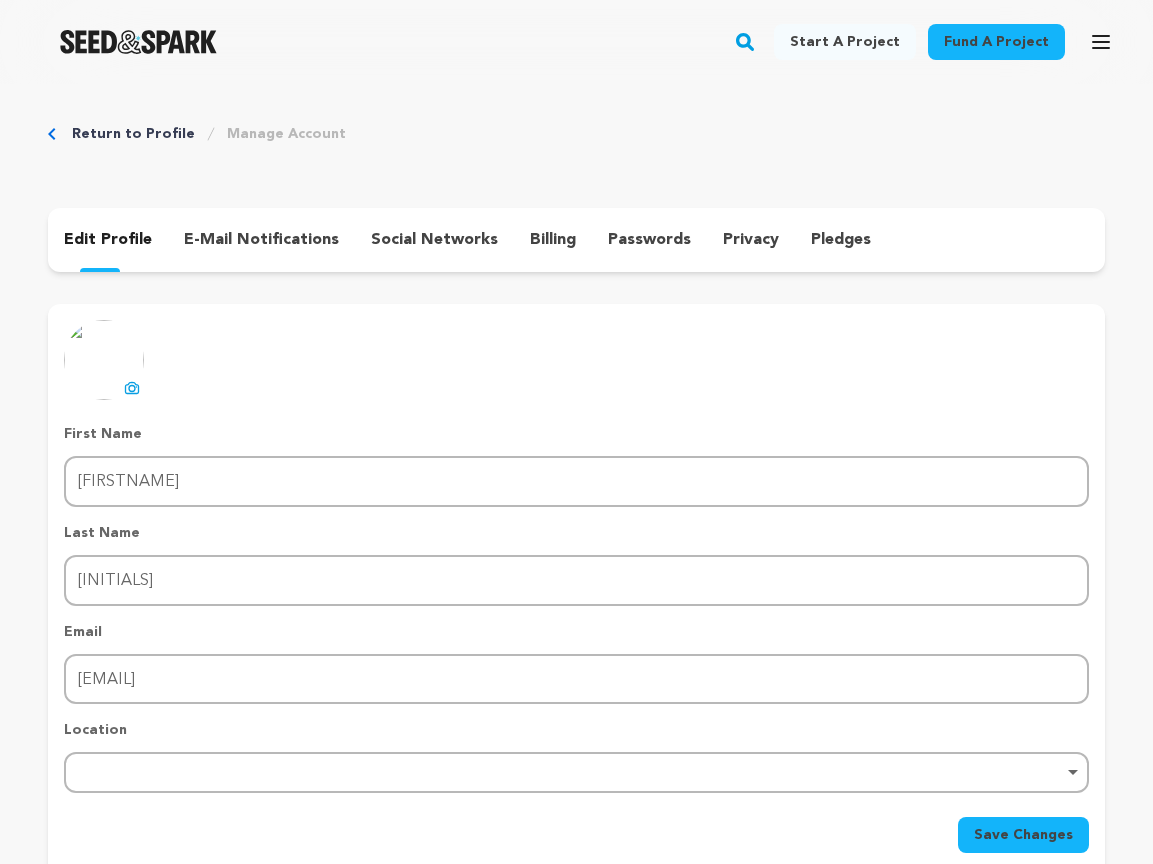 click at bounding box center [104, 360] 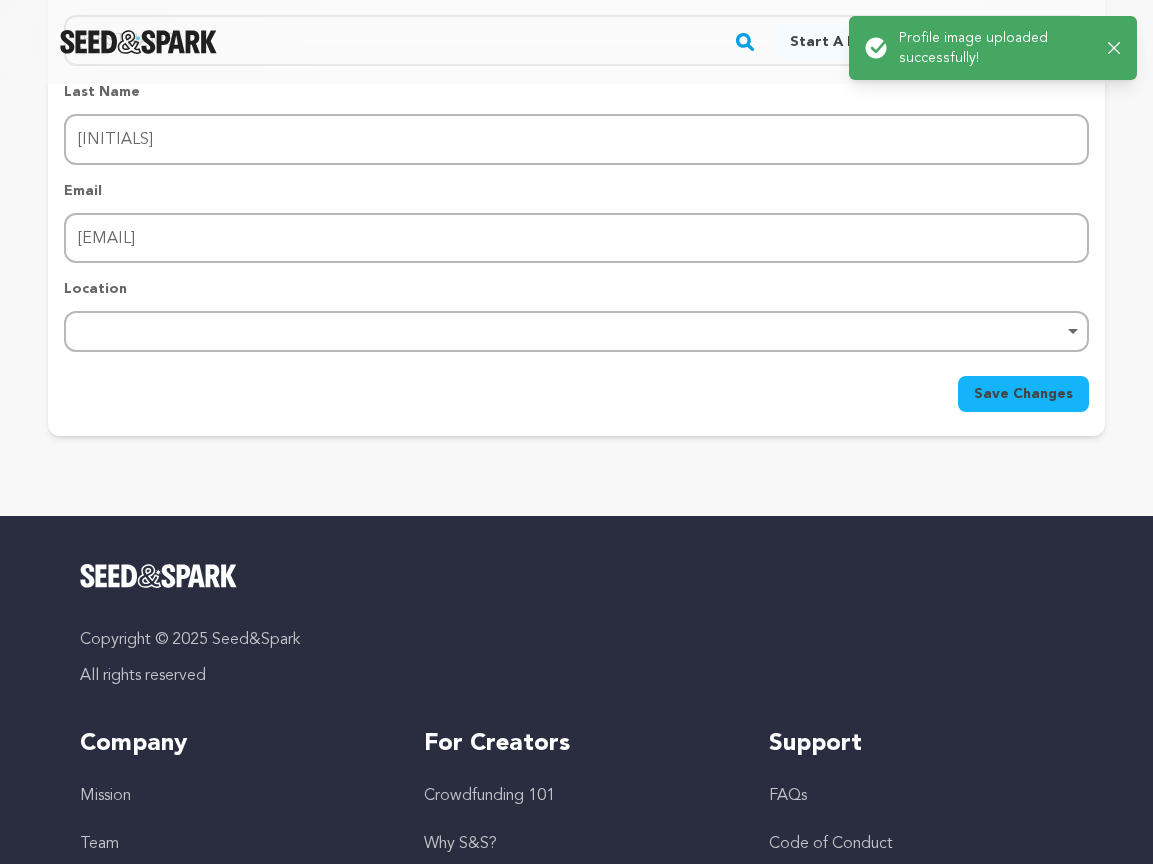 scroll, scrollTop: 461, scrollLeft: 0, axis: vertical 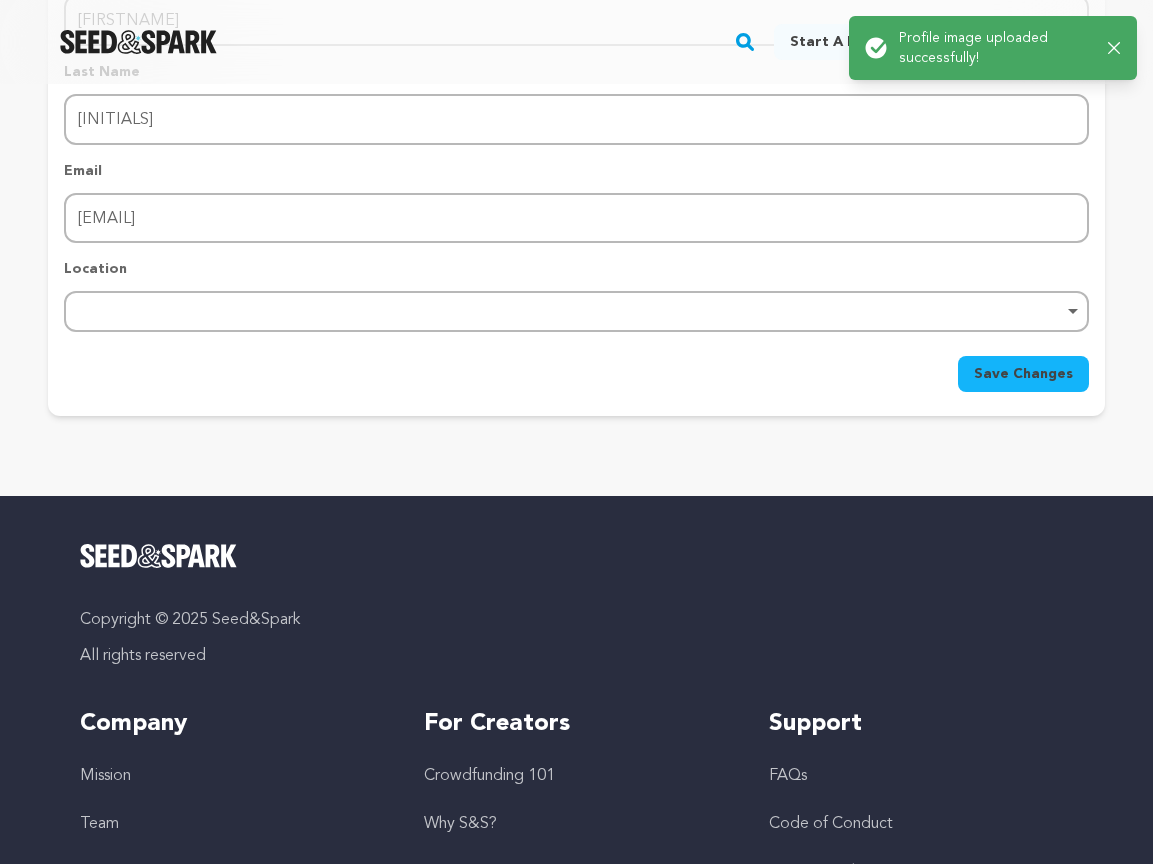 click on "Remove item" at bounding box center [576, 311] 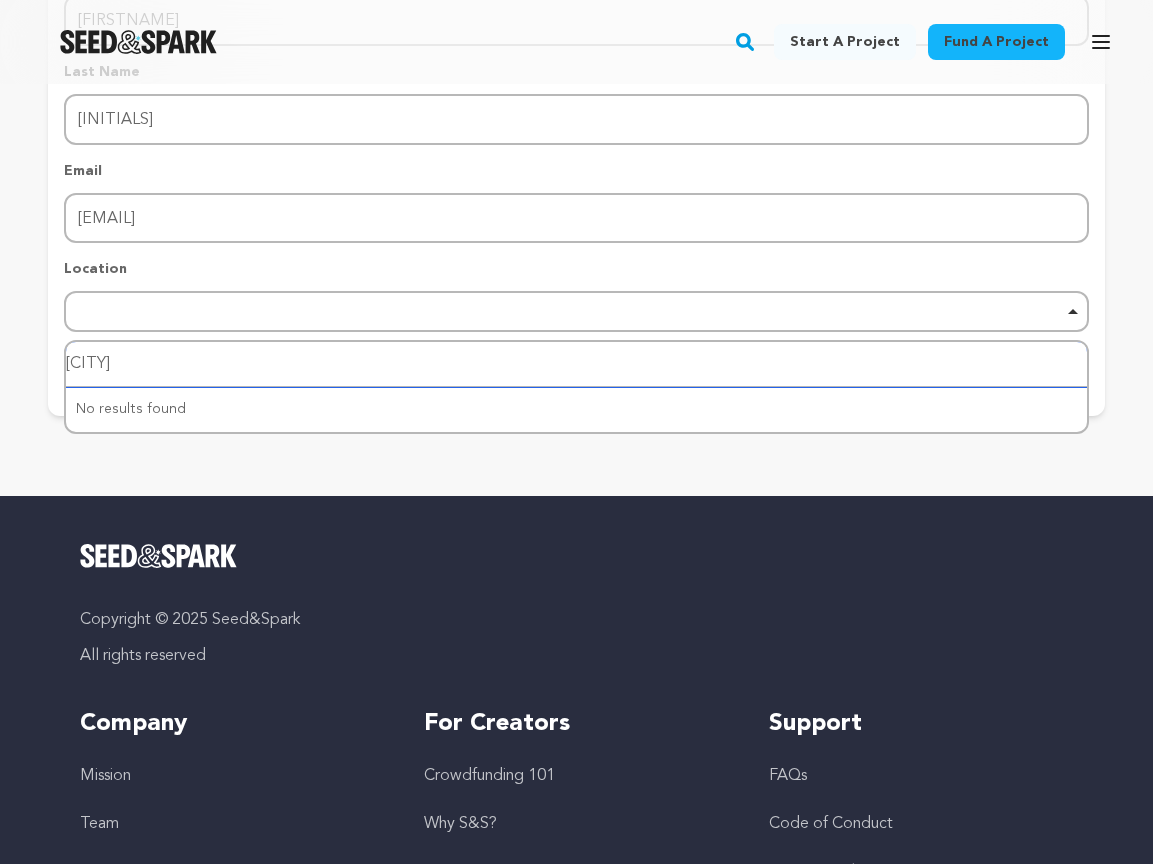 type on "Los Angeles" 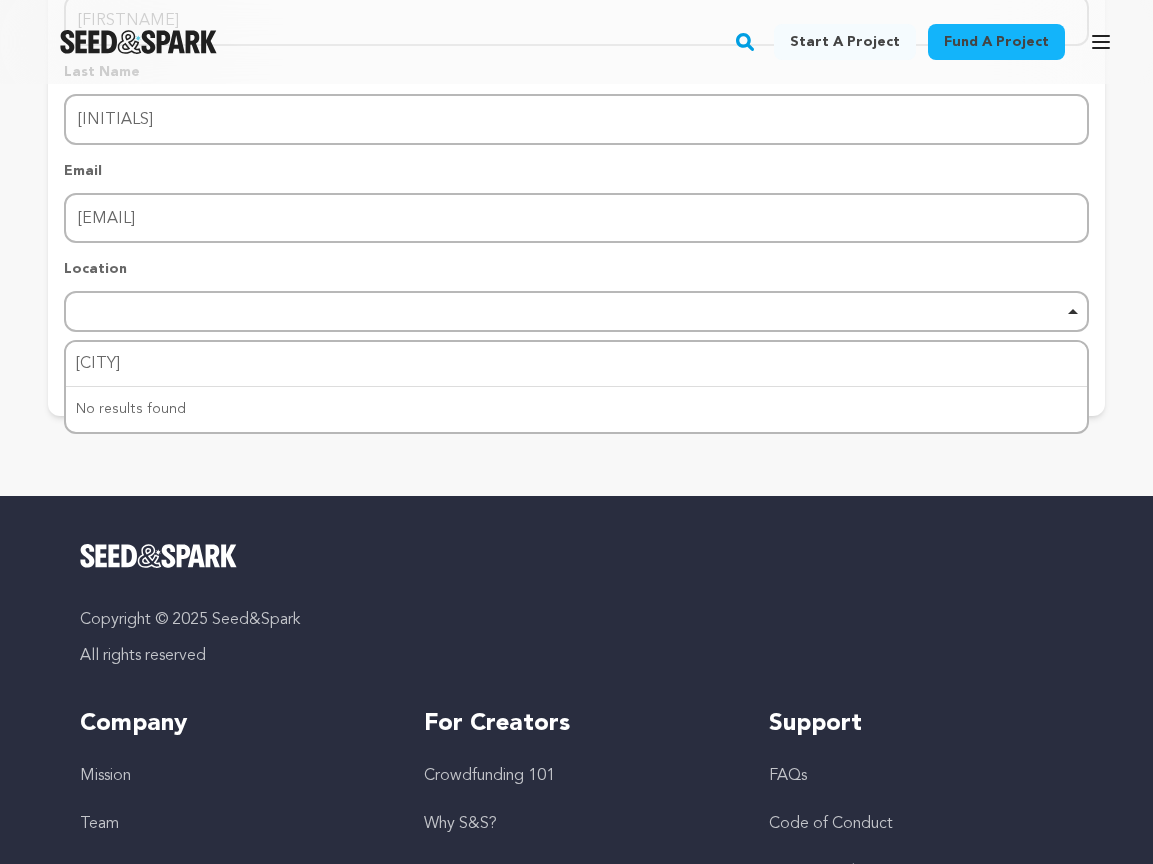 click on "Location" at bounding box center [576, 269] 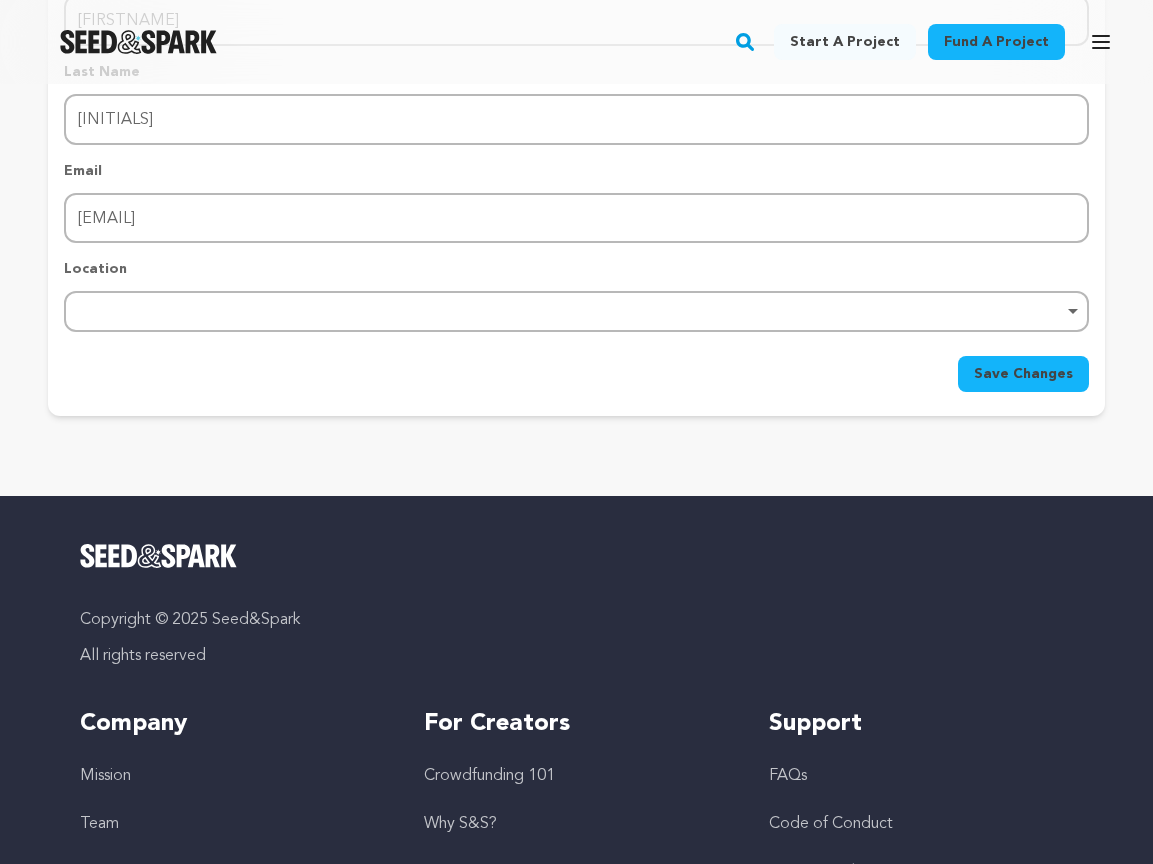 click on "Remove item" at bounding box center (576, 311) 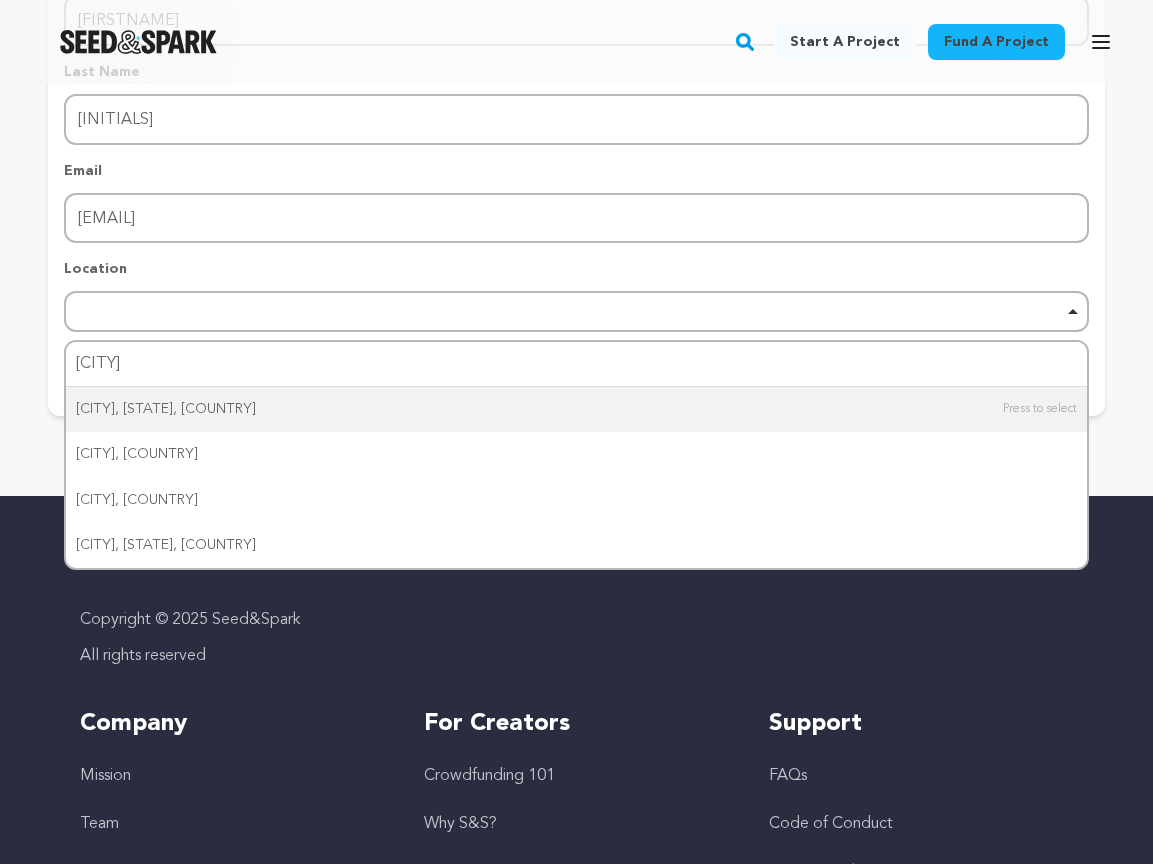 type 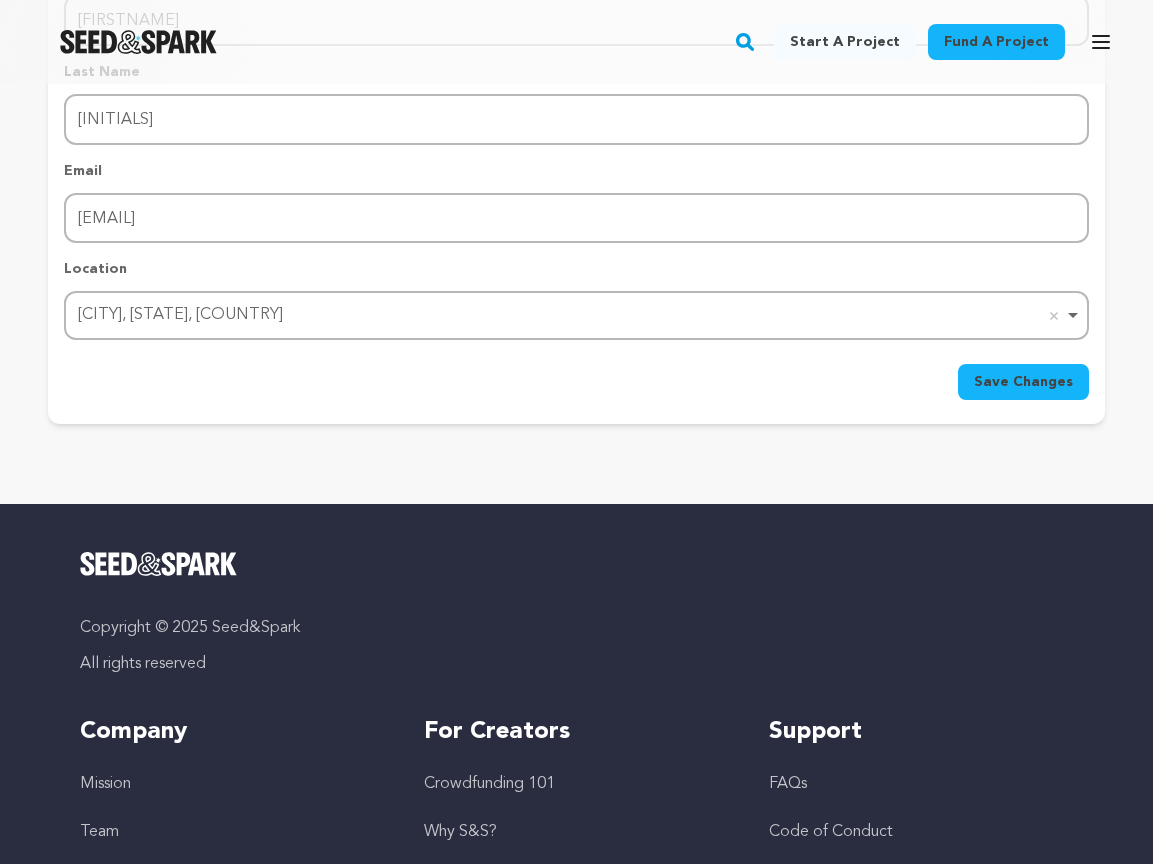 click on "Save Changes" at bounding box center [1023, 382] 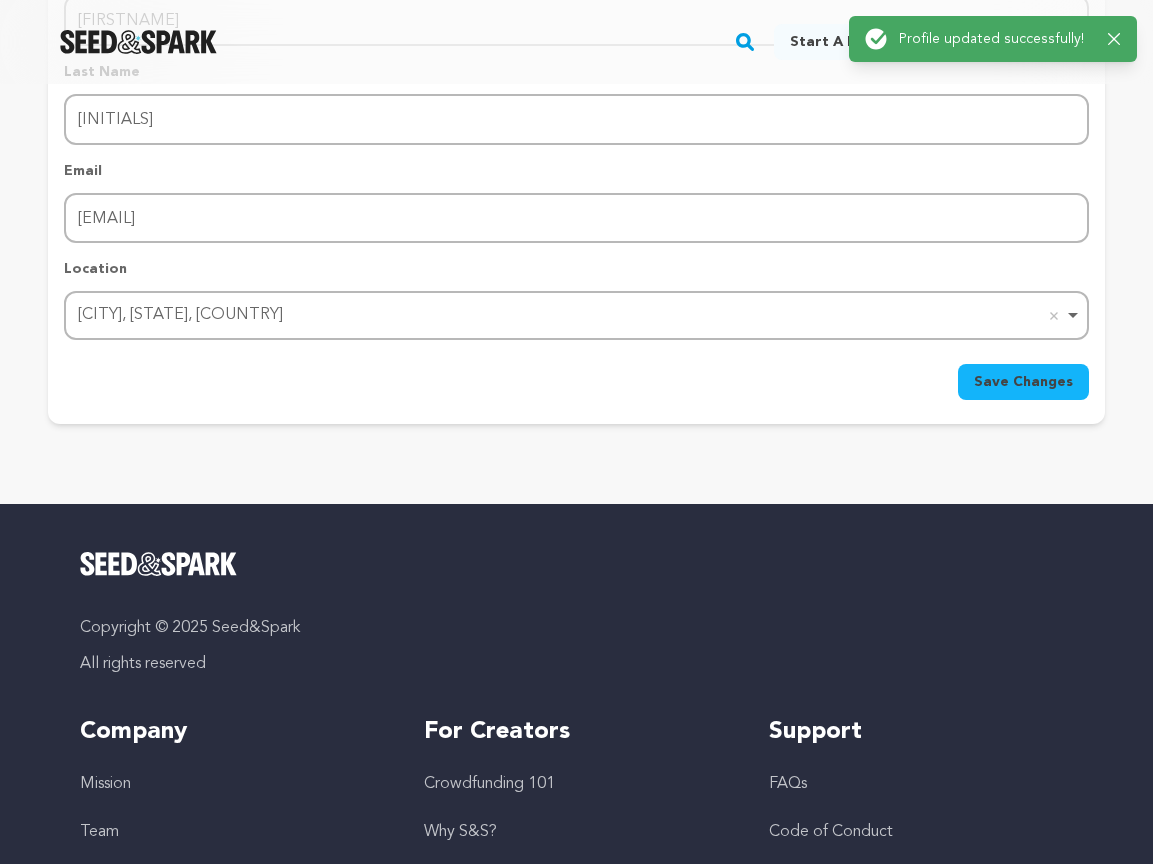 scroll, scrollTop: 0, scrollLeft: 0, axis: both 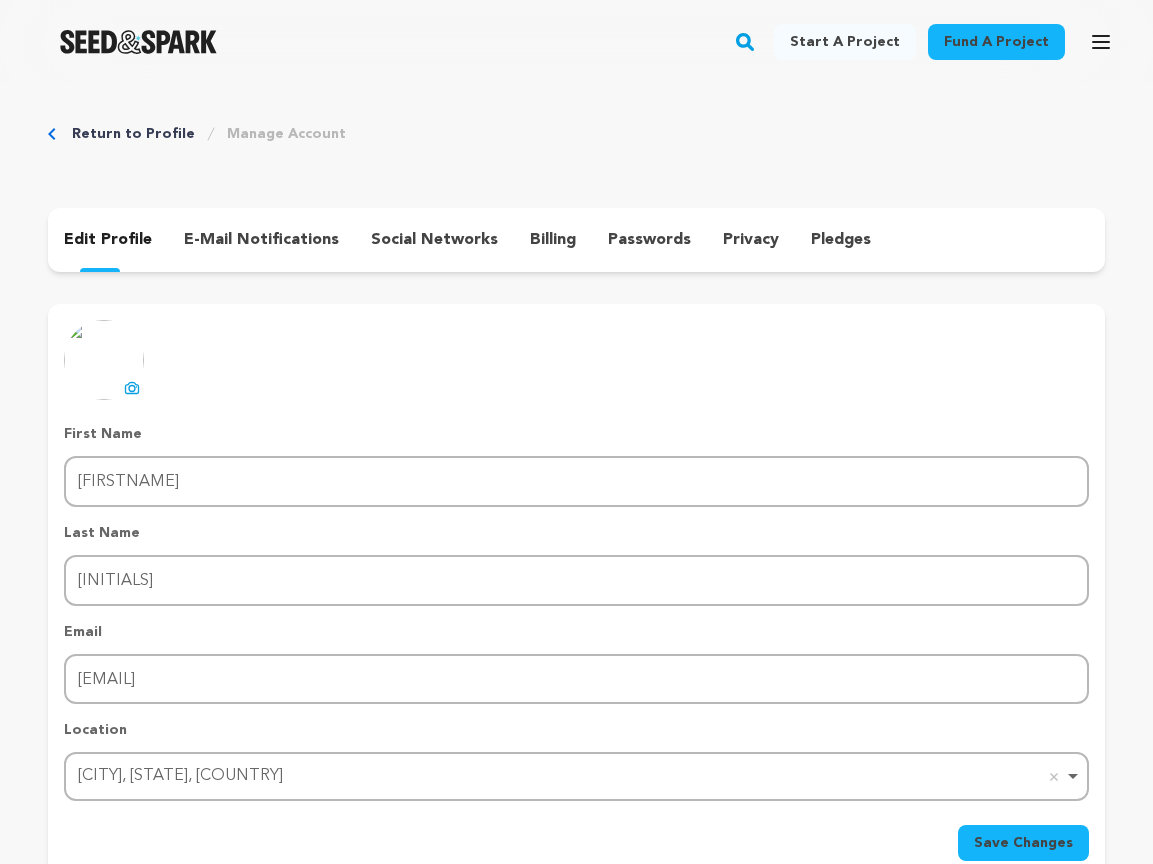 click on "social networks" at bounding box center [434, 240] 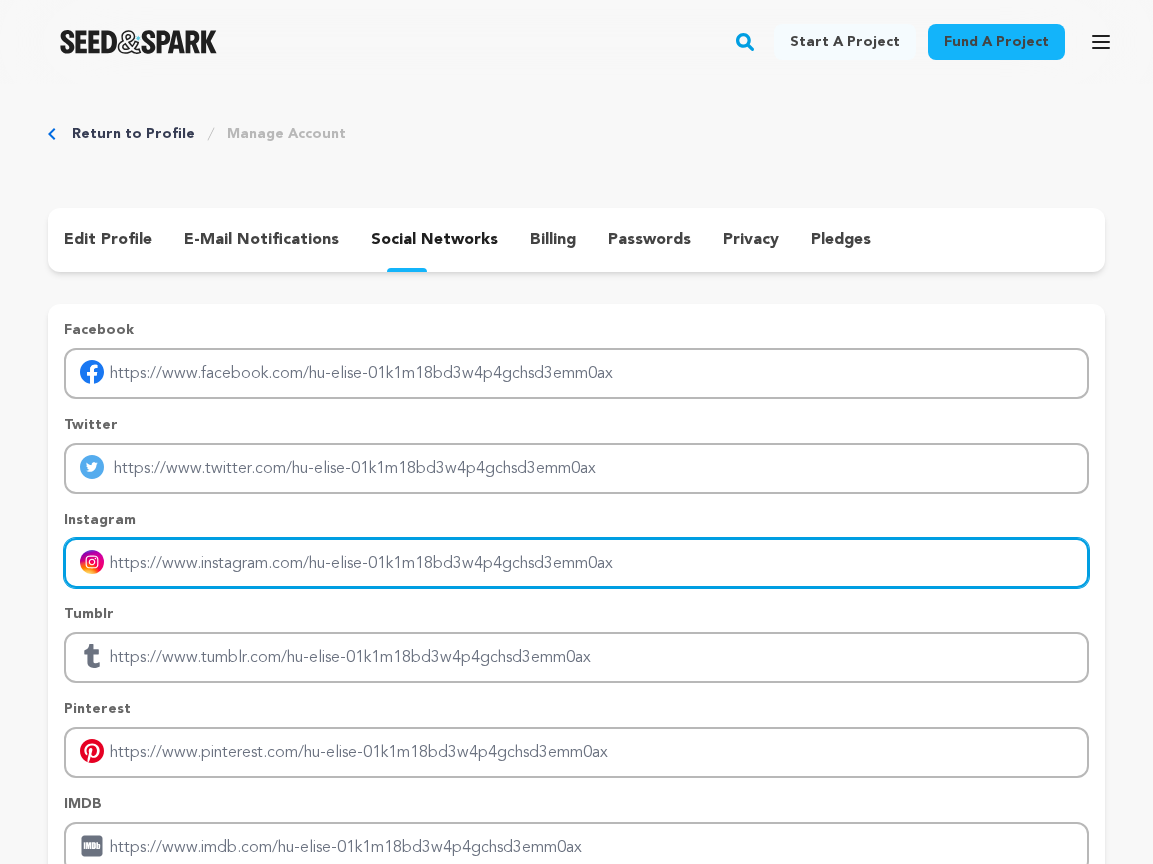 drag, startPoint x: 313, startPoint y: 568, endPoint x: 597, endPoint y: 597, distance: 285.4768 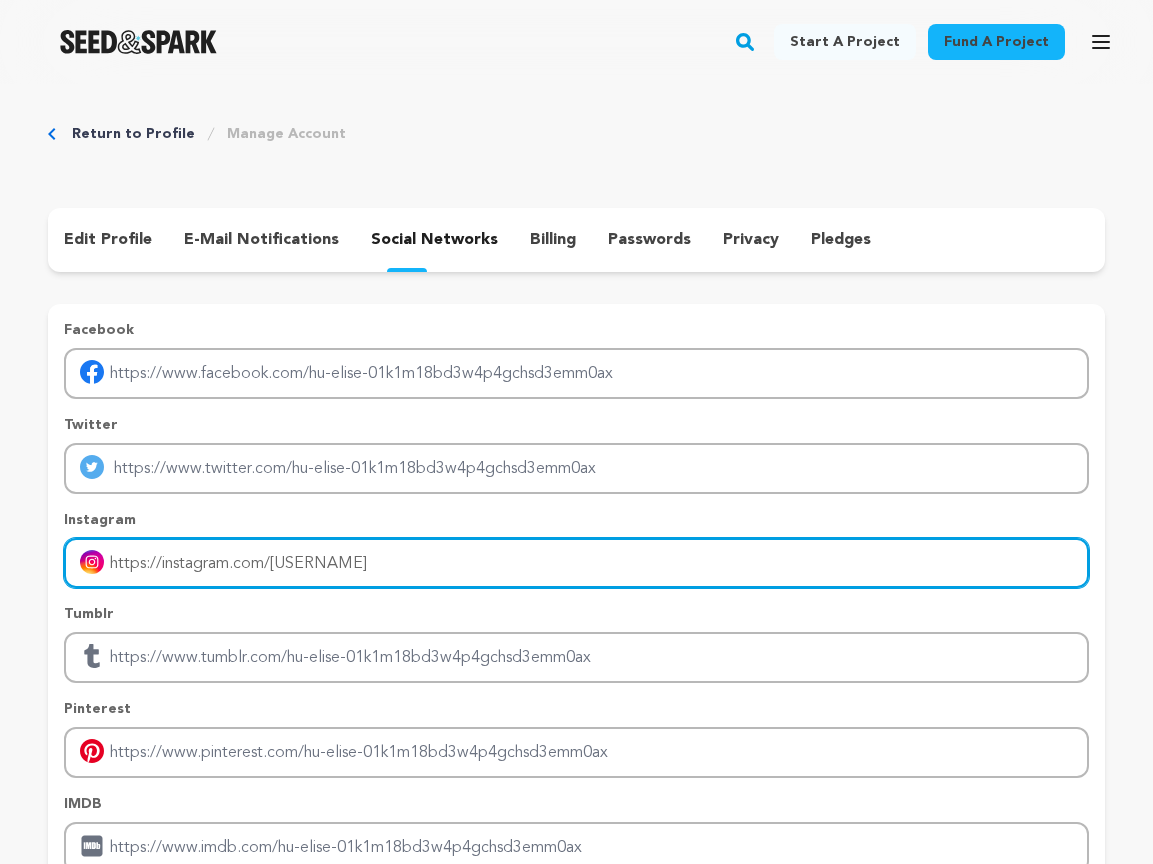 type on "https://instagram.com/[USERNAME]" 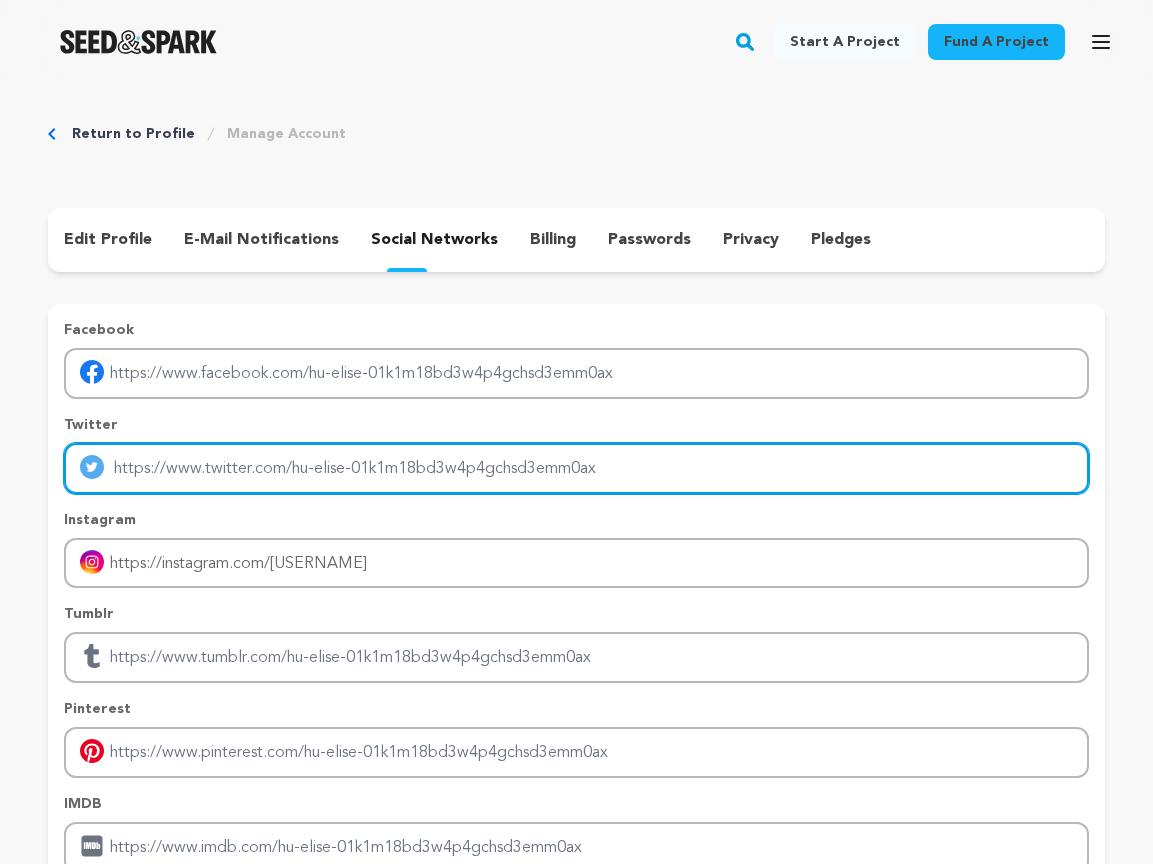 click at bounding box center [576, 468] 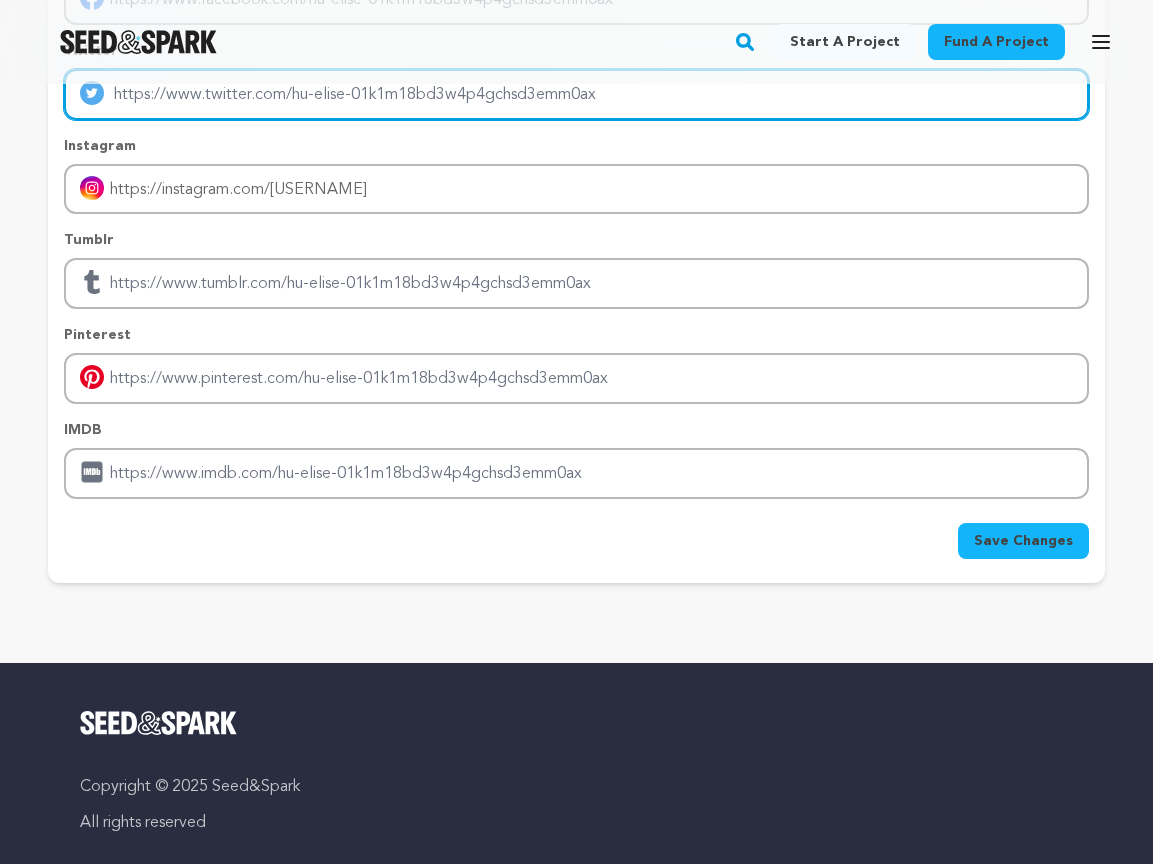 scroll, scrollTop: 367, scrollLeft: 0, axis: vertical 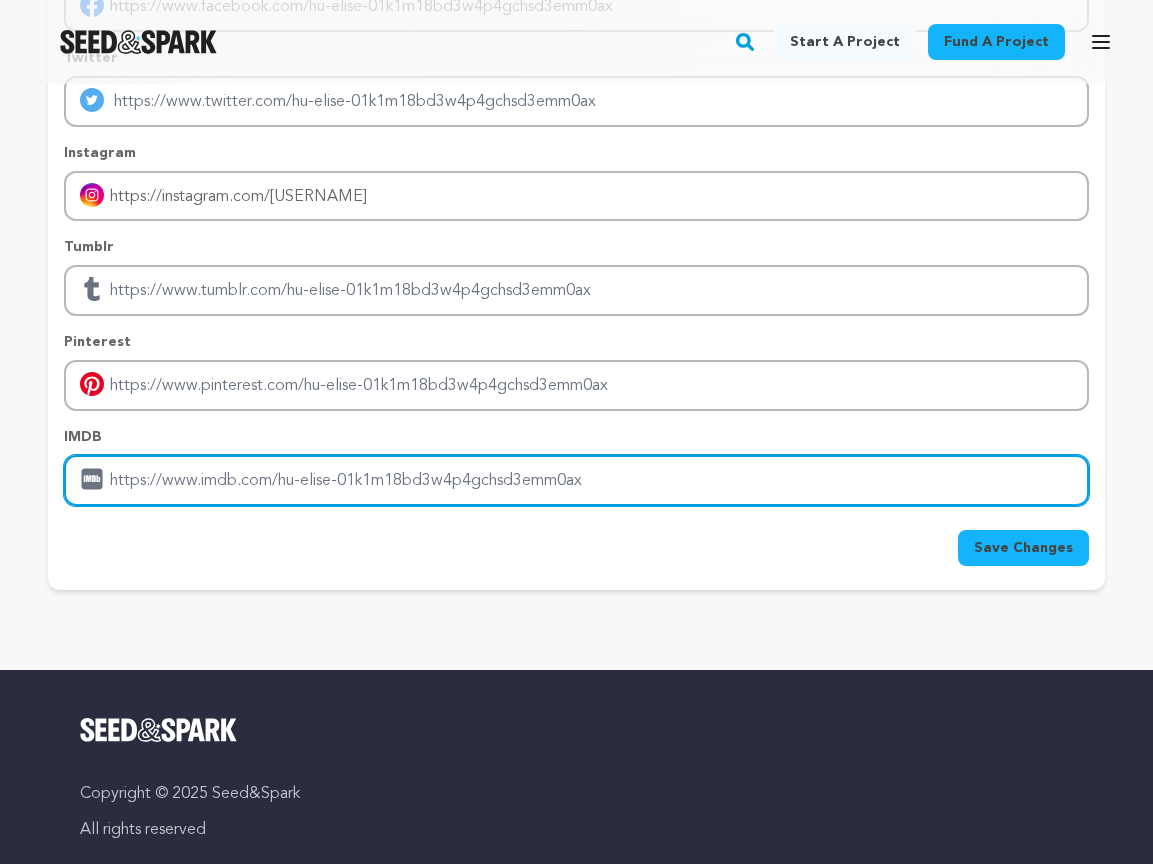 click at bounding box center [576, 480] 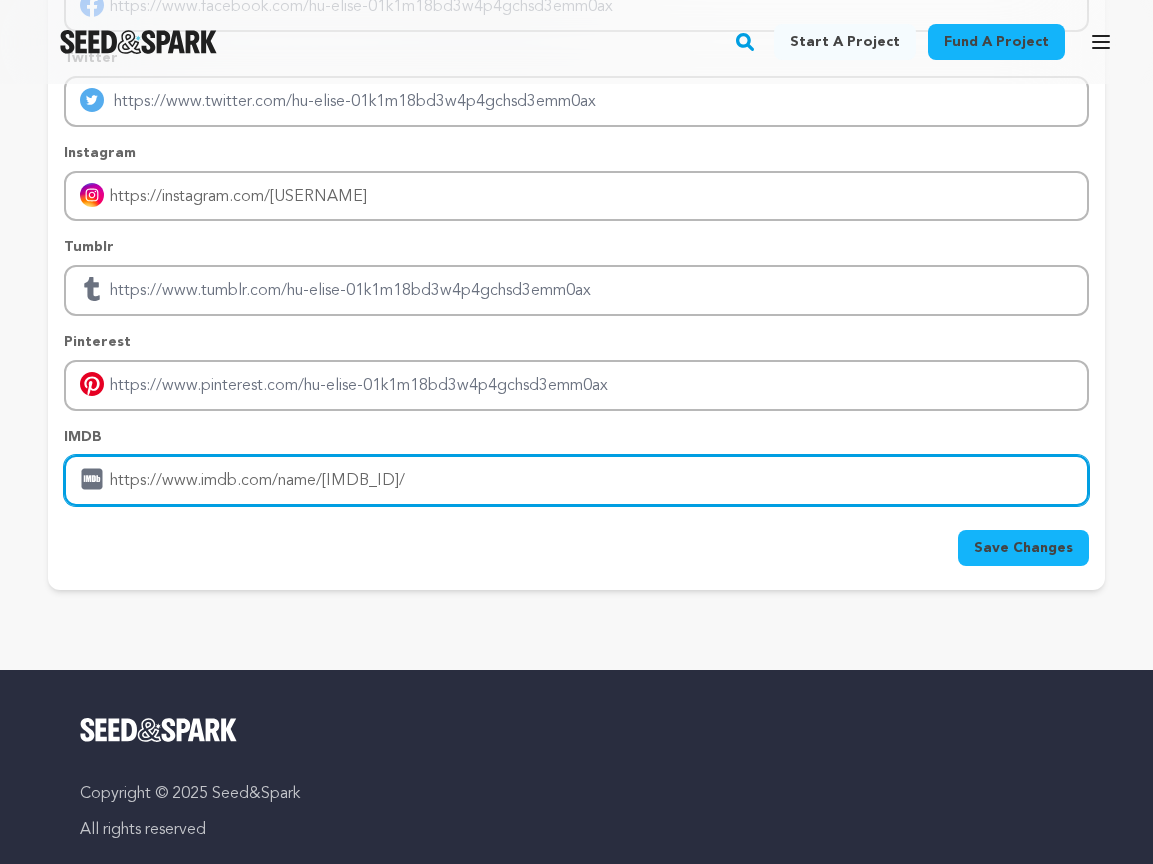type on "https://www.imdb.com/name/nm9397059/" 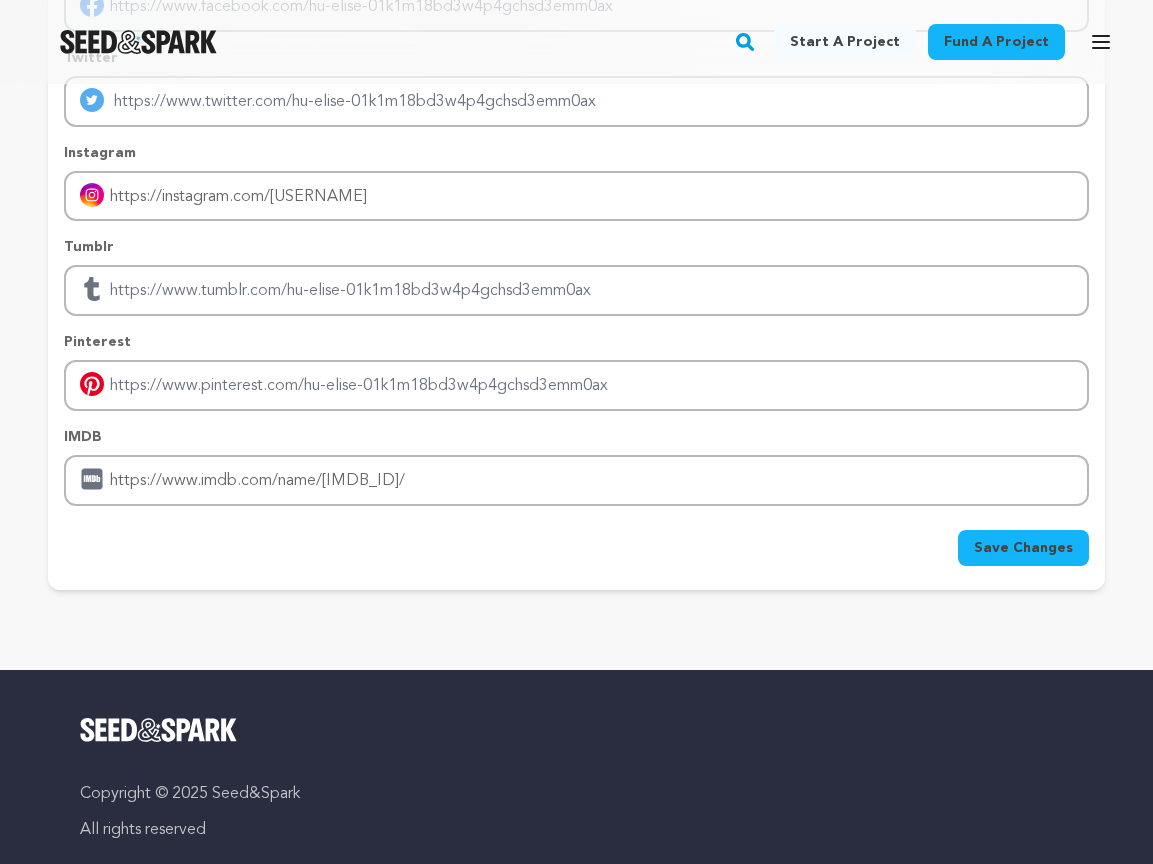 click on "Save Changes" at bounding box center [1023, 548] 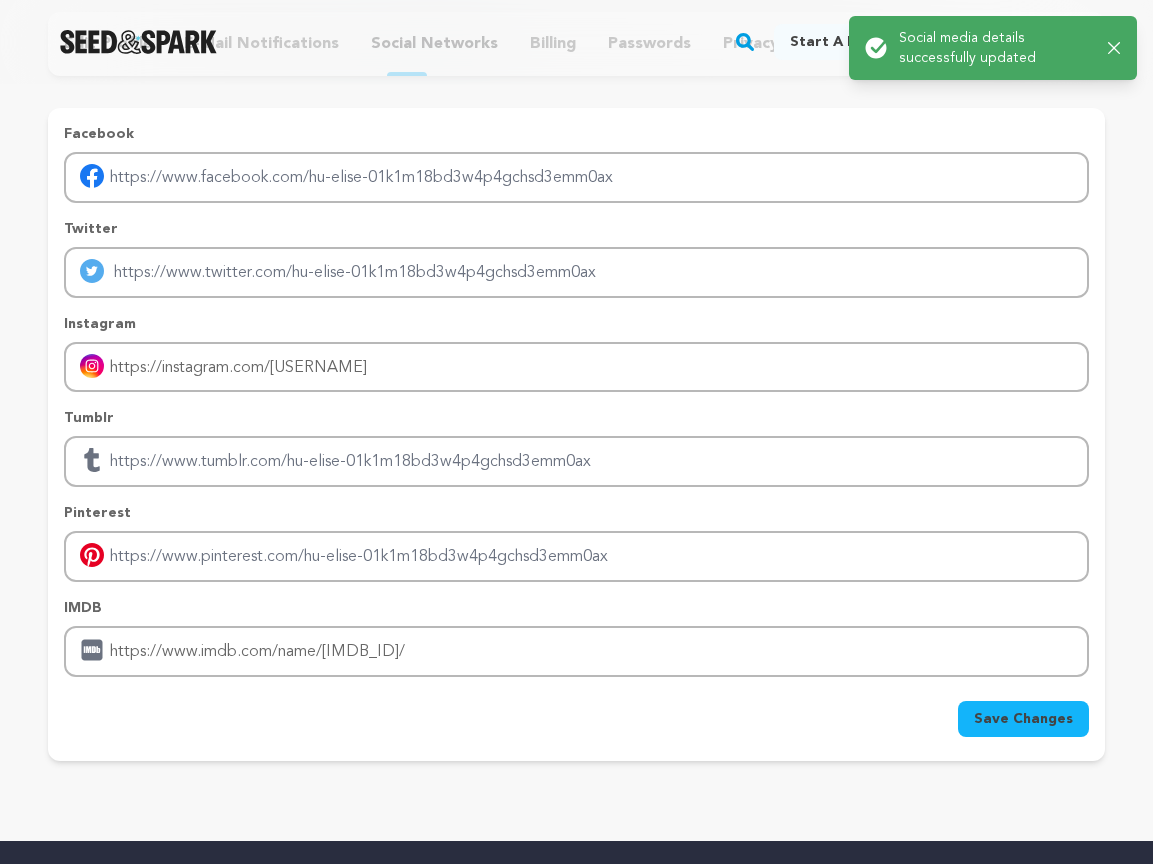 scroll, scrollTop: 0, scrollLeft: 0, axis: both 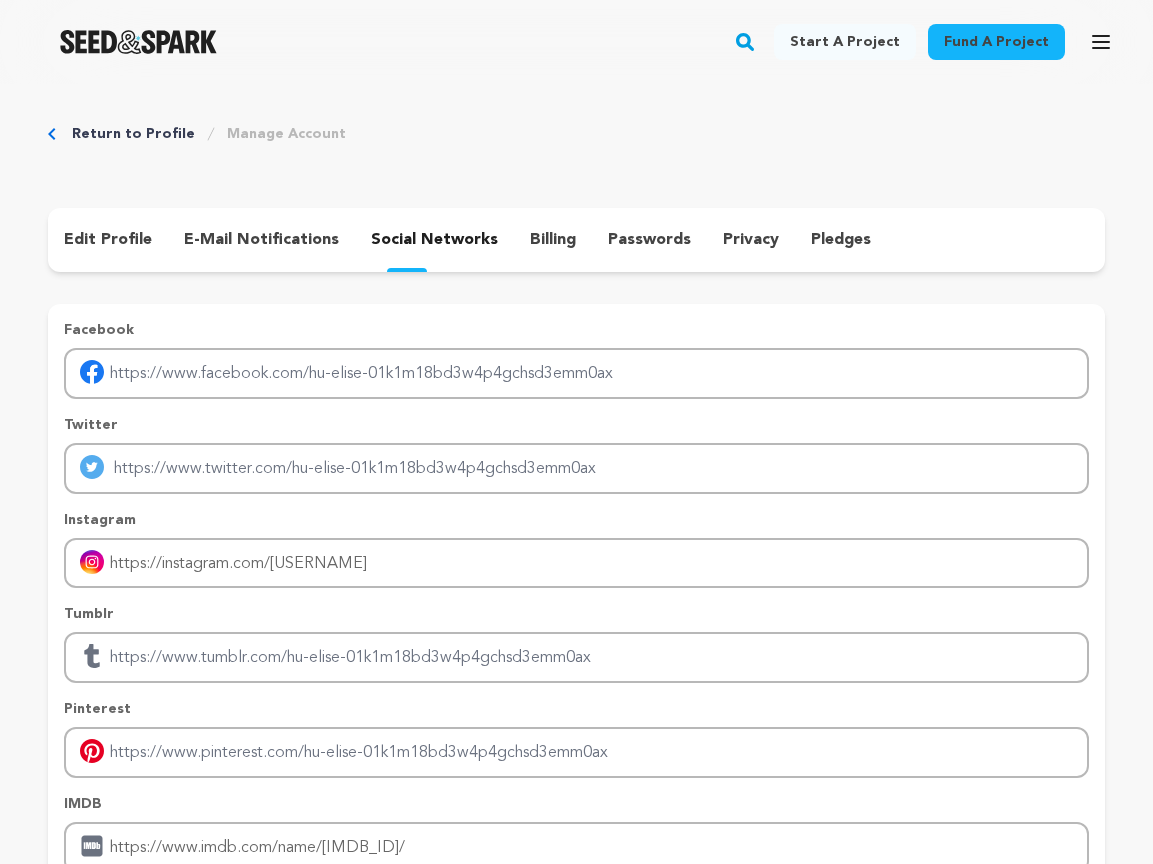 click at bounding box center (138, 42) 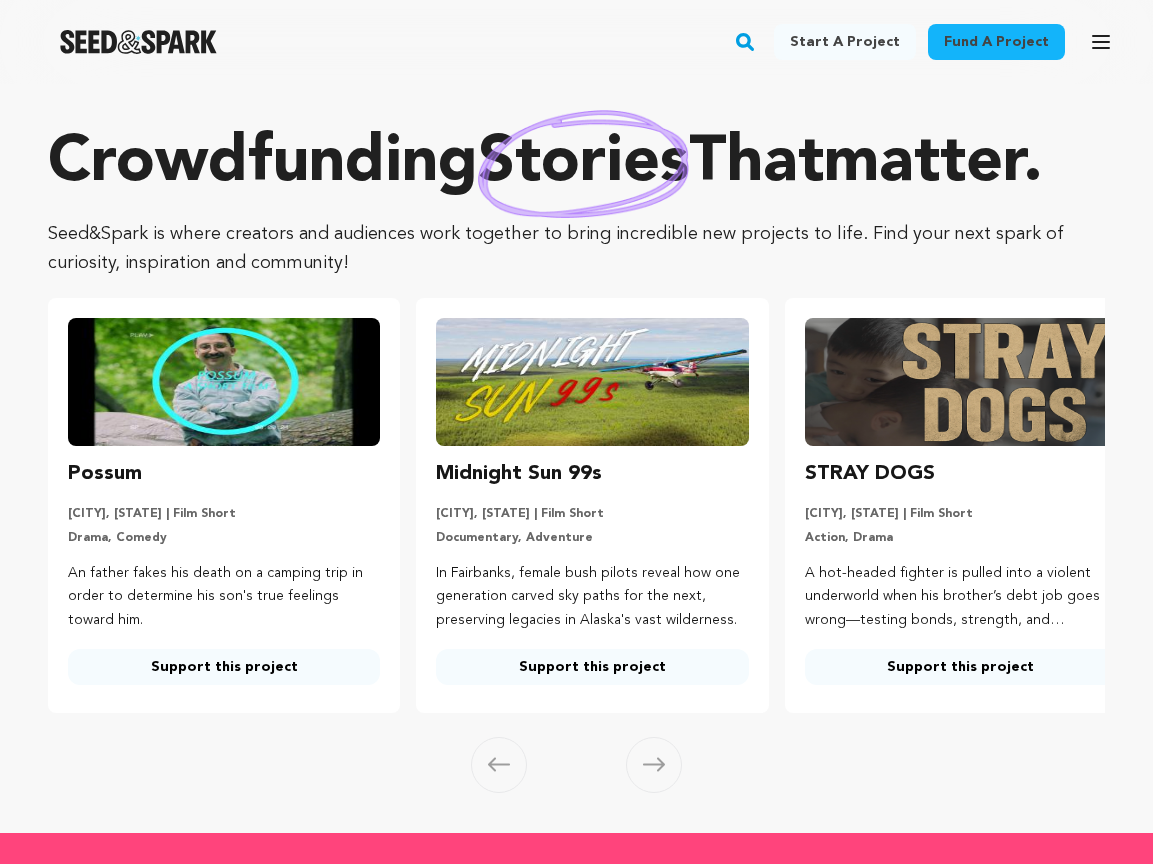 scroll, scrollTop: 0, scrollLeft: 0, axis: both 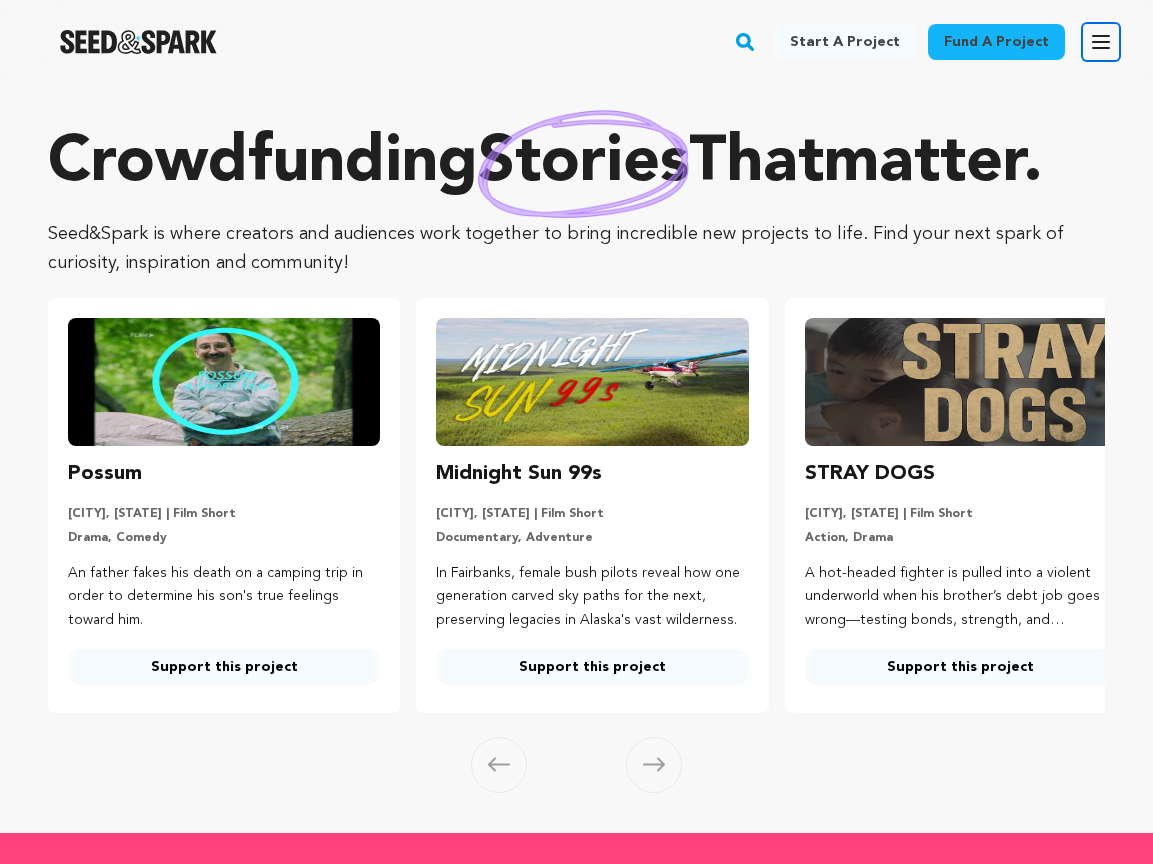 click 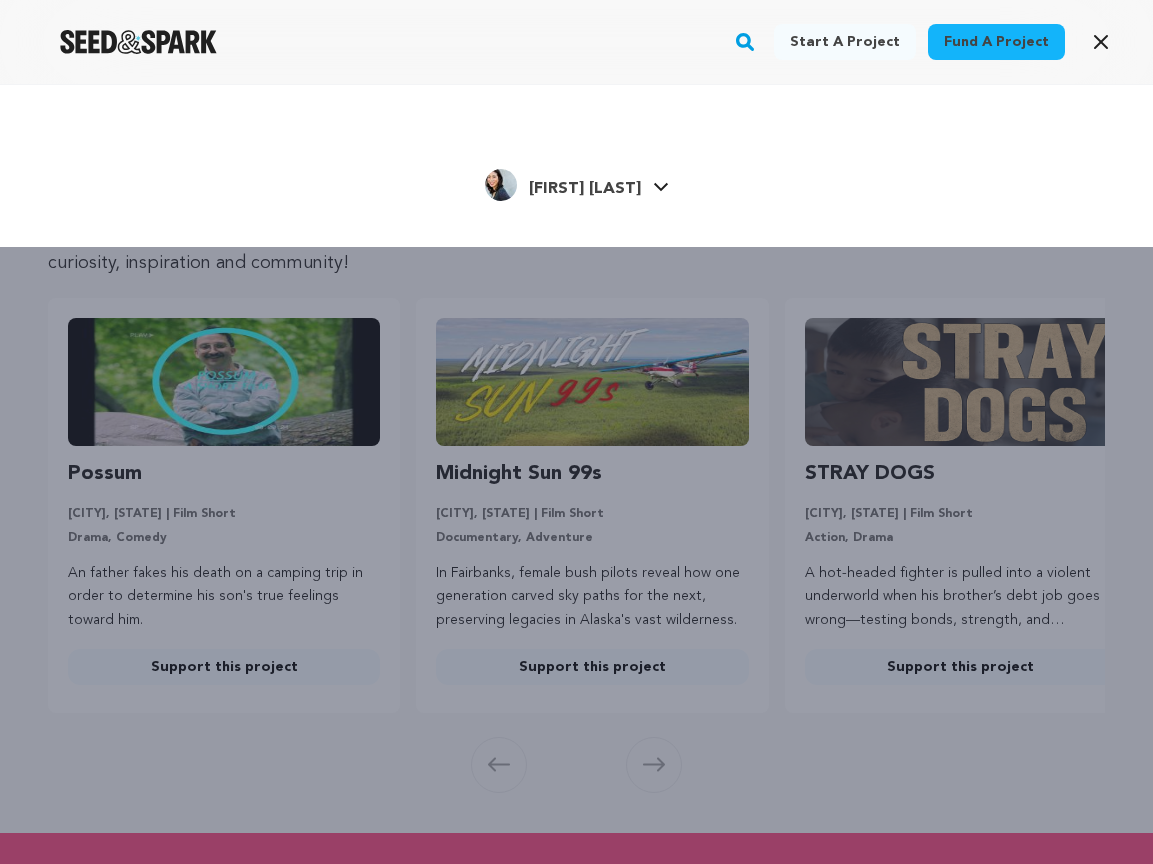 click on "Elise H." at bounding box center (585, 189) 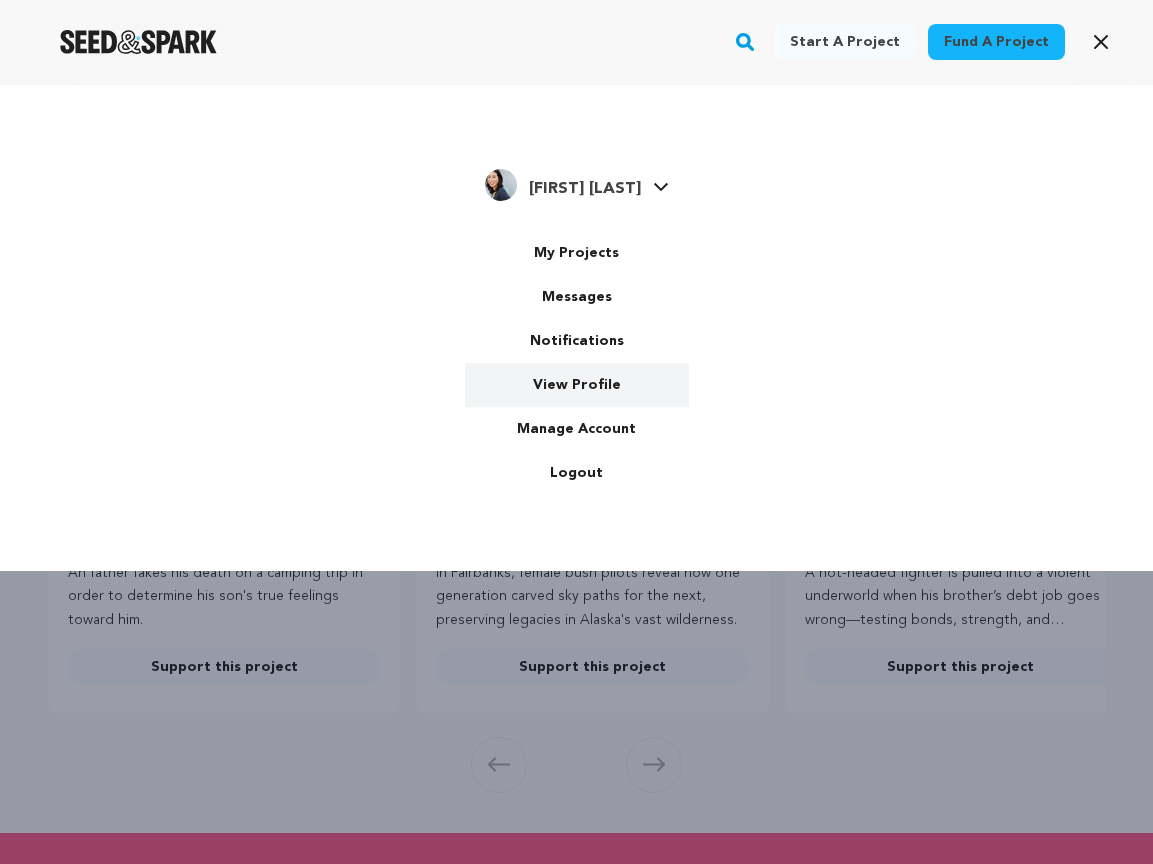 click on "View Profile" at bounding box center [577, 385] 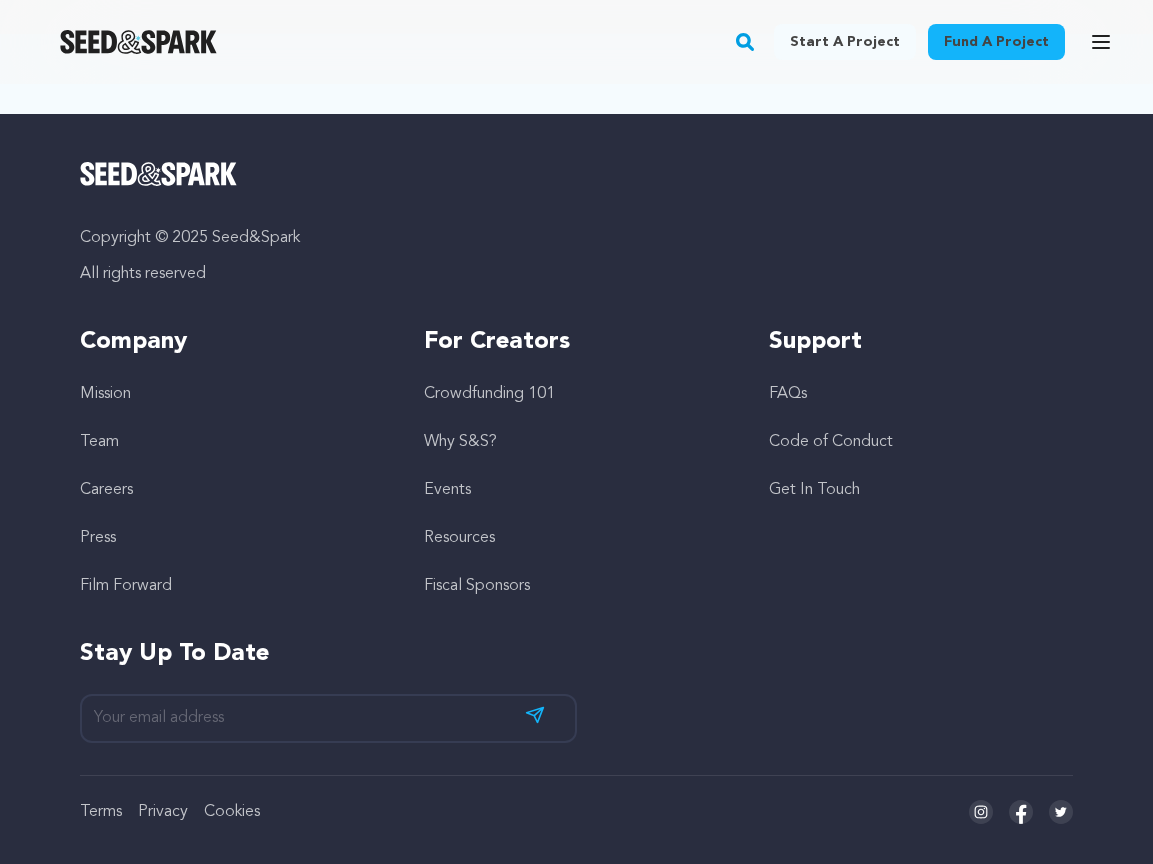 scroll, scrollTop: 0, scrollLeft: 0, axis: both 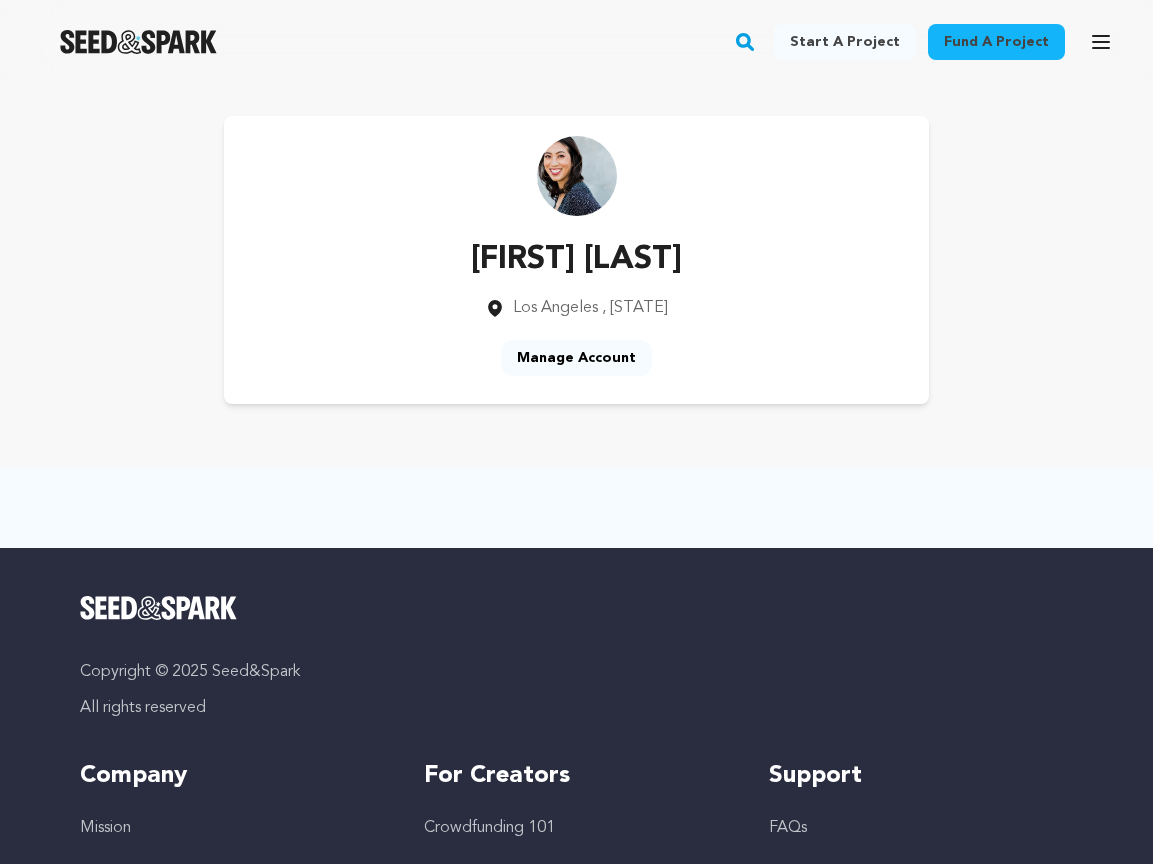 click on "Manage Account" at bounding box center (576, 358) 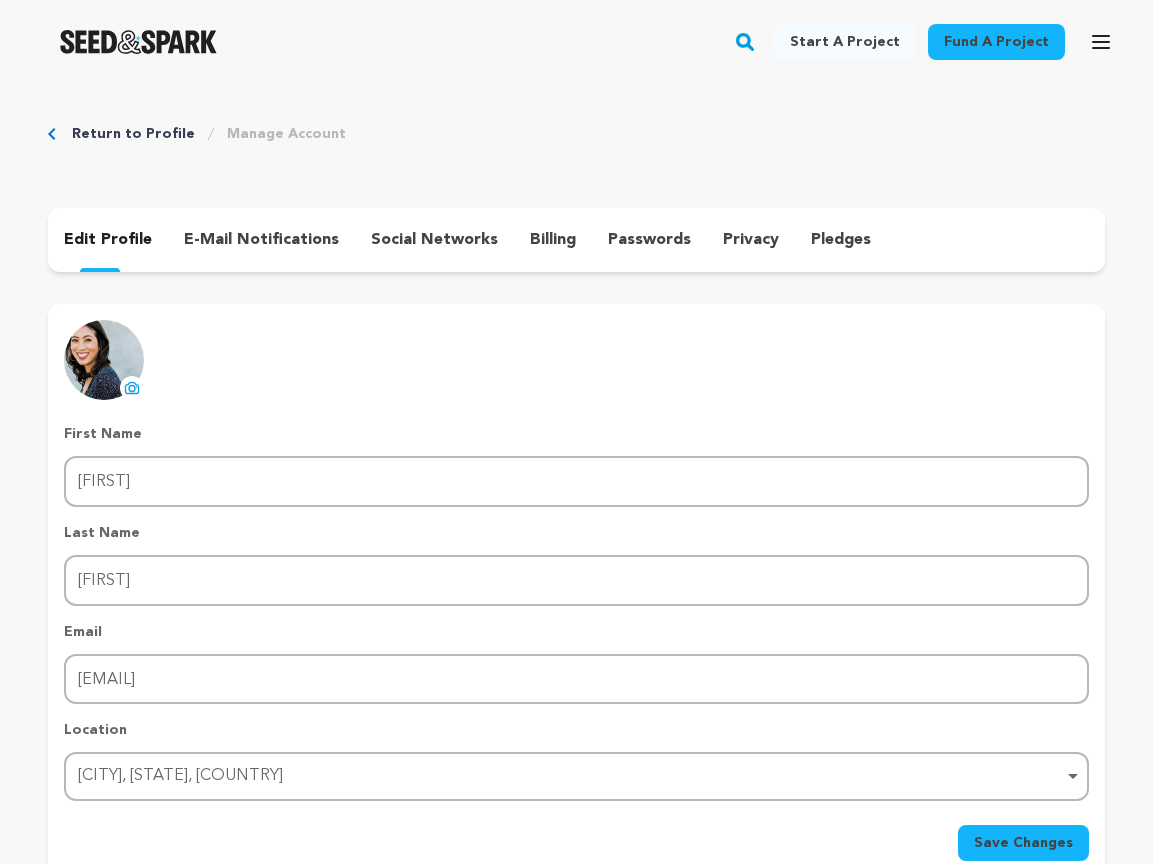 scroll, scrollTop: 0, scrollLeft: 0, axis: both 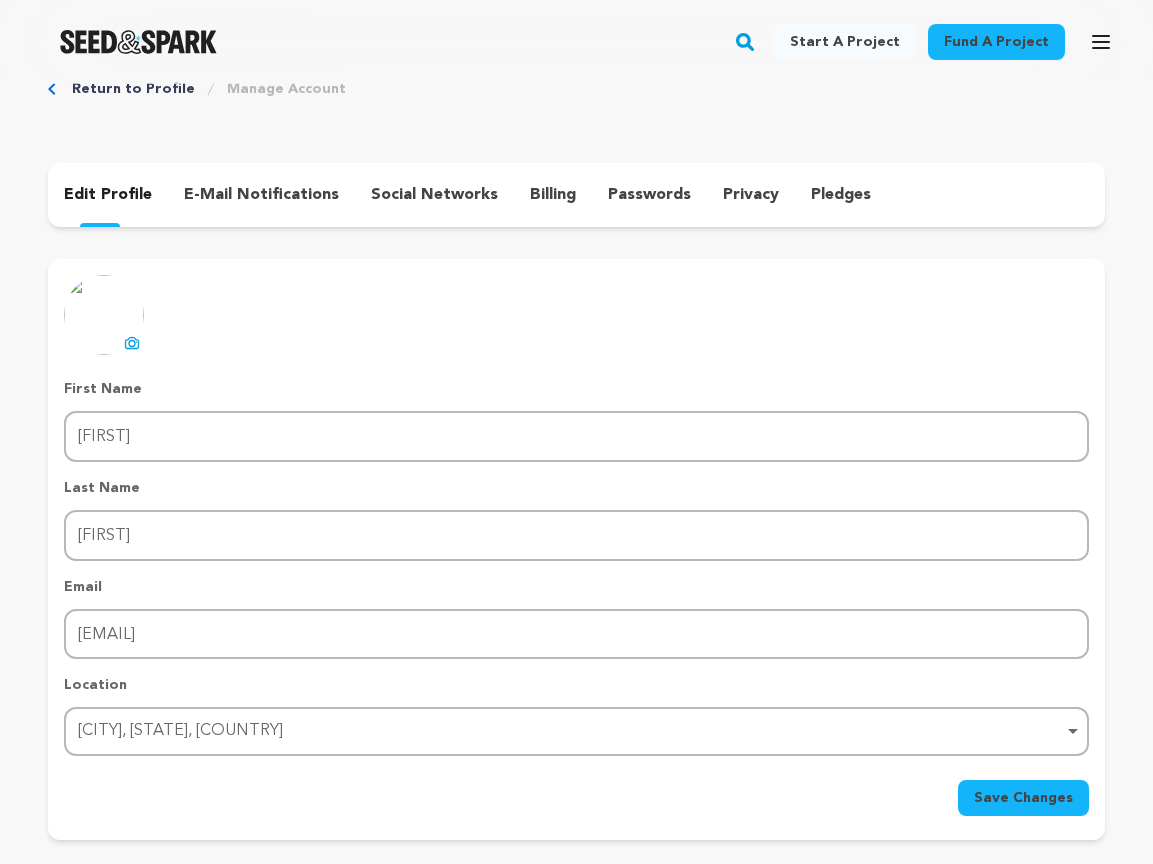click on "Save Changes" at bounding box center (1023, 798) 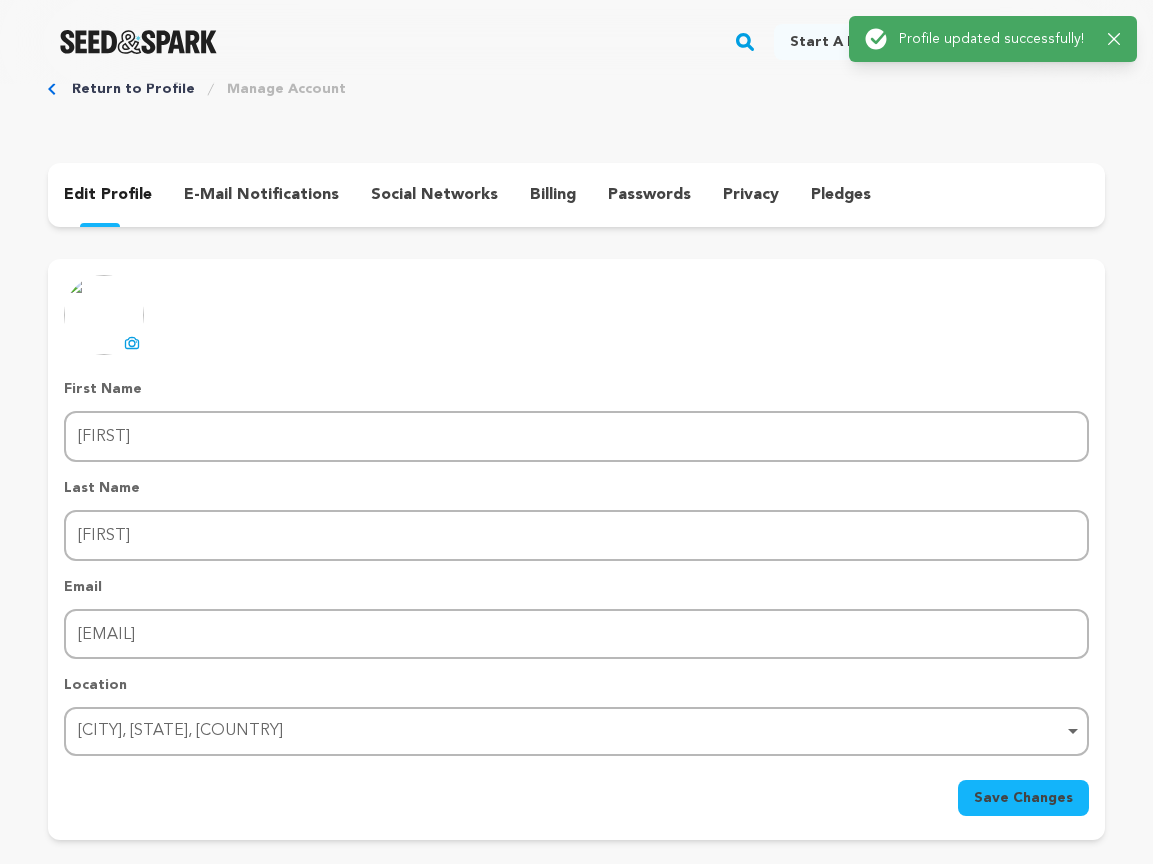 click on "social networks" at bounding box center [434, 195] 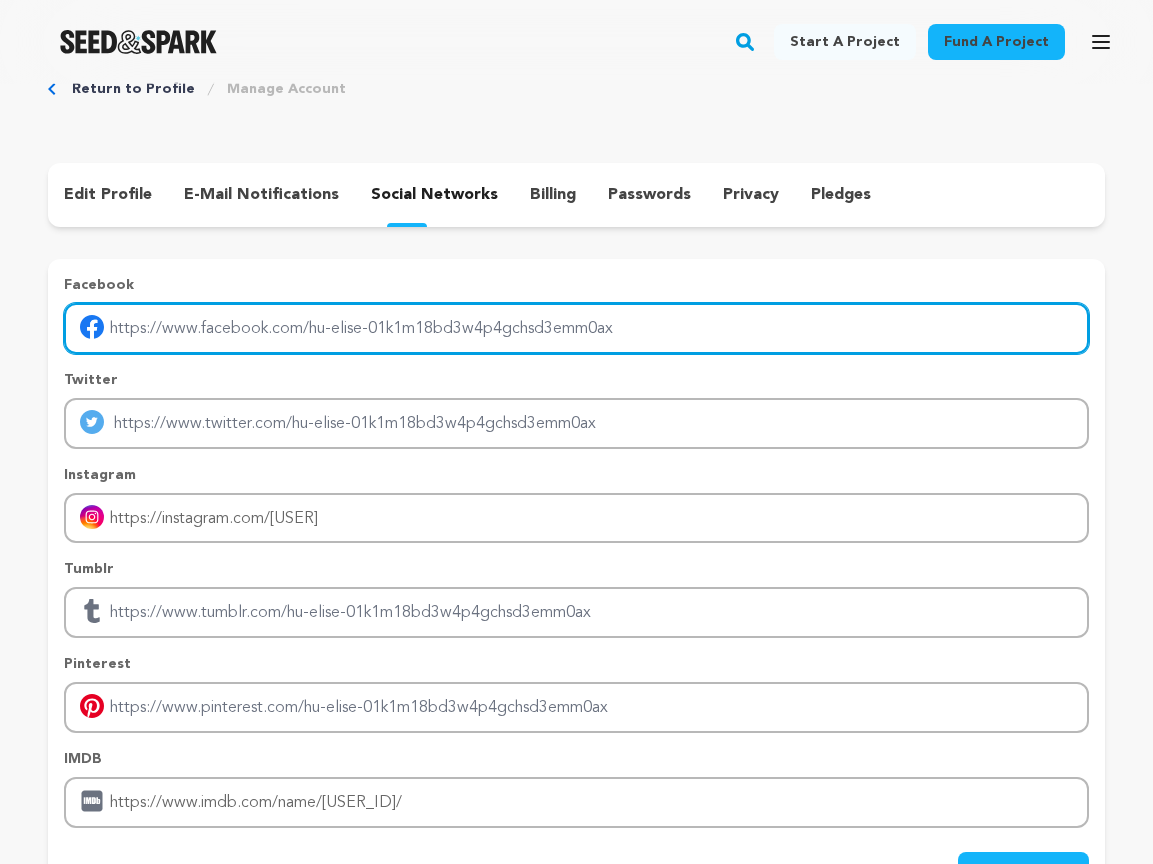 drag, startPoint x: 311, startPoint y: 328, endPoint x: 663, endPoint y: 375, distance: 355.12393 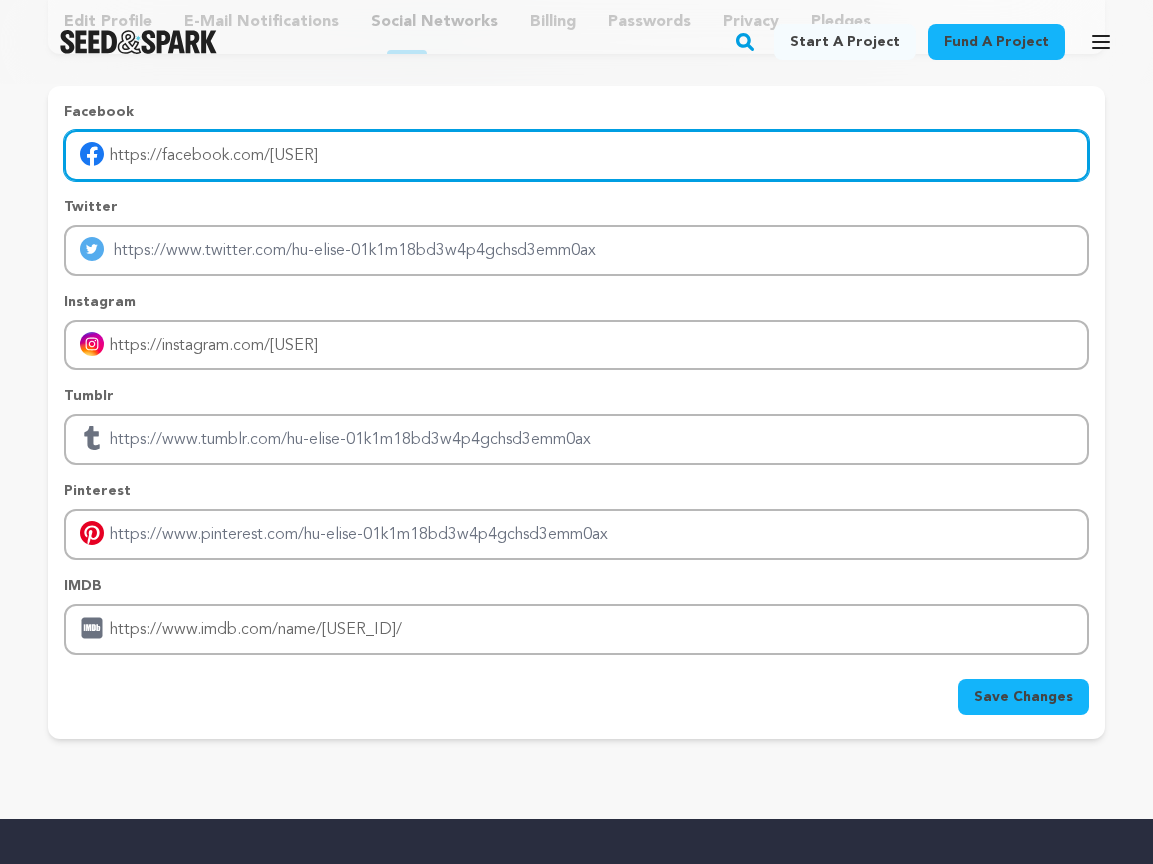 scroll, scrollTop: 219, scrollLeft: 0, axis: vertical 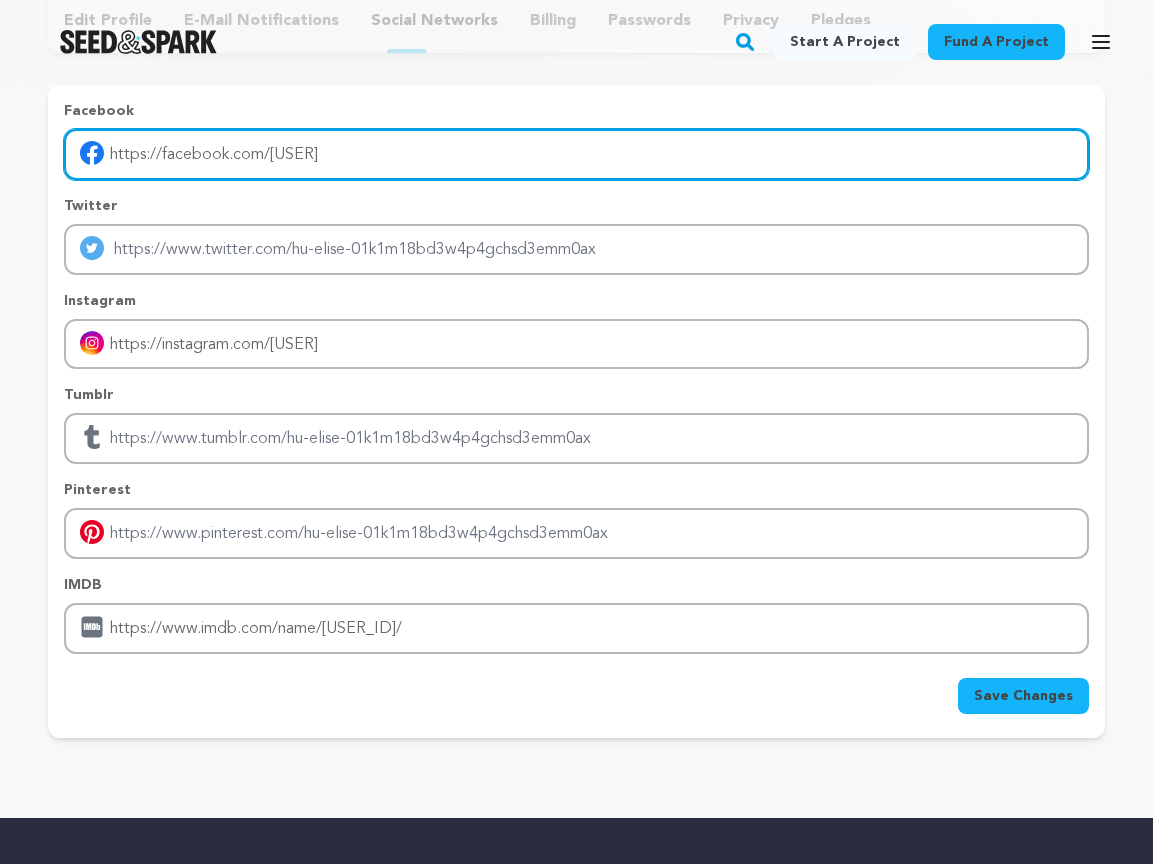 type on "https://facebook.com/elisehu" 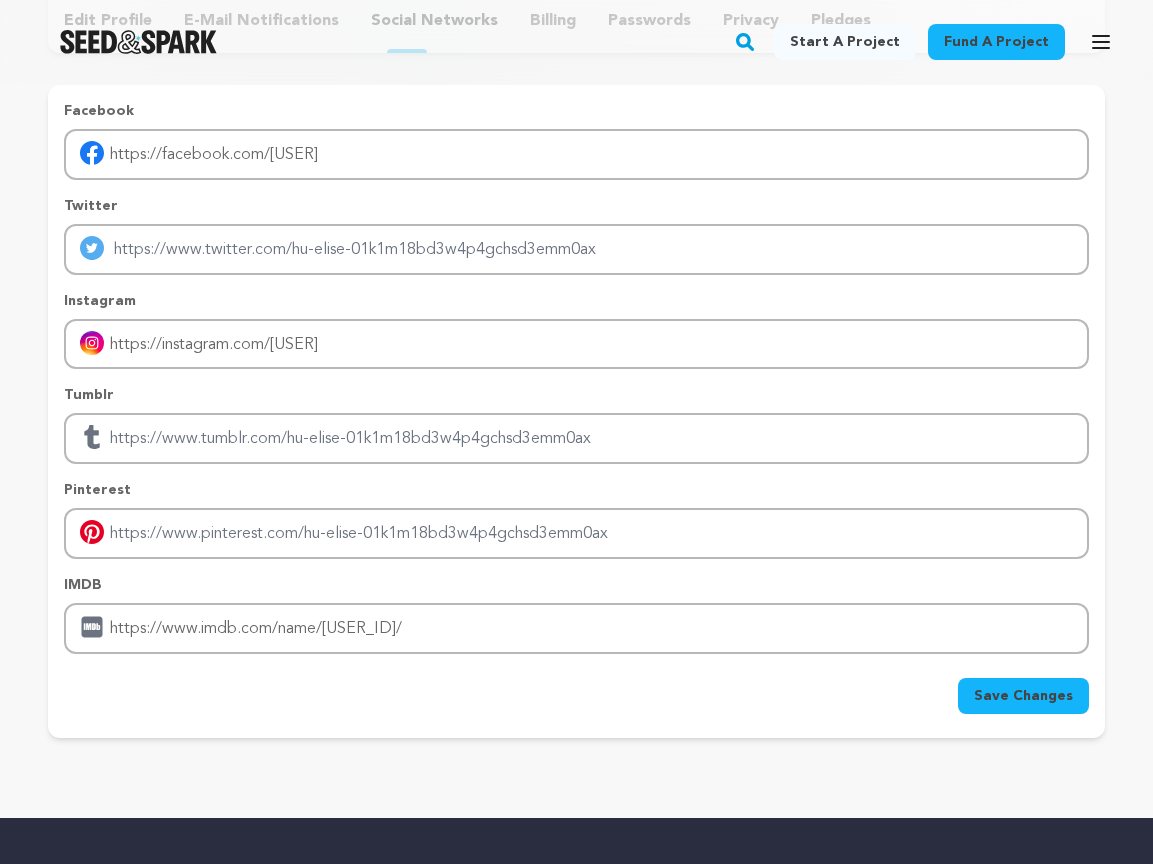 click on "Save Changes" at bounding box center (1023, 696) 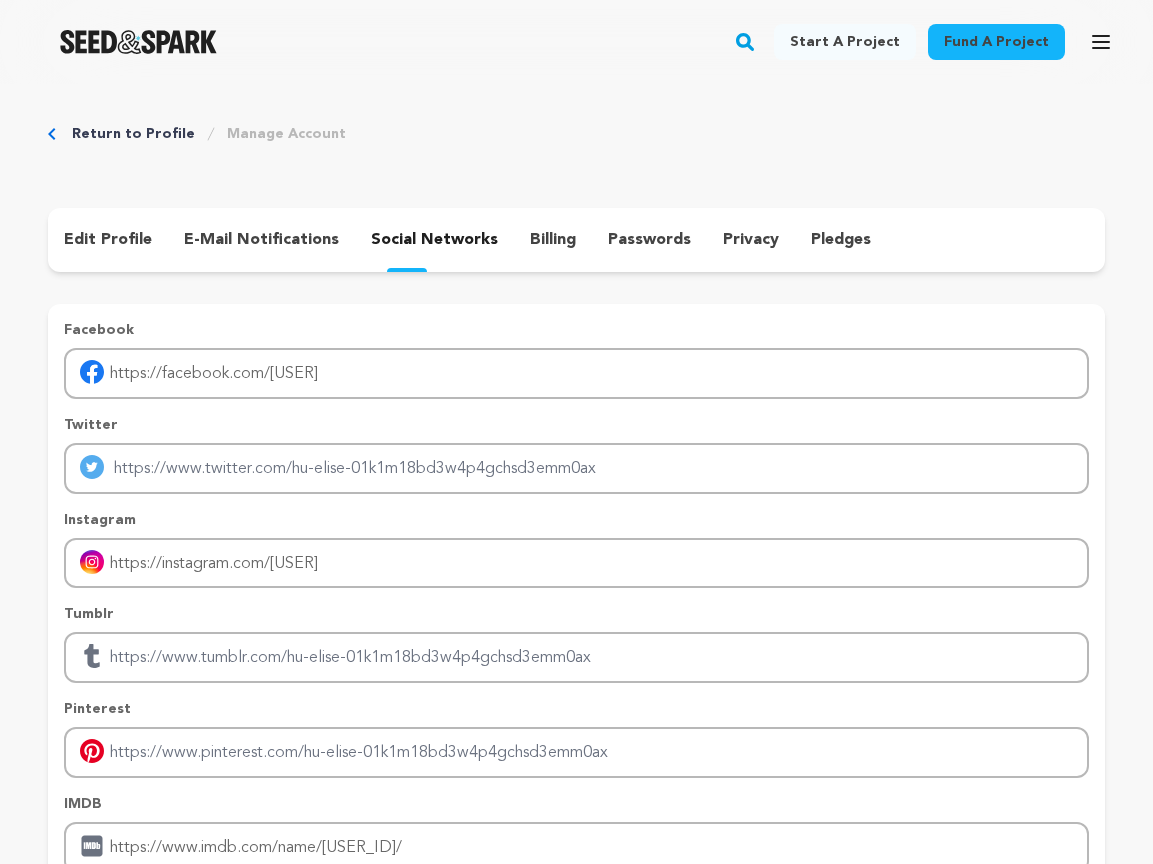 click on "Start a project" at bounding box center (845, 42) 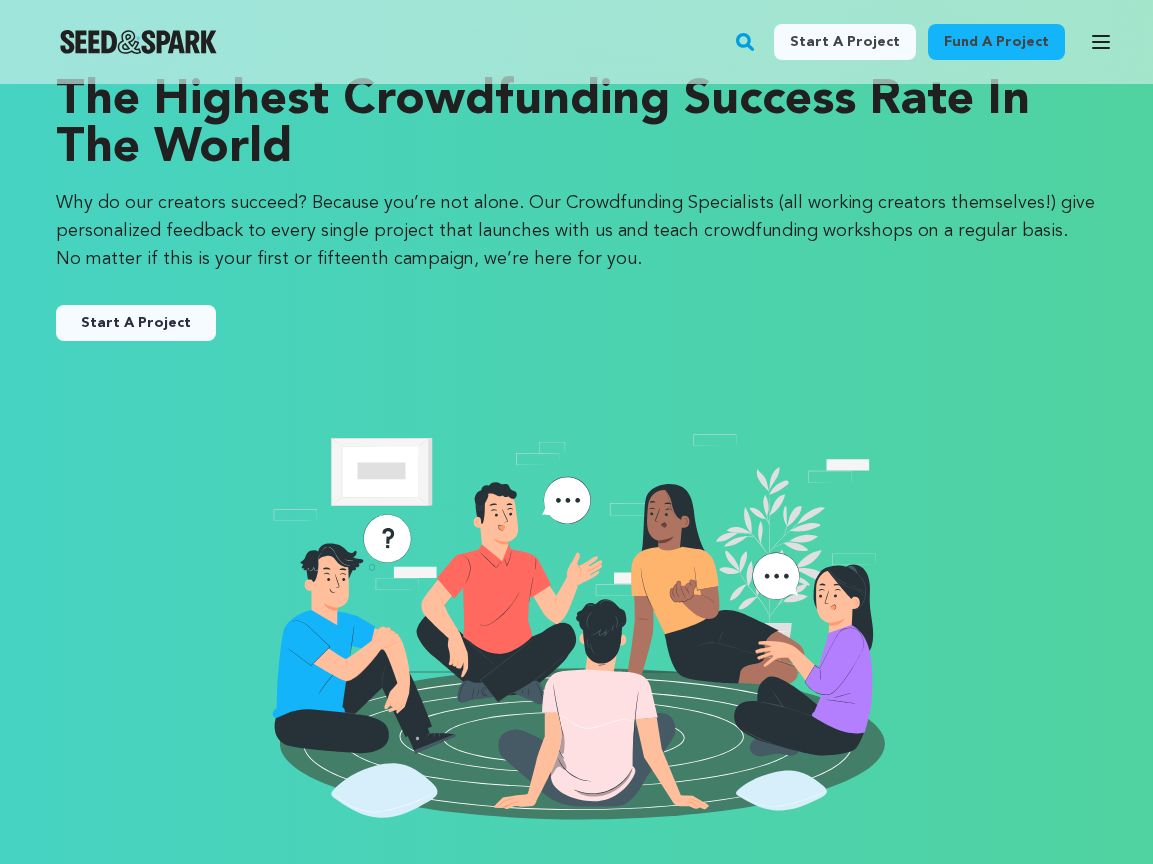 scroll, scrollTop: 152, scrollLeft: 0, axis: vertical 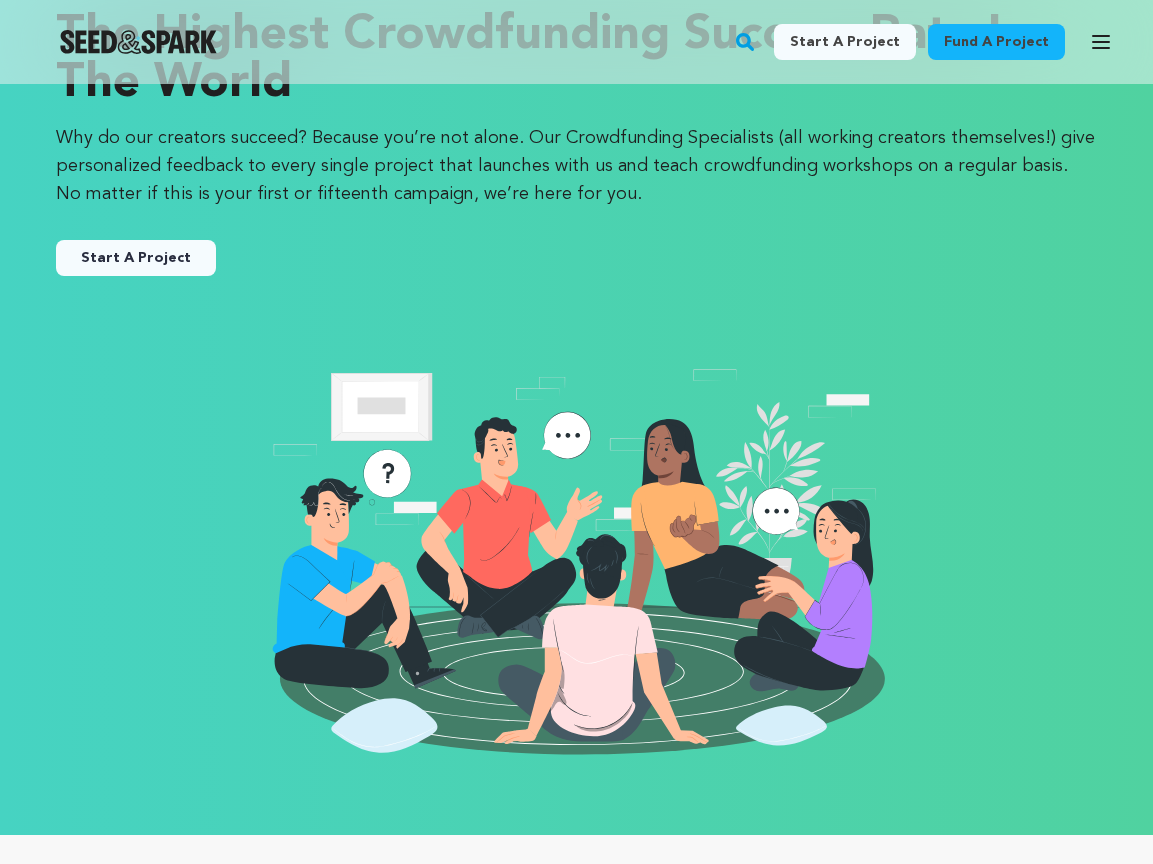 click on "Start A Project" at bounding box center [136, 258] 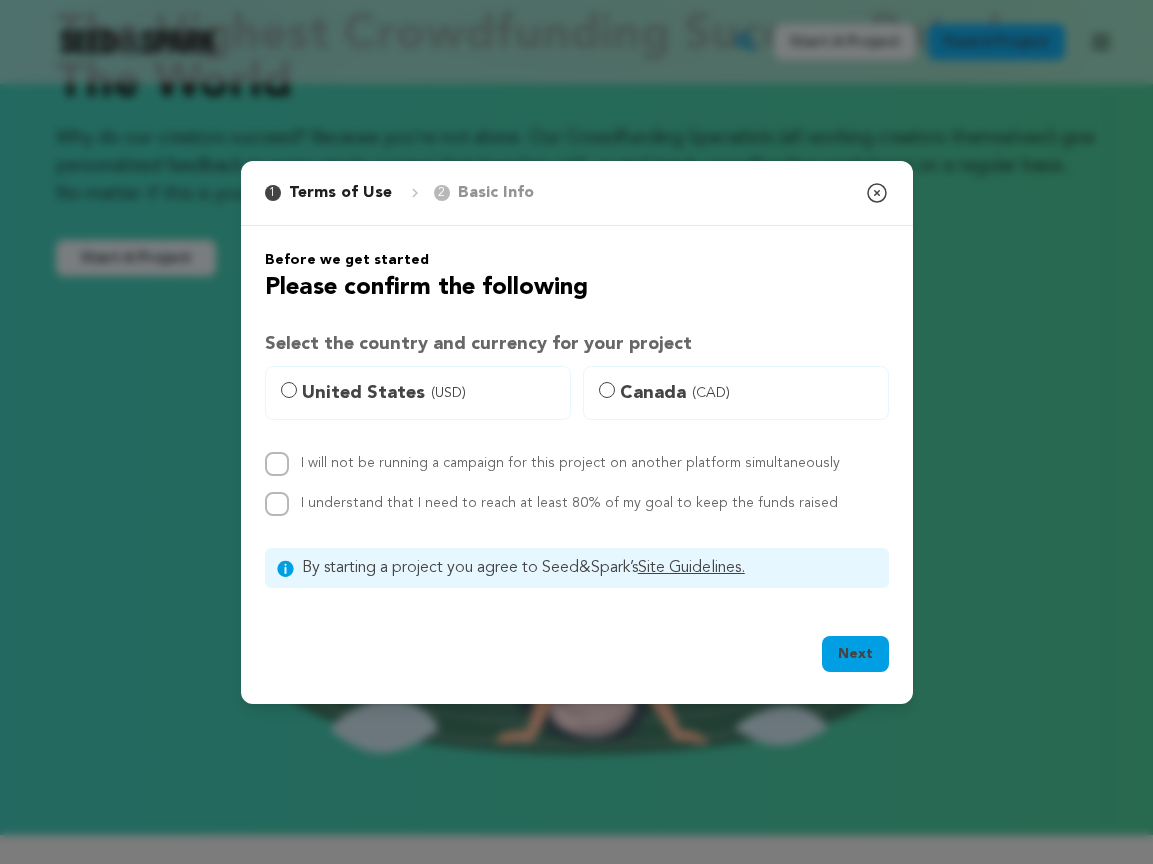 click on "United States
(USD)" at bounding box center (430, 393) 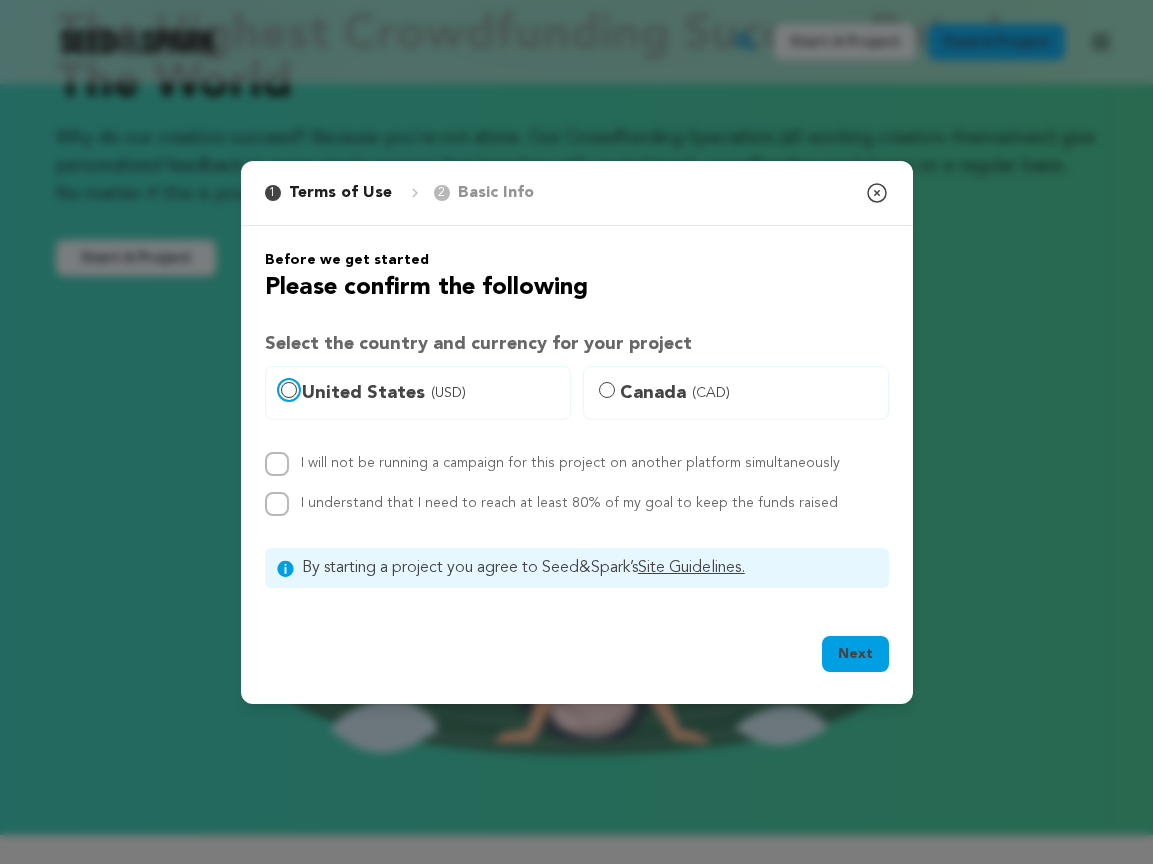 click on "United States
(USD)" at bounding box center (289, 390) 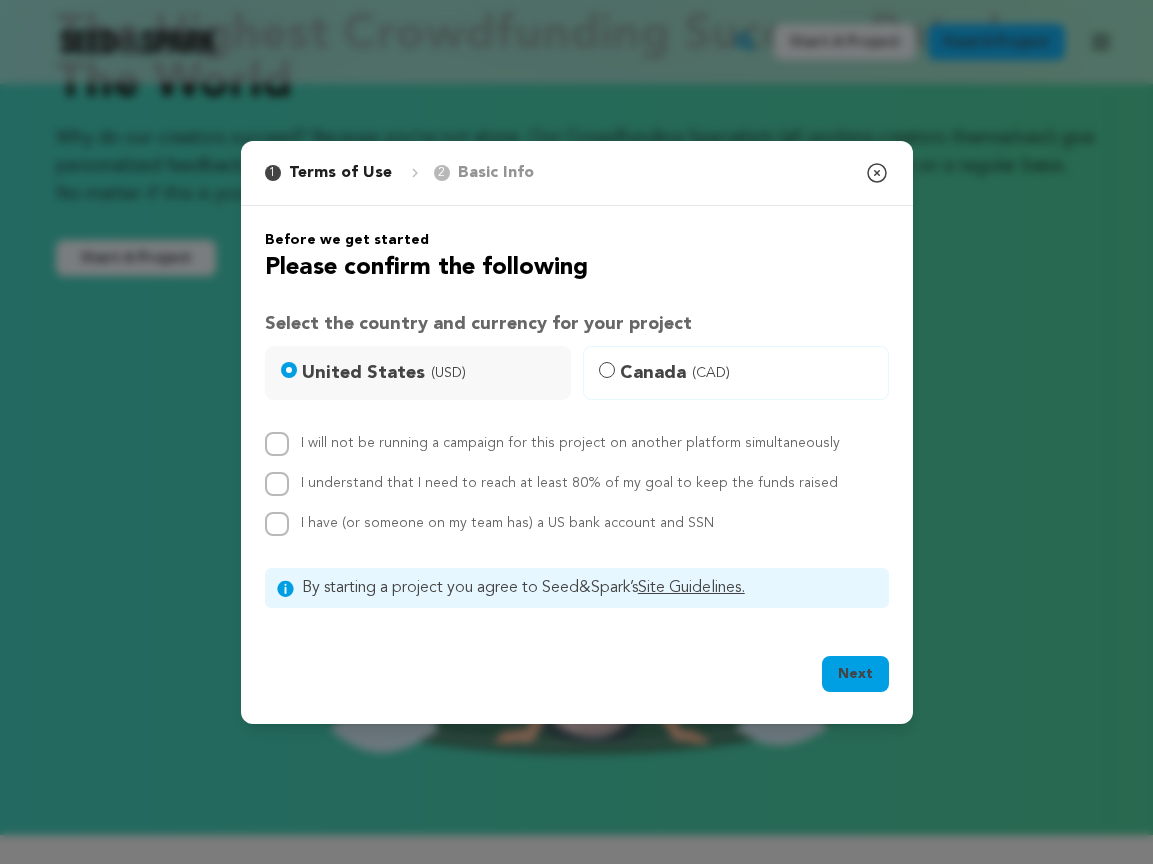 click on "I will not be running a campaign for this project on another platform
simultaneously" at bounding box center [570, 444] 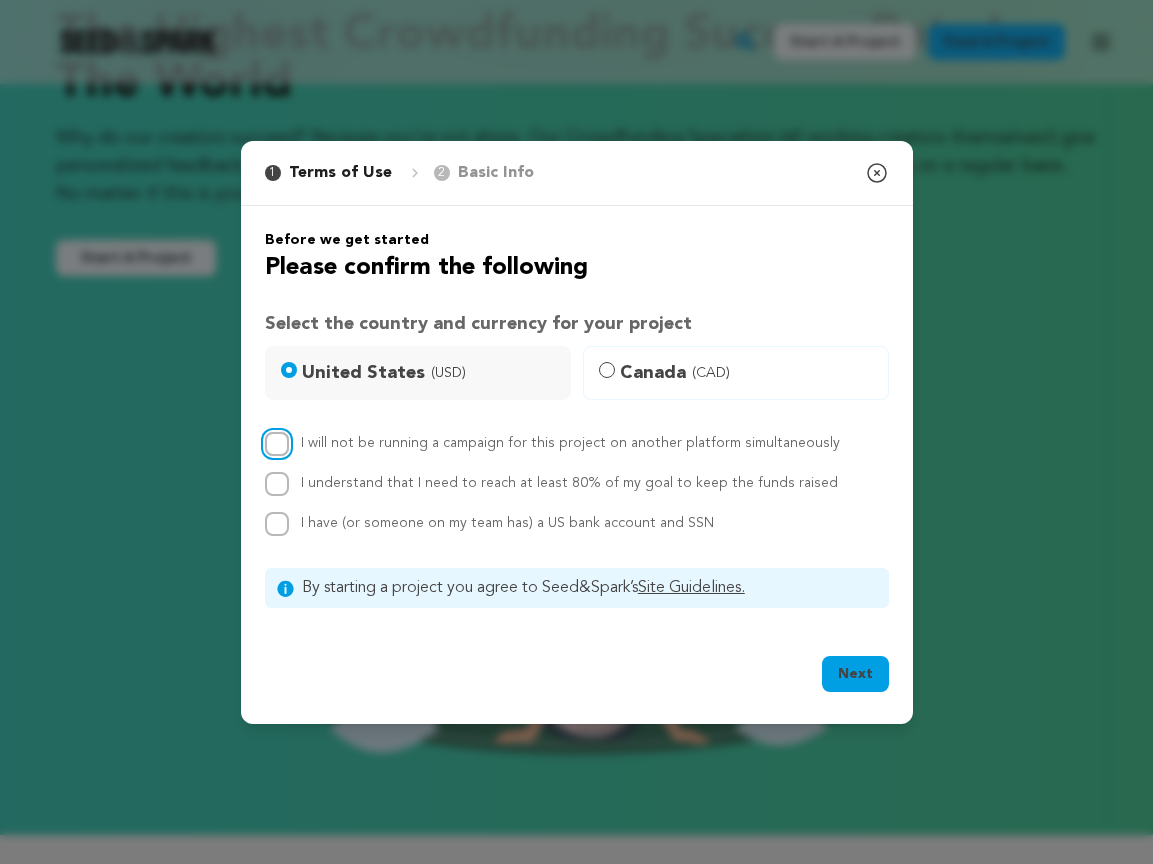 click on "I will not be running a campaign for this project on another platform
simultaneously" at bounding box center [277, 444] 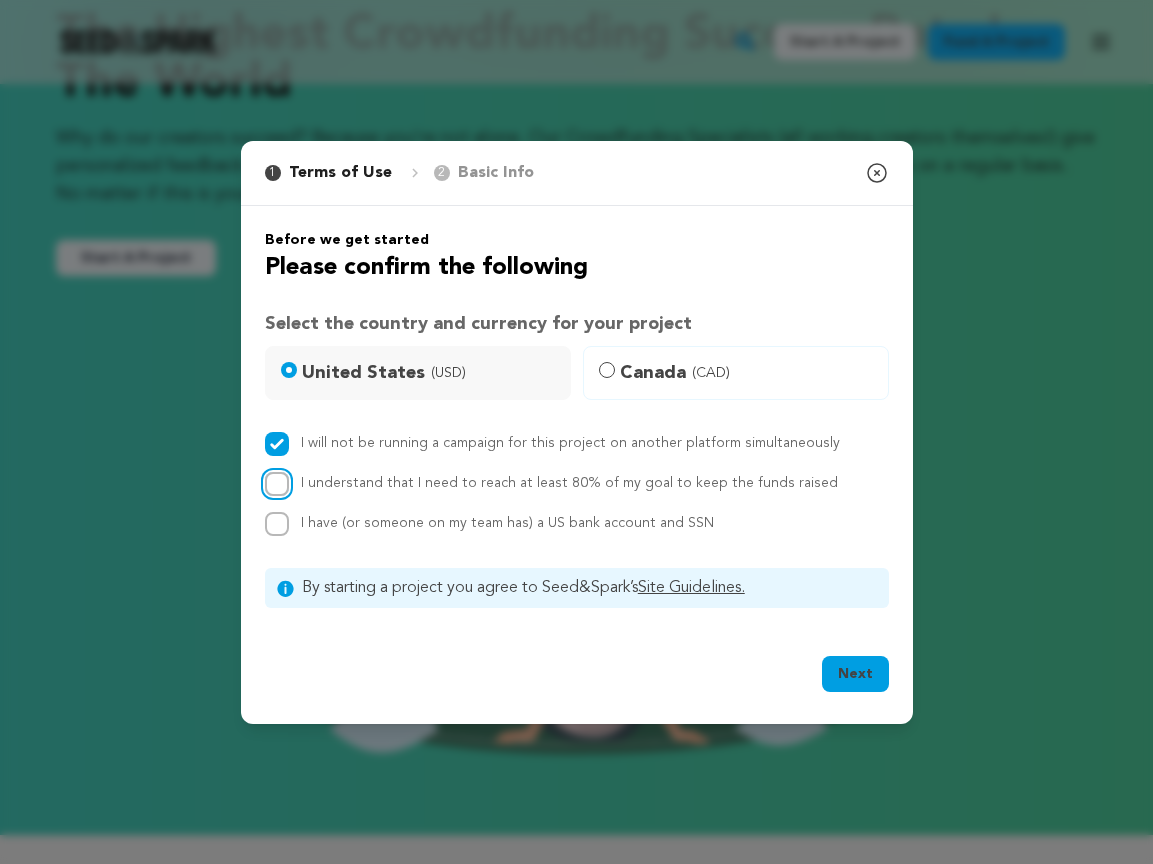 click on "I understand that I need to reach at least 80% of my goal to keep the
funds raised" at bounding box center [277, 484] 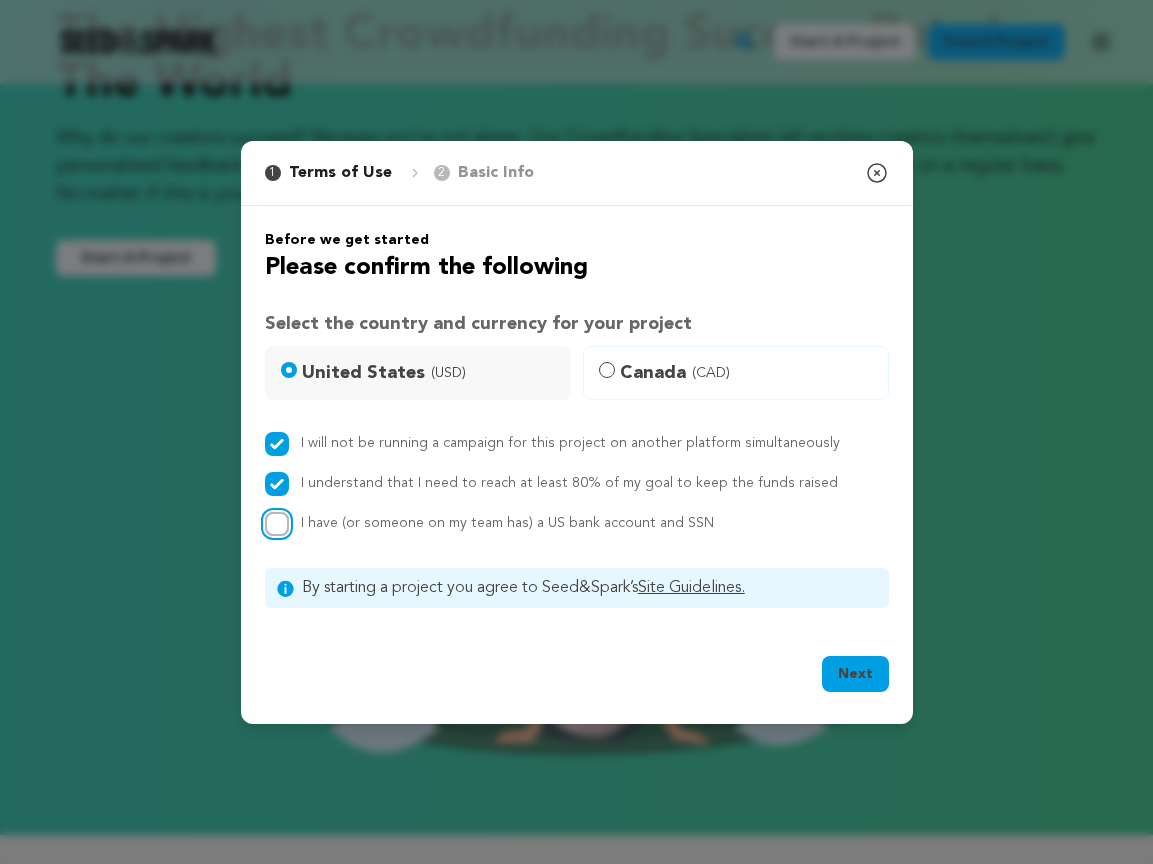 click on "I have (or someone on my team has) a US bank account and SSN" at bounding box center [277, 524] 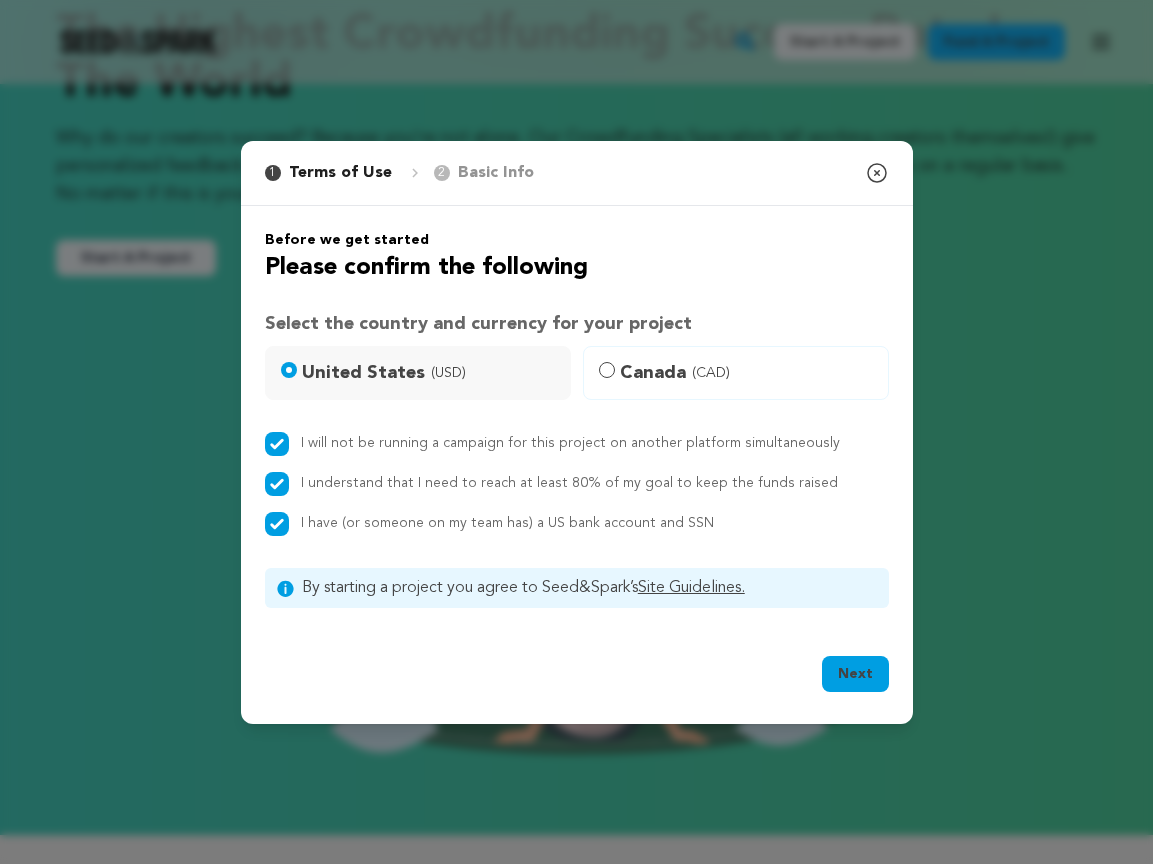click on "Next" at bounding box center (855, 674) 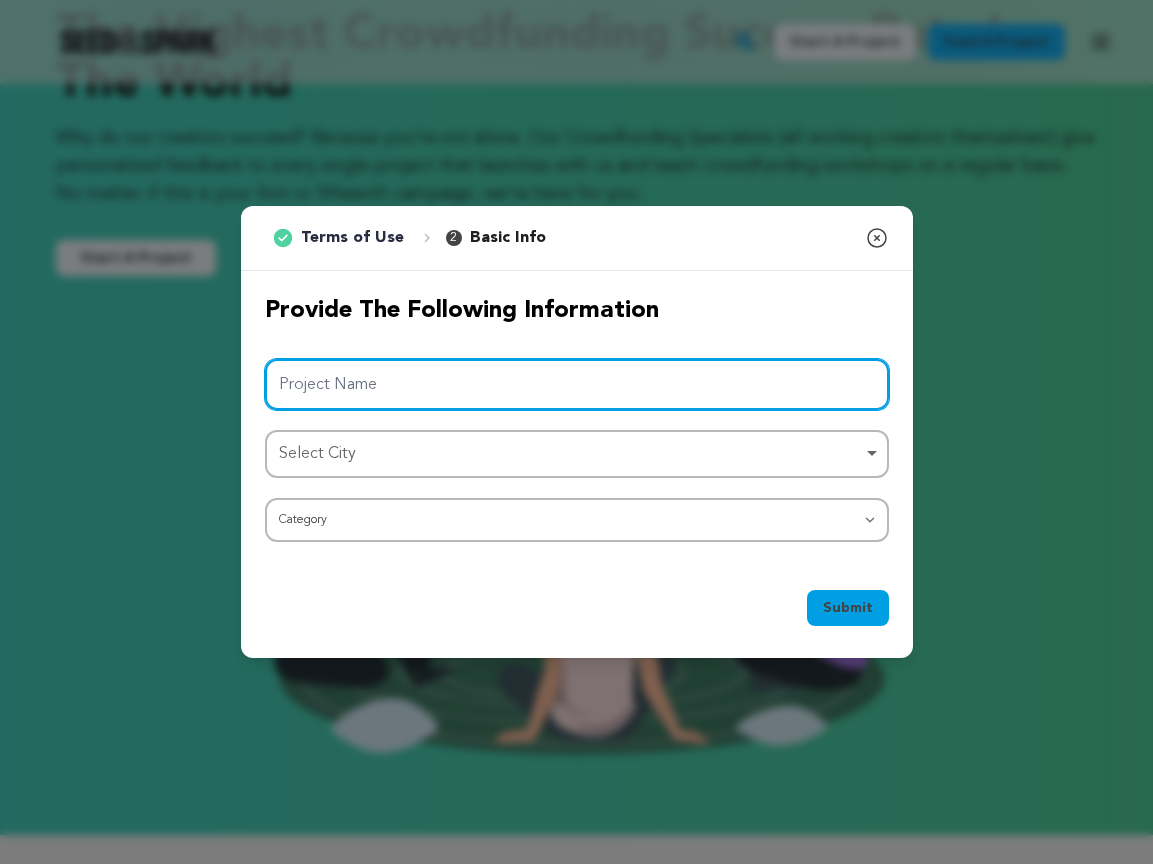 click on "Project Name" at bounding box center [577, 384] 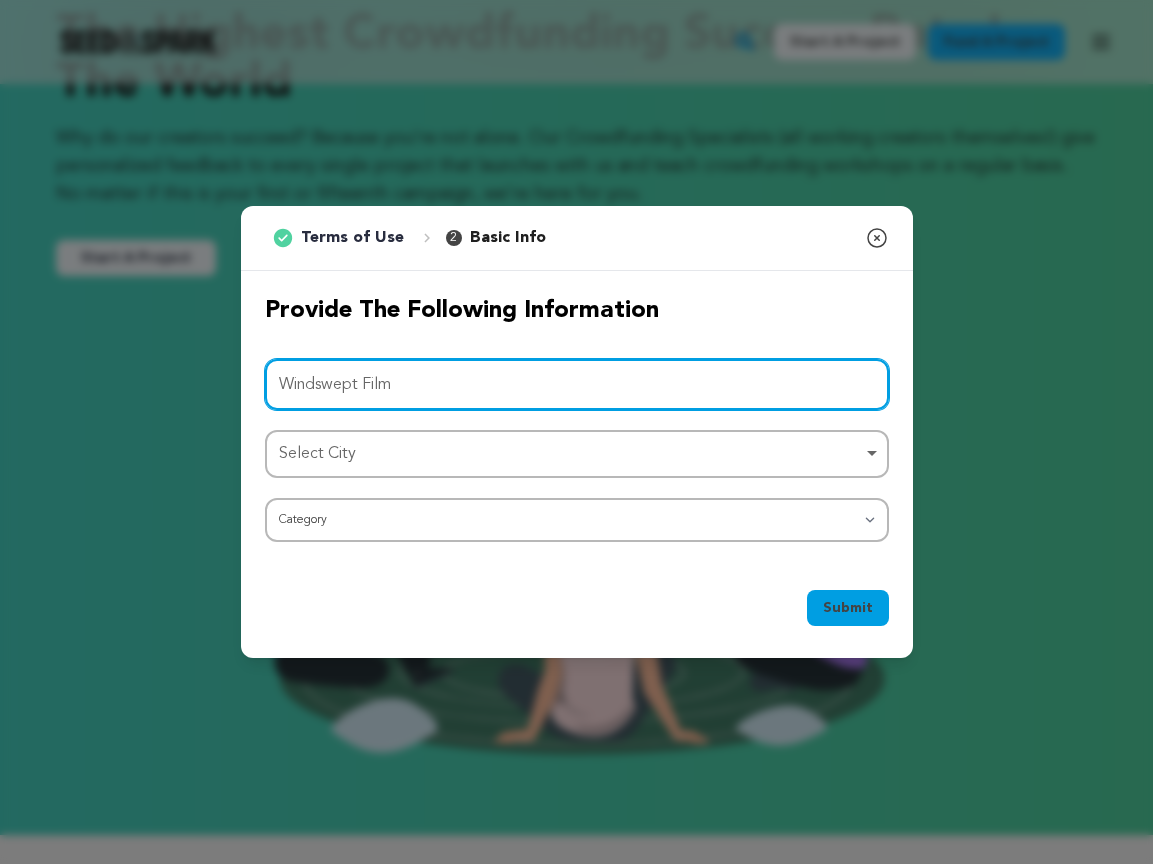 type on "Windswept Film" 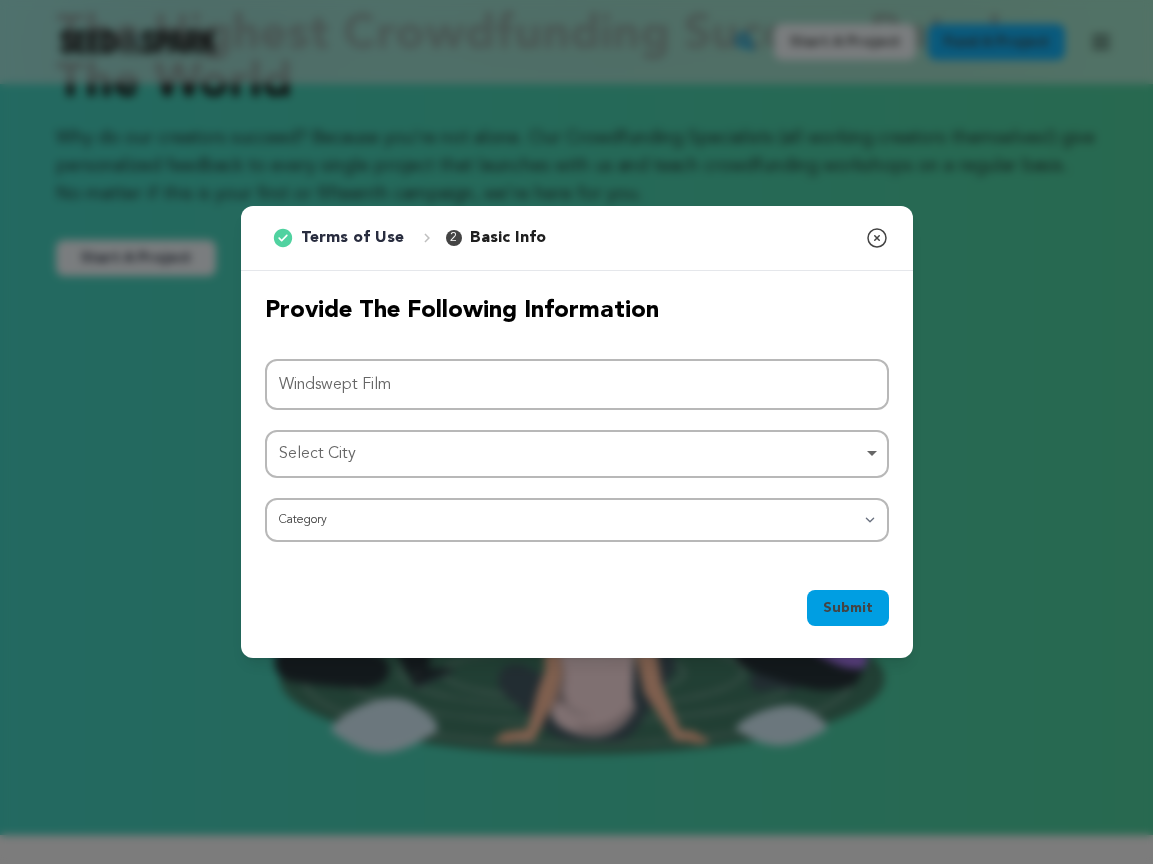 click on "Select City Remove item" at bounding box center (571, 454) 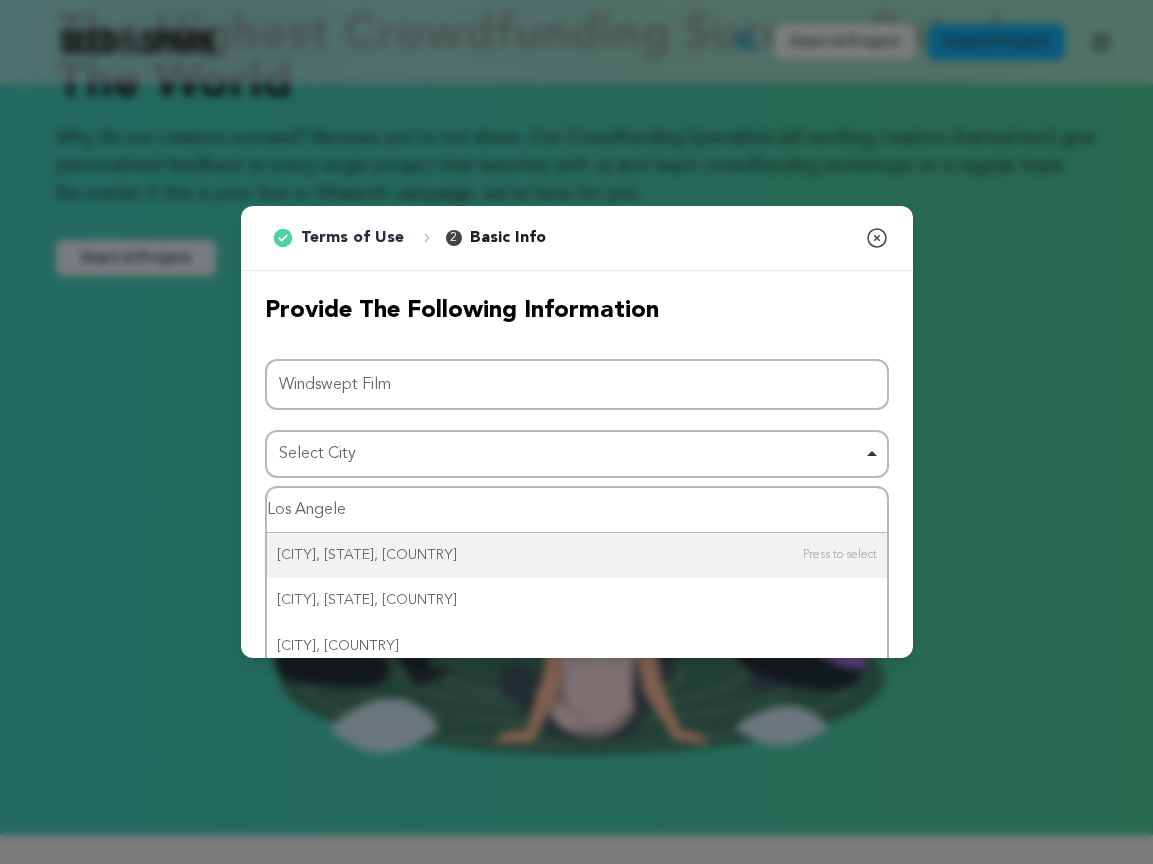 type on "Los Angeles" 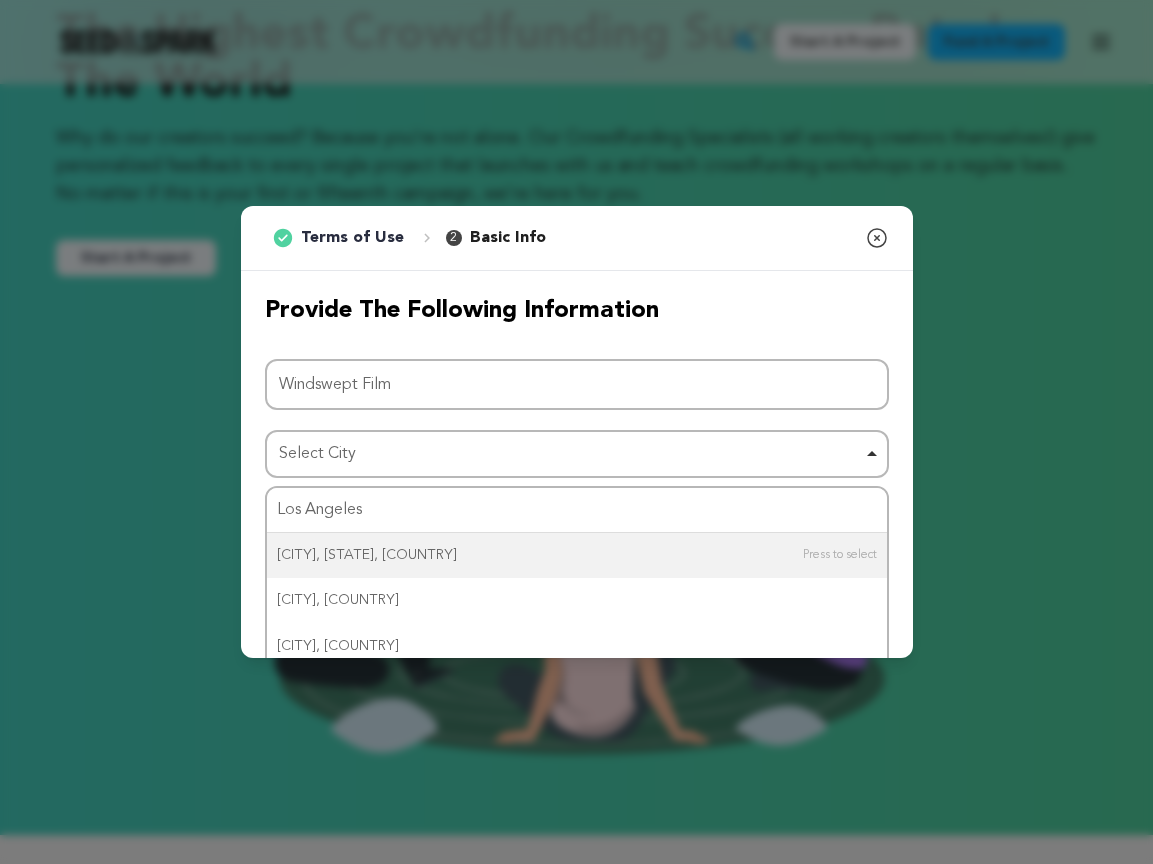 type 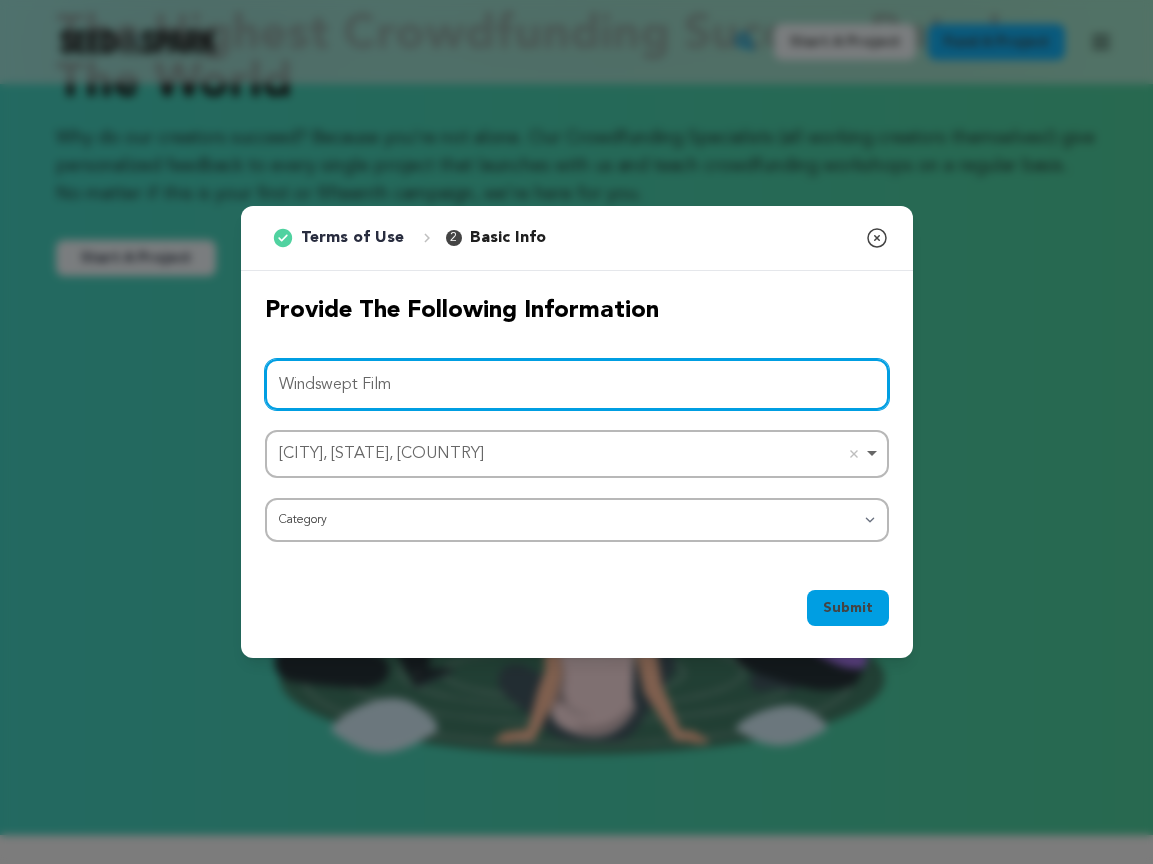 drag, startPoint x: 361, startPoint y: 381, endPoint x: 454, endPoint y: 377, distance: 93.08598 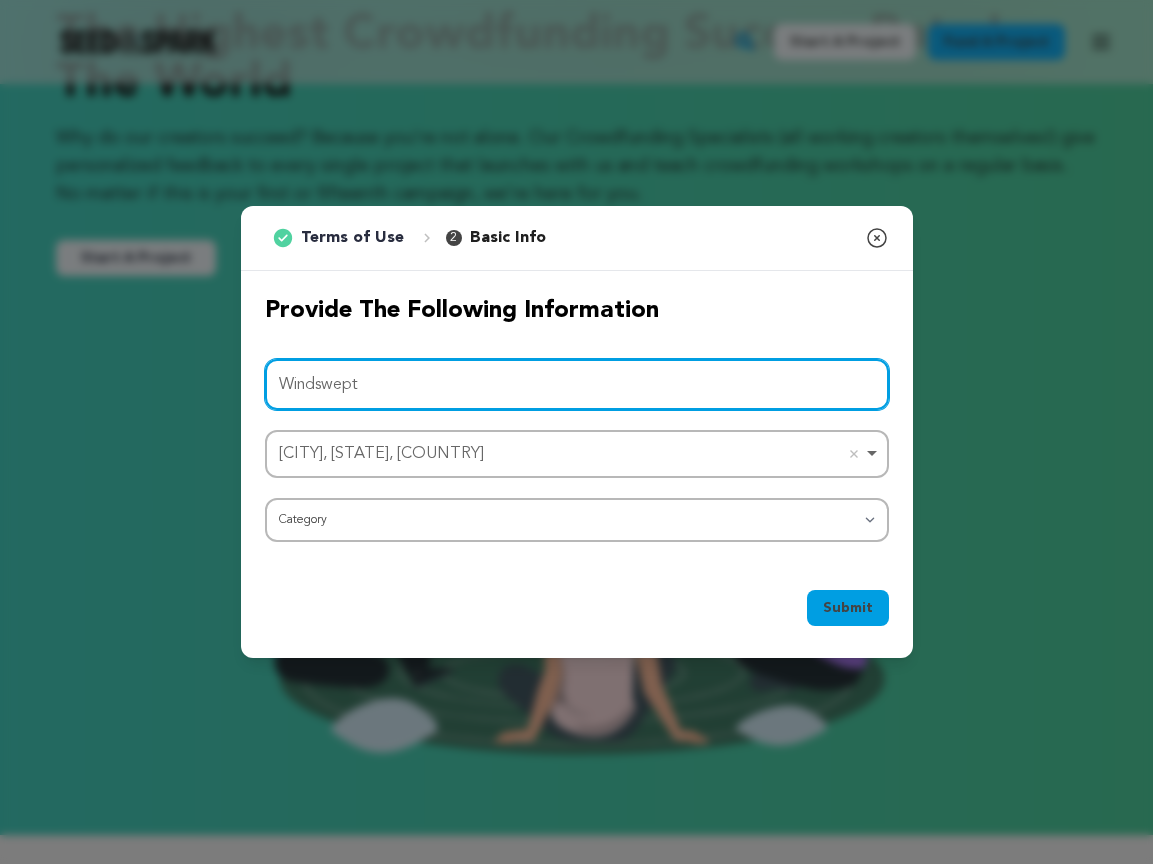 type on "Windswept" 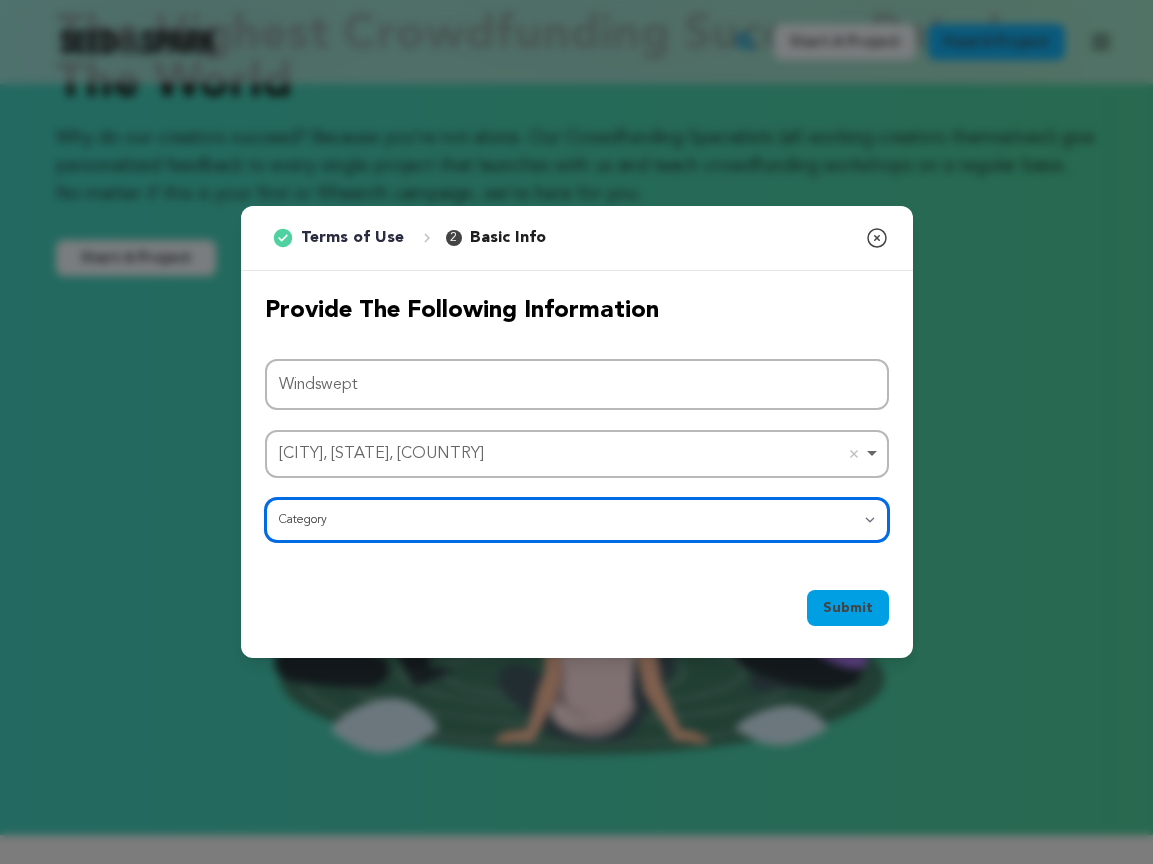 click on "Category
Film Feature
Film Short
Series
Film Festival
Company
Music Video
VR Experience
Comics
Artist Residency
Art & Photography
Collective
Dance
Games
Music
Radio & Podcasts
Orgs & Companies
Writing & Publishing
Venue & Spaces
Theatre" at bounding box center [577, 520] 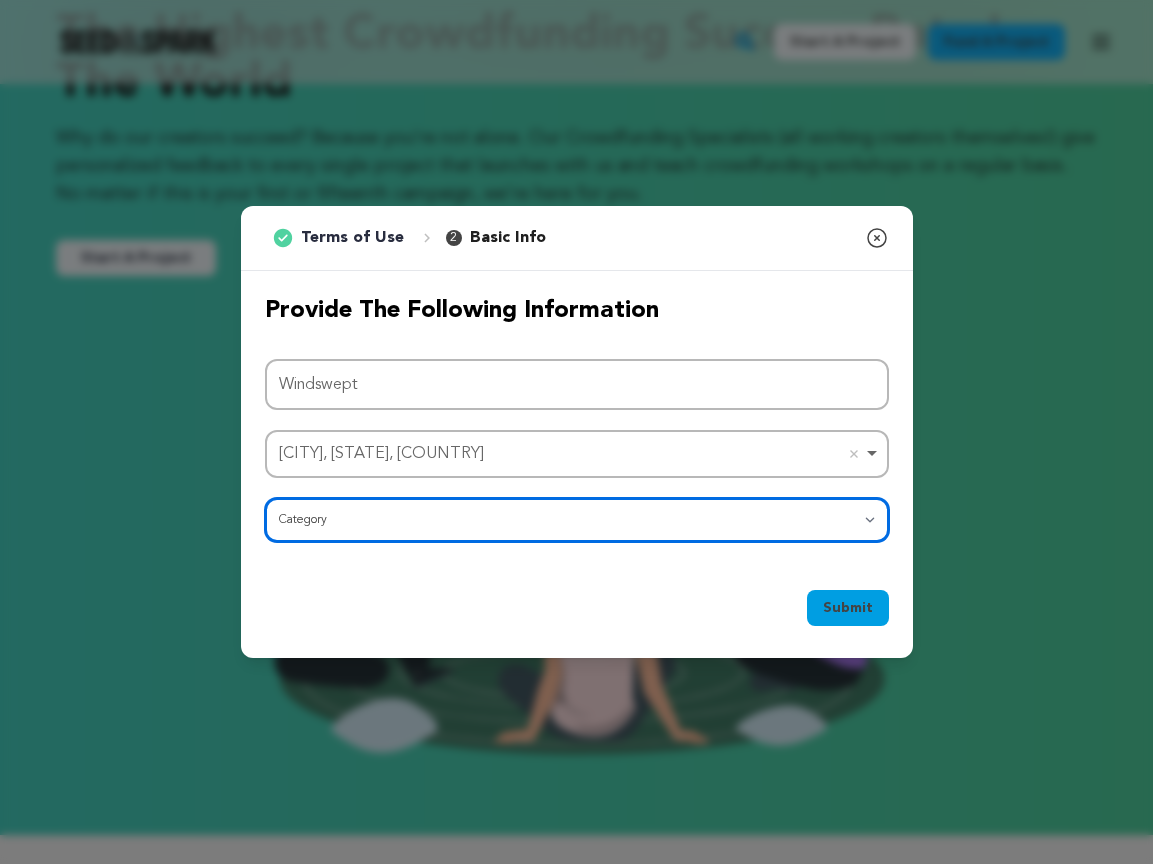 select on "382" 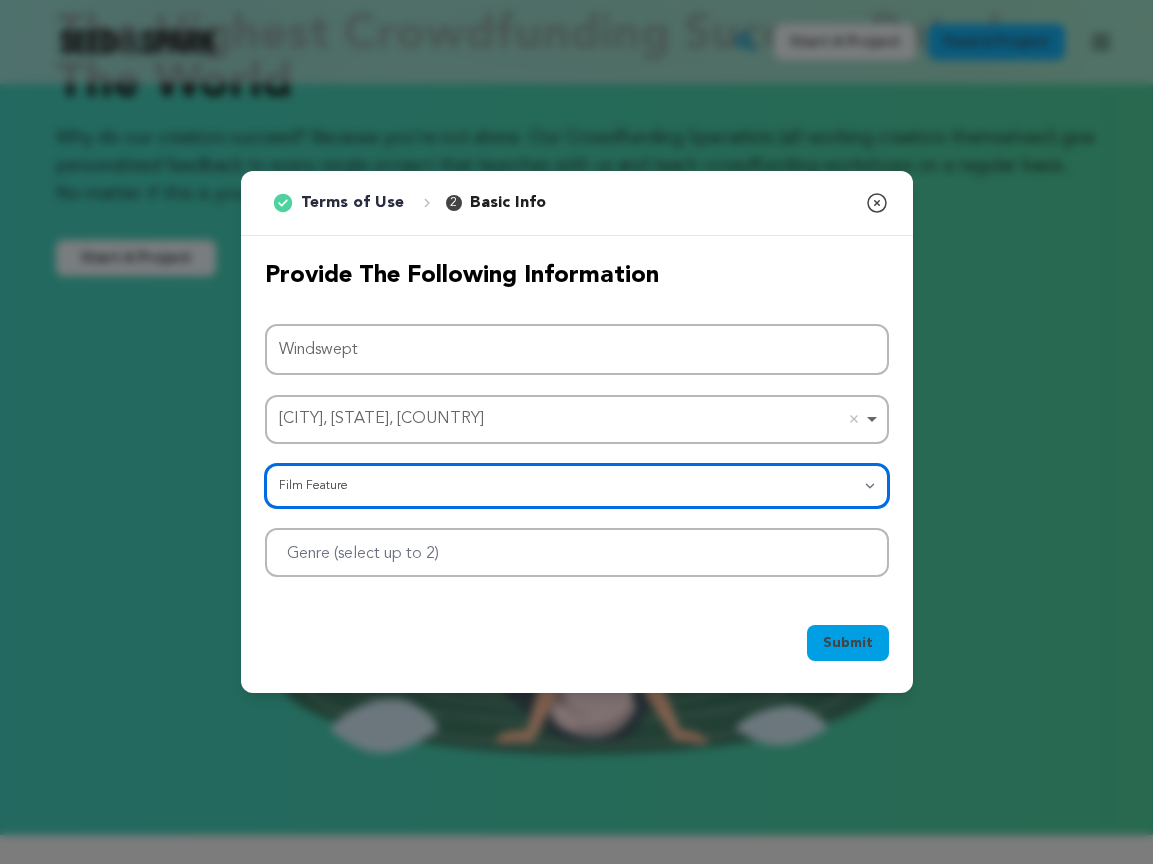 click at bounding box center [577, 552] 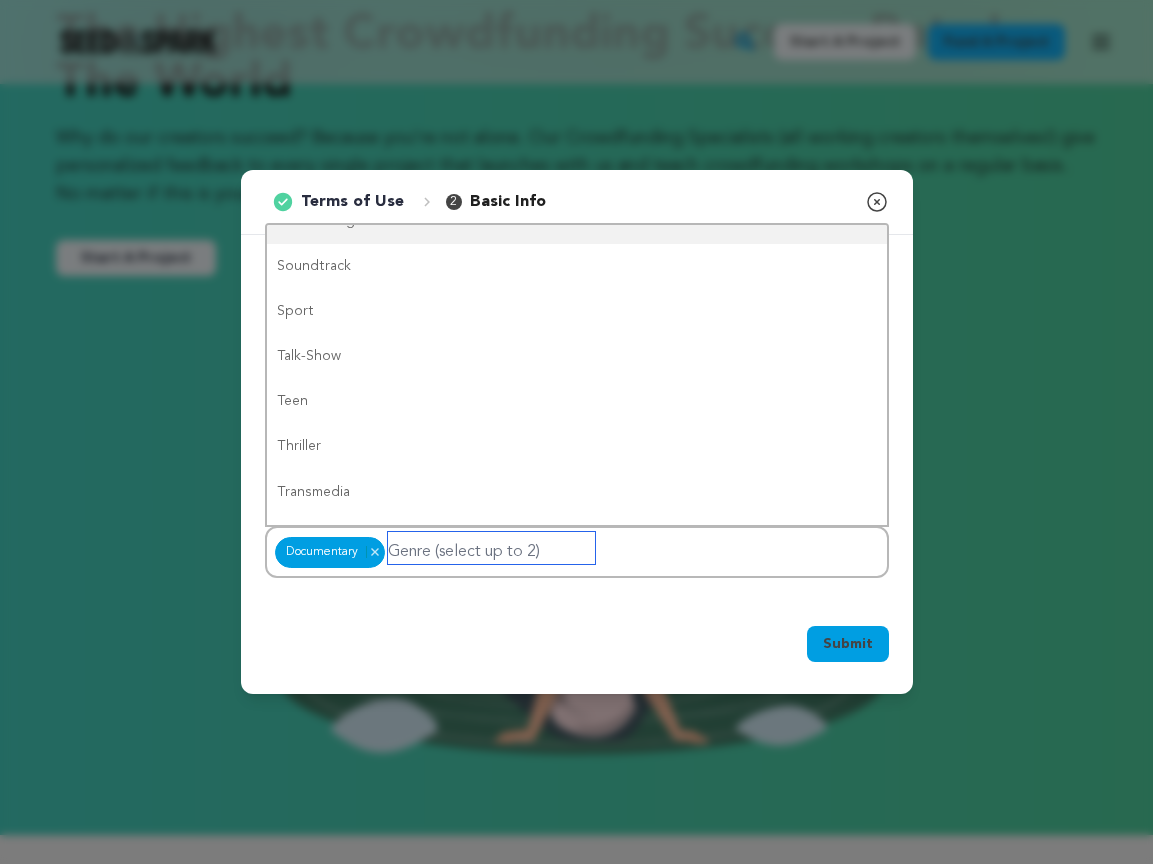scroll, scrollTop: 1494, scrollLeft: 0, axis: vertical 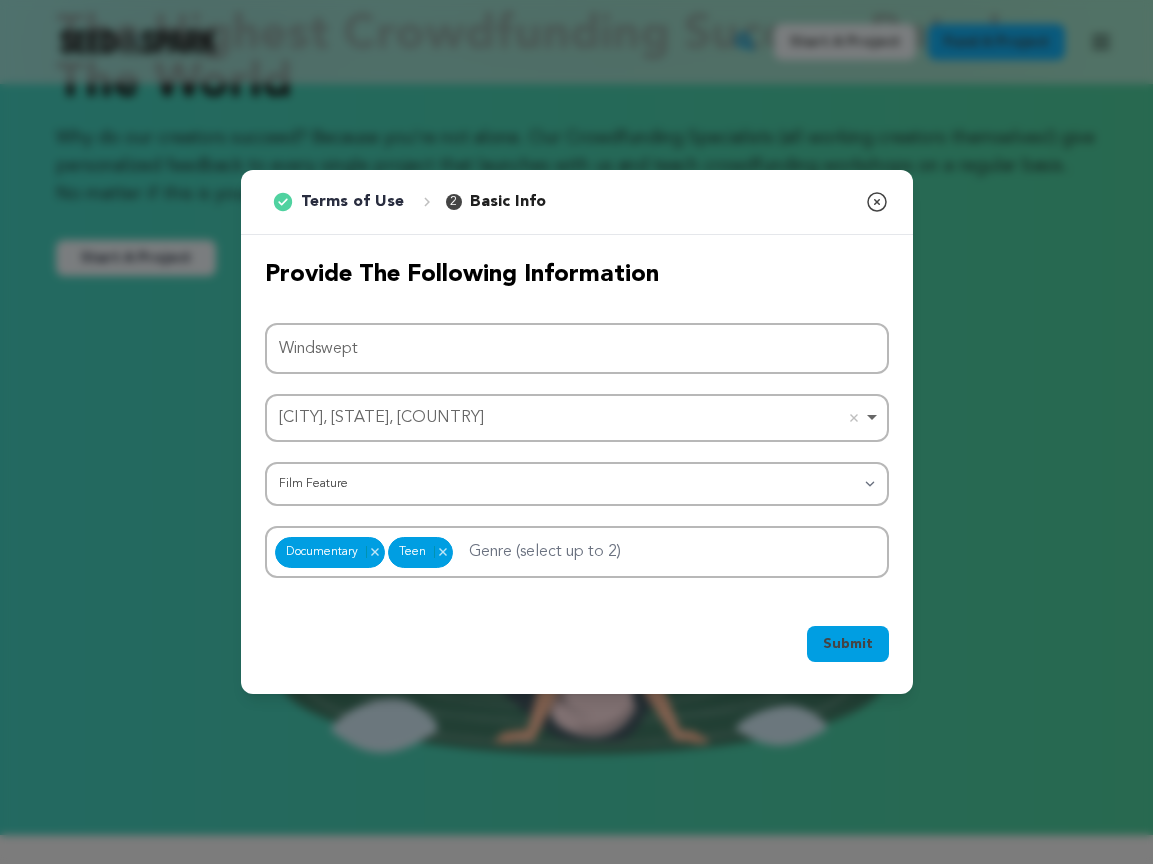 click on "Submit" at bounding box center [848, 644] 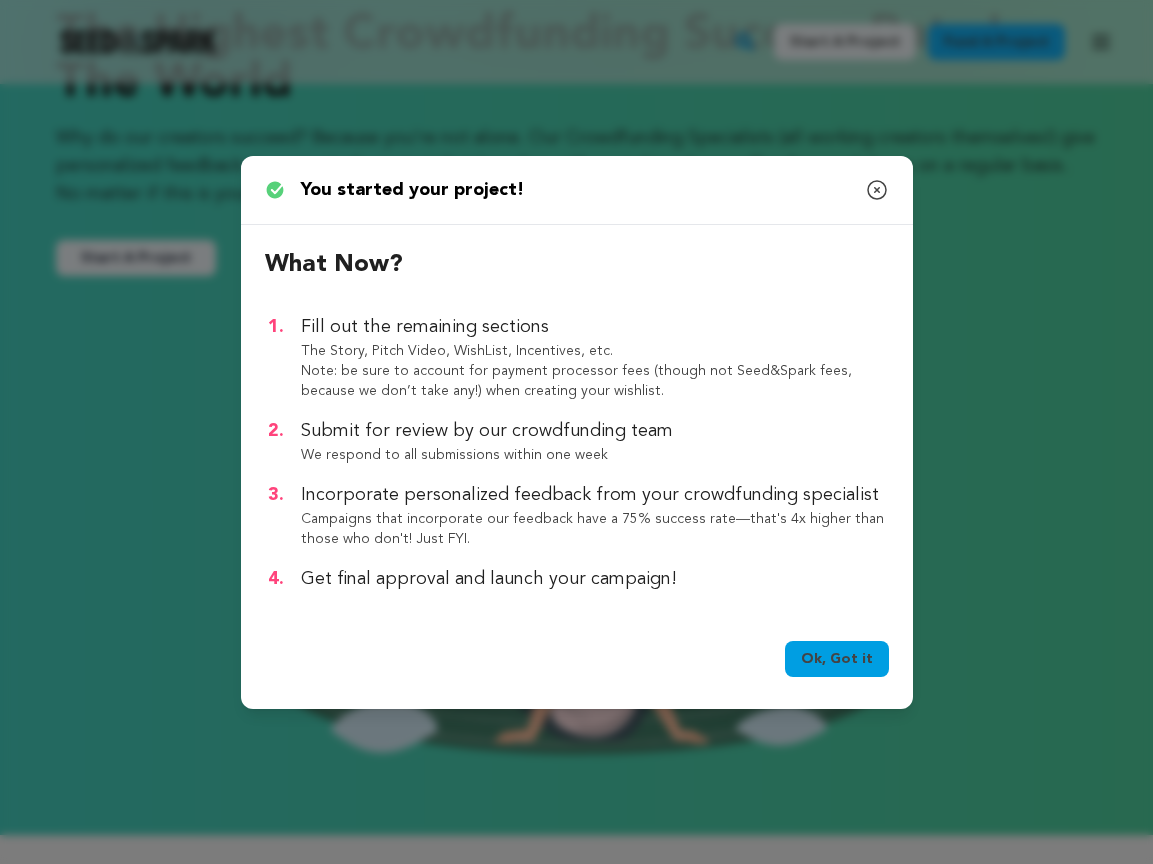 click on "Ok, Got it" at bounding box center [837, 659] 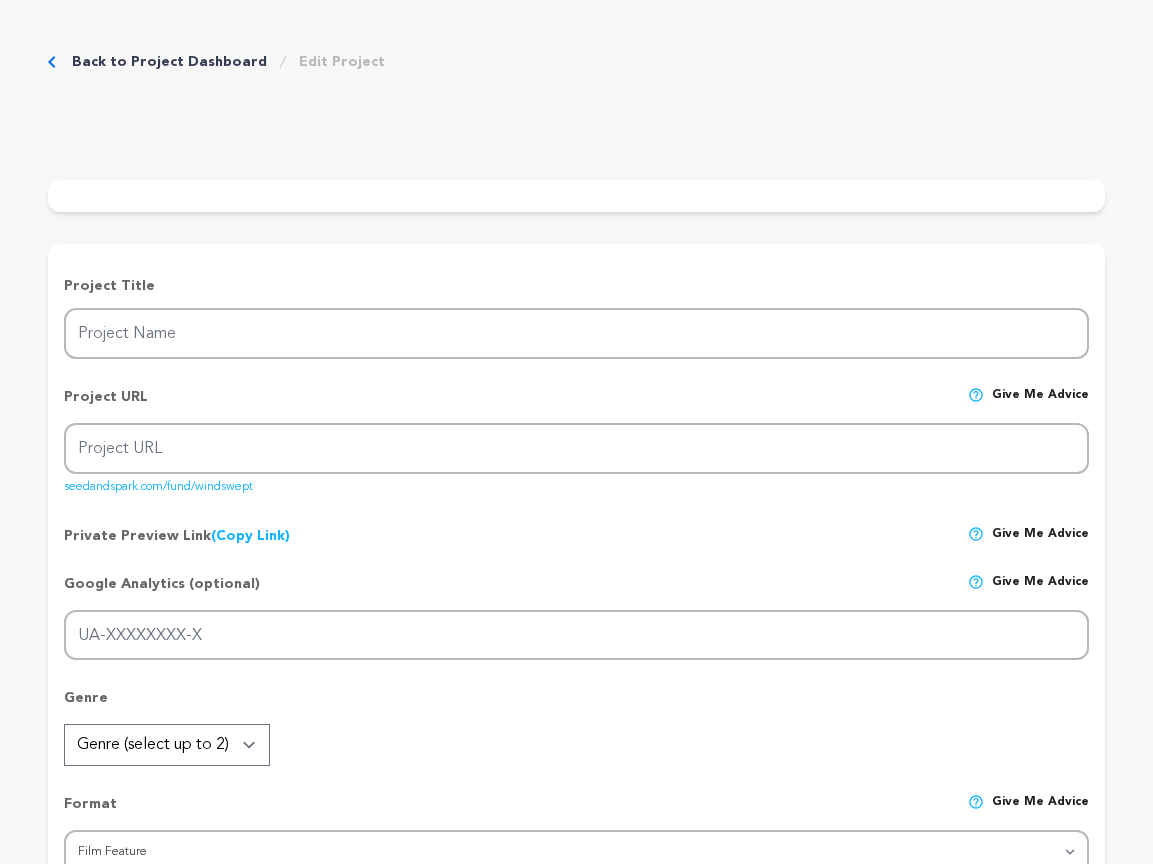 scroll, scrollTop: 0, scrollLeft: 0, axis: both 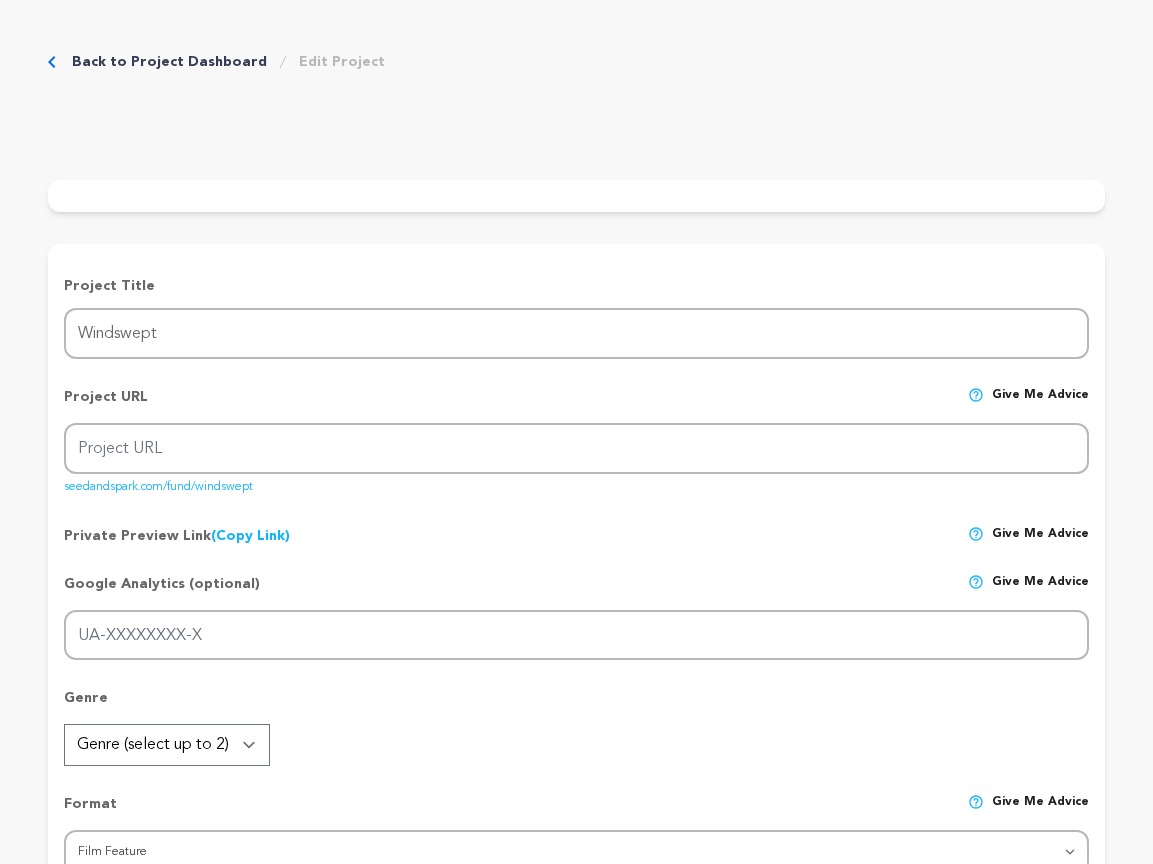 type on "windswept" 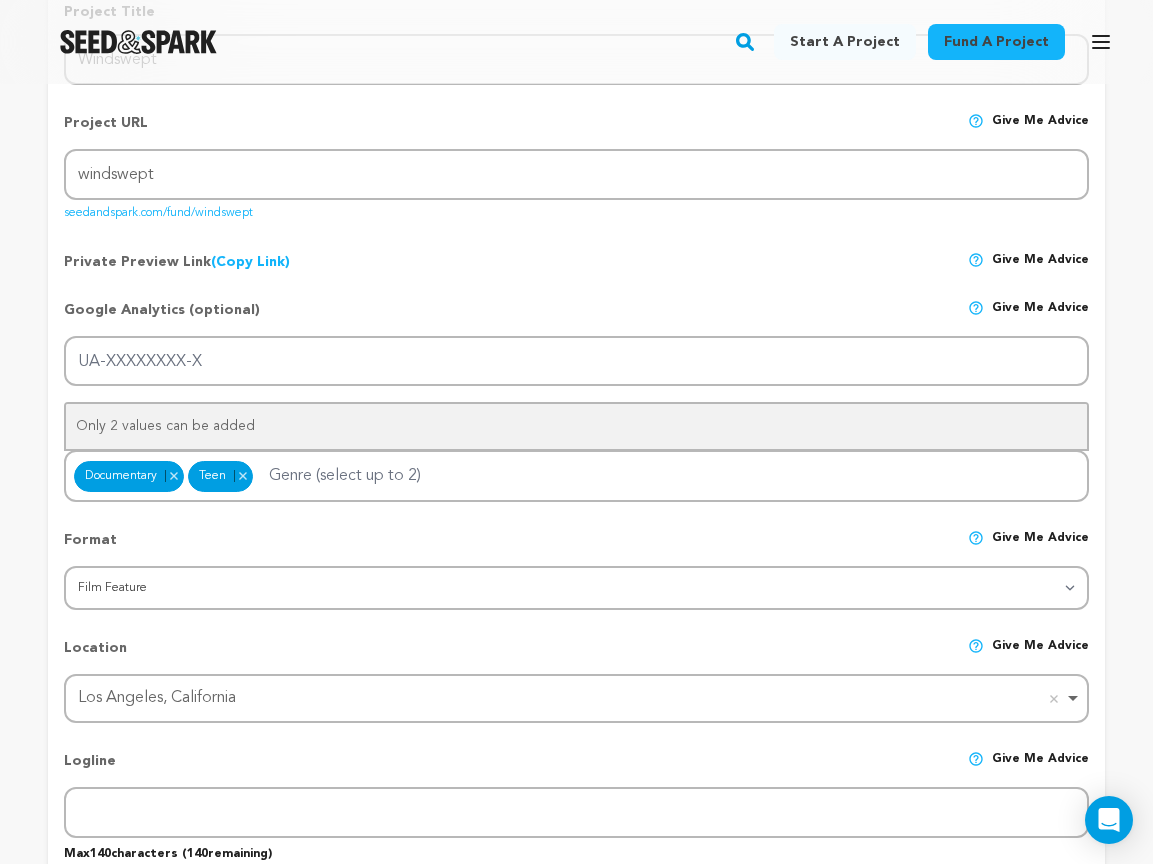 scroll, scrollTop: 403, scrollLeft: 0, axis: vertical 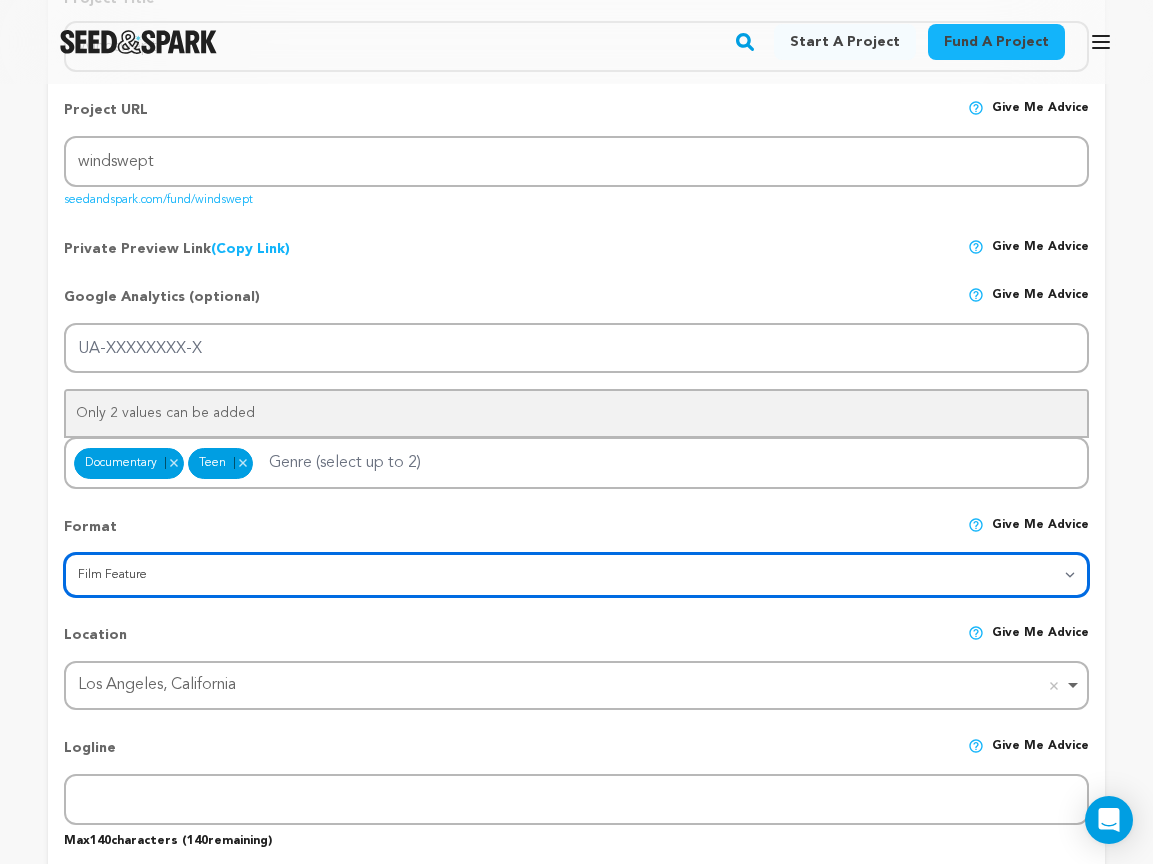 click on "Category
Film Feature
Film Short
Series
VR Experience
Film Festival
Company
Music Video
Comics
Artist Residency
Art & Photography
Collective
Dance
Games
Music
Radio & Podcasts
Venue & Spaces" at bounding box center (576, 575) 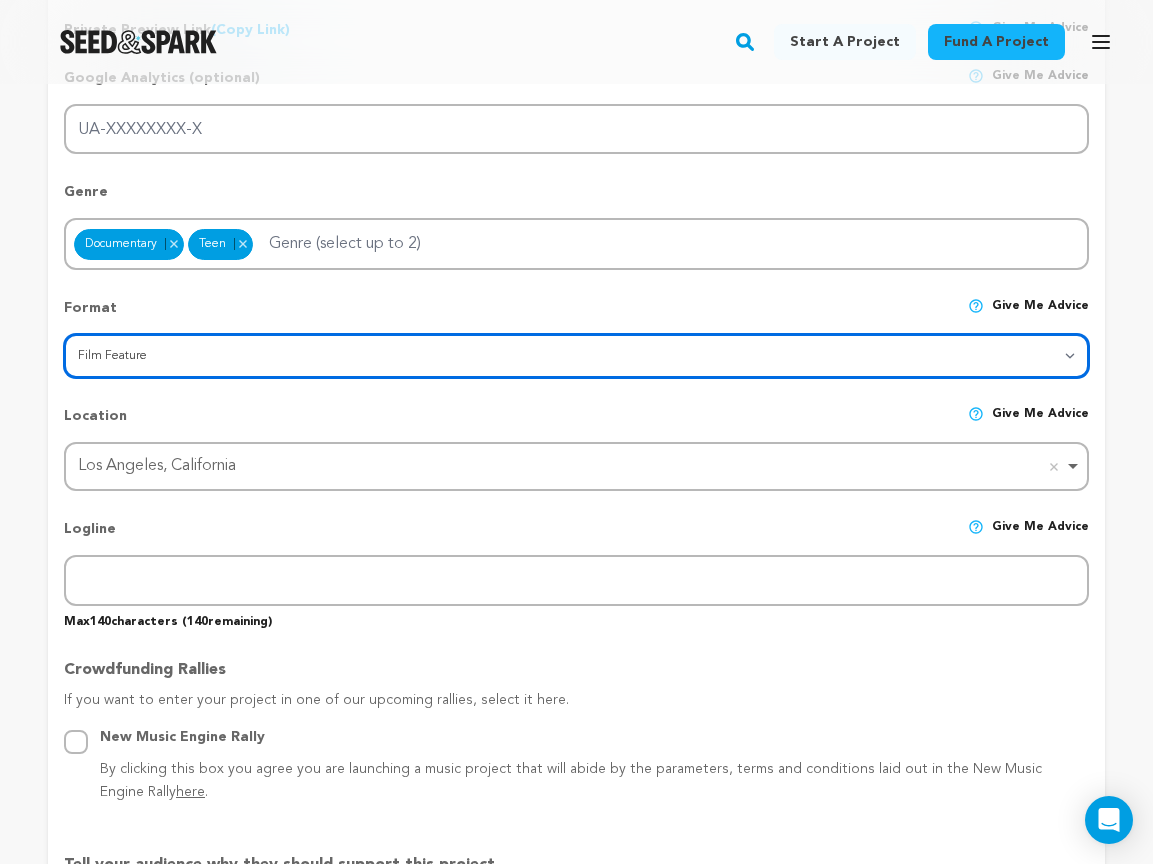 scroll, scrollTop: 641, scrollLeft: 0, axis: vertical 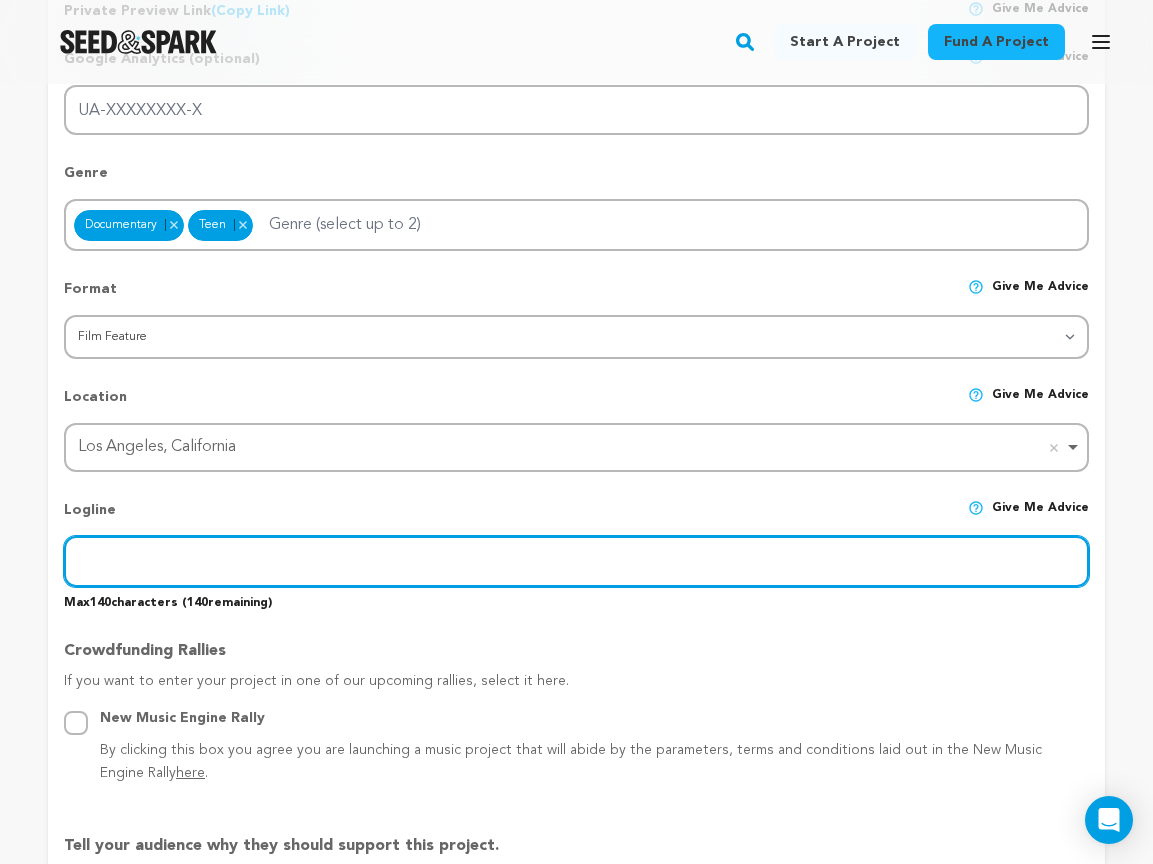 click at bounding box center (576, 561) 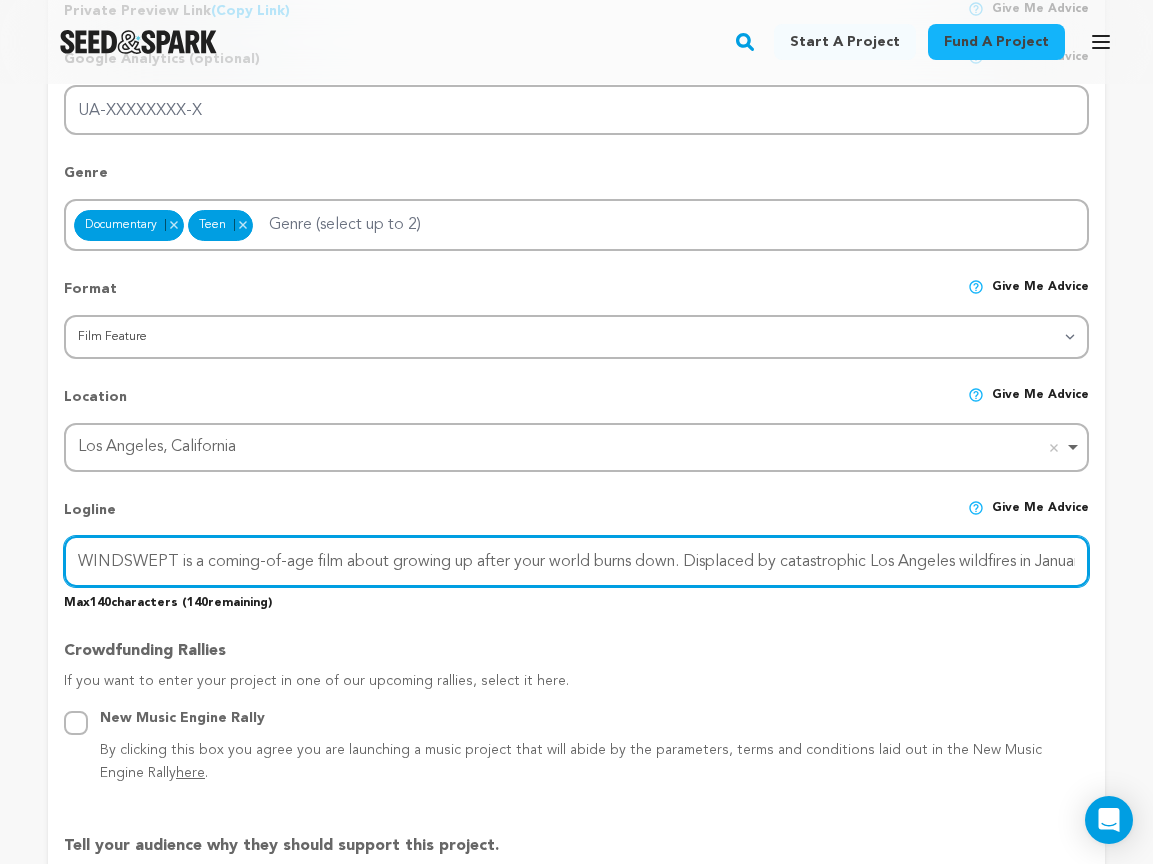 scroll, scrollTop: 0, scrollLeft: 34, axis: horizontal 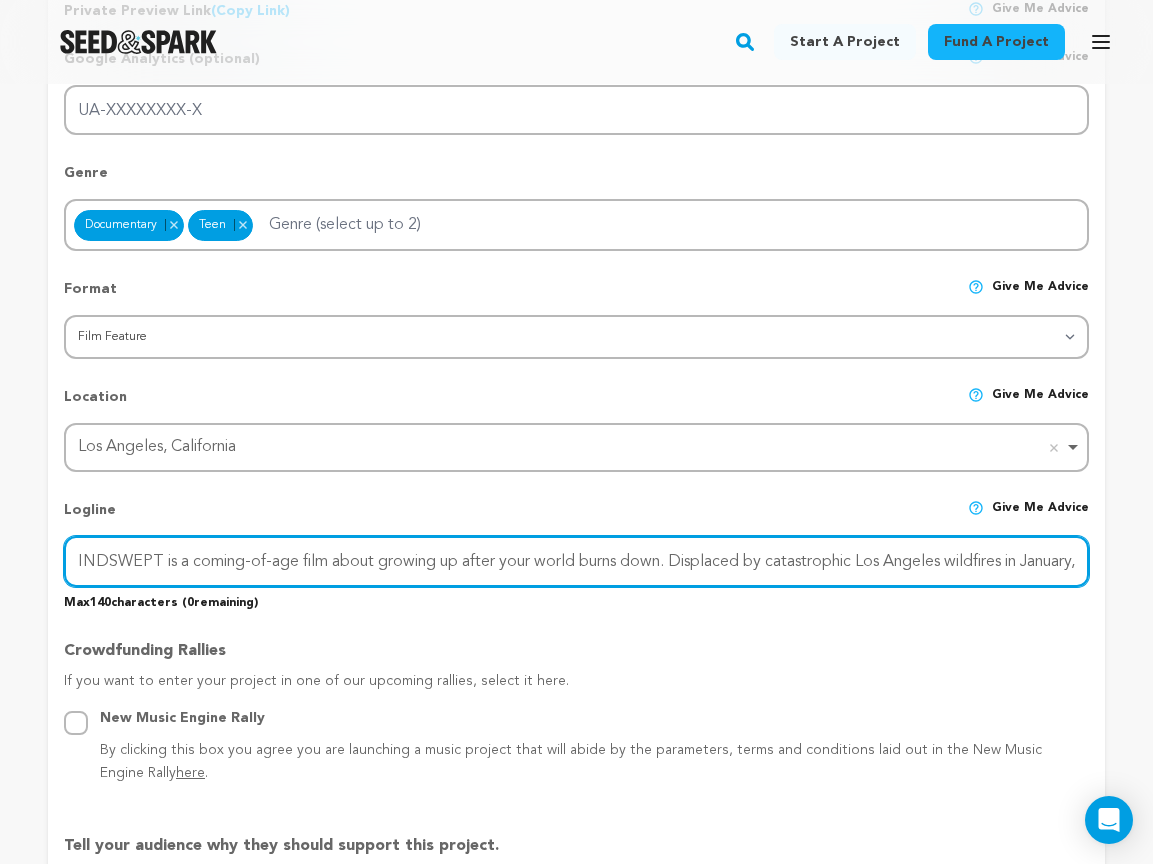 click on "WINDSWEPT is a coming-of-age film about growing up after your world burns down. Displaced by catastrophic Los Angeles wildfires in January," at bounding box center [576, 561] 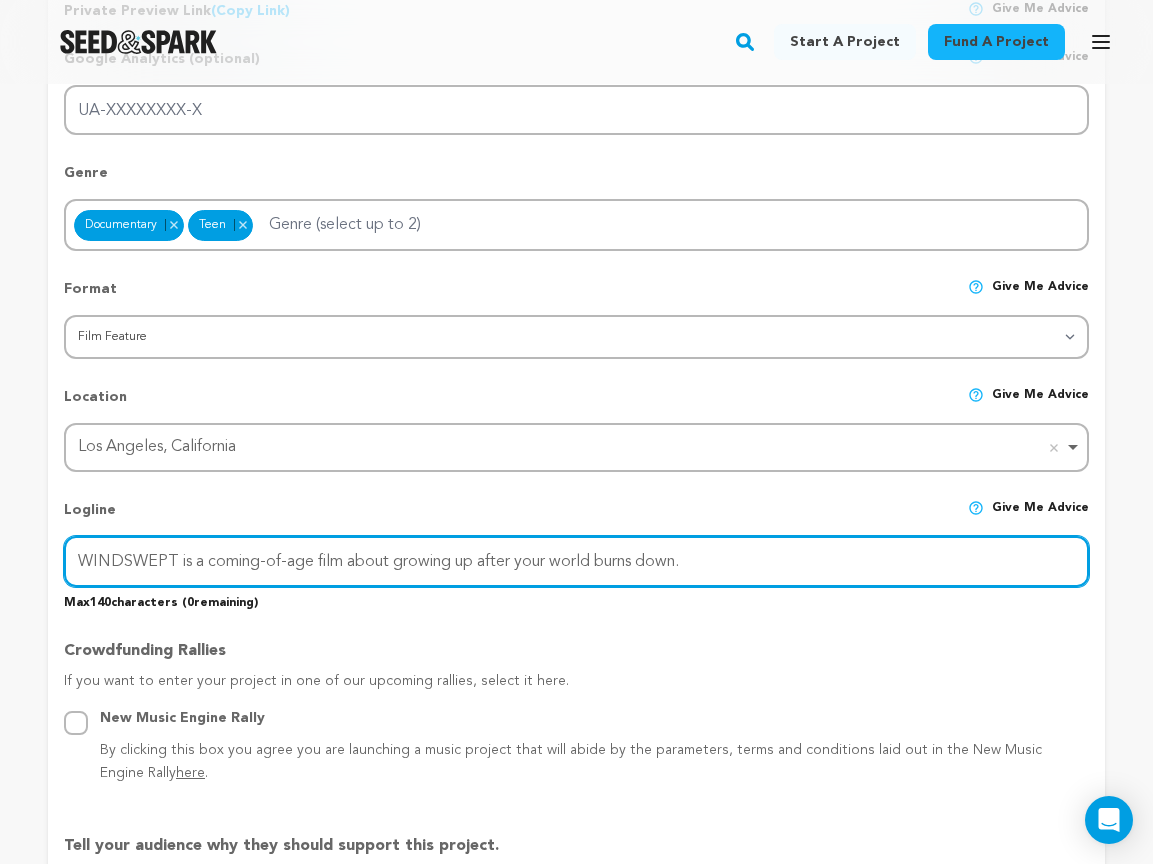 scroll, scrollTop: 0, scrollLeft: 0, axis: both 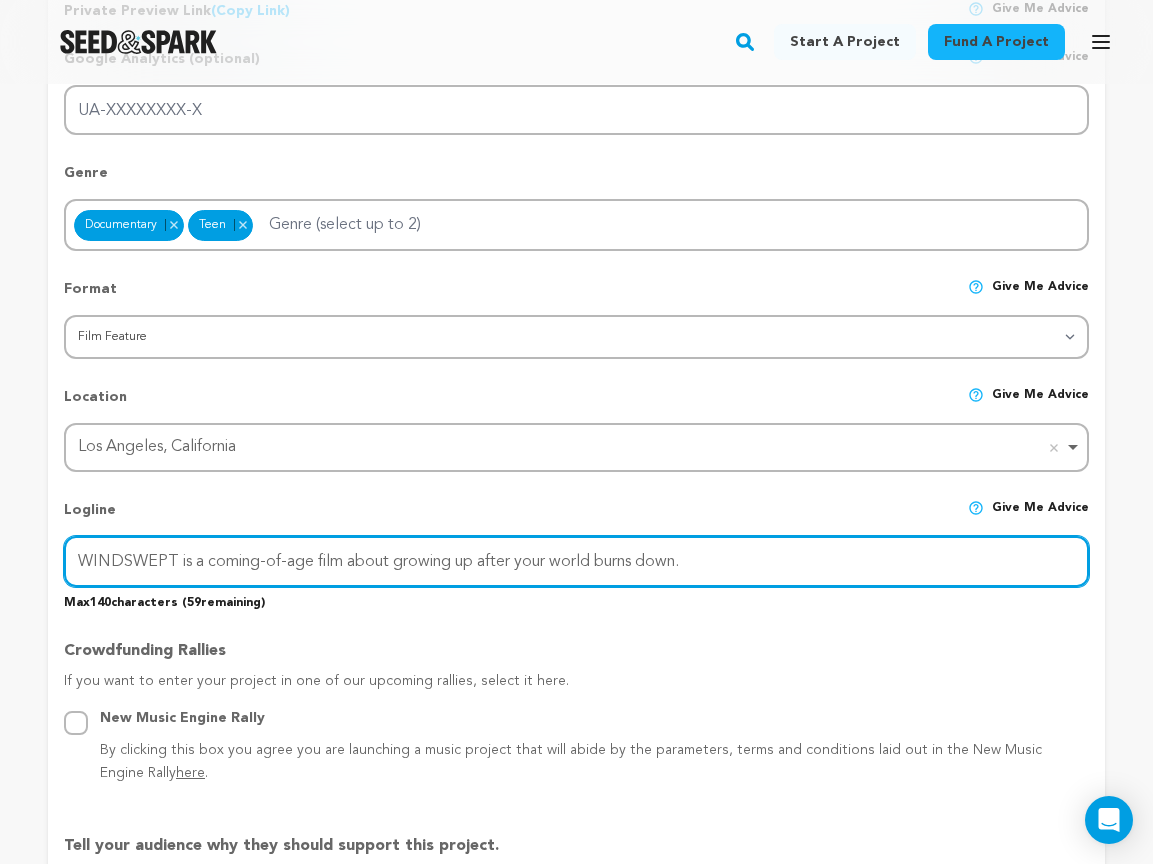 click on "WINDSWEPT is a coming-of-age film about growing up after your world burns down." at bounding box center (576, 561) 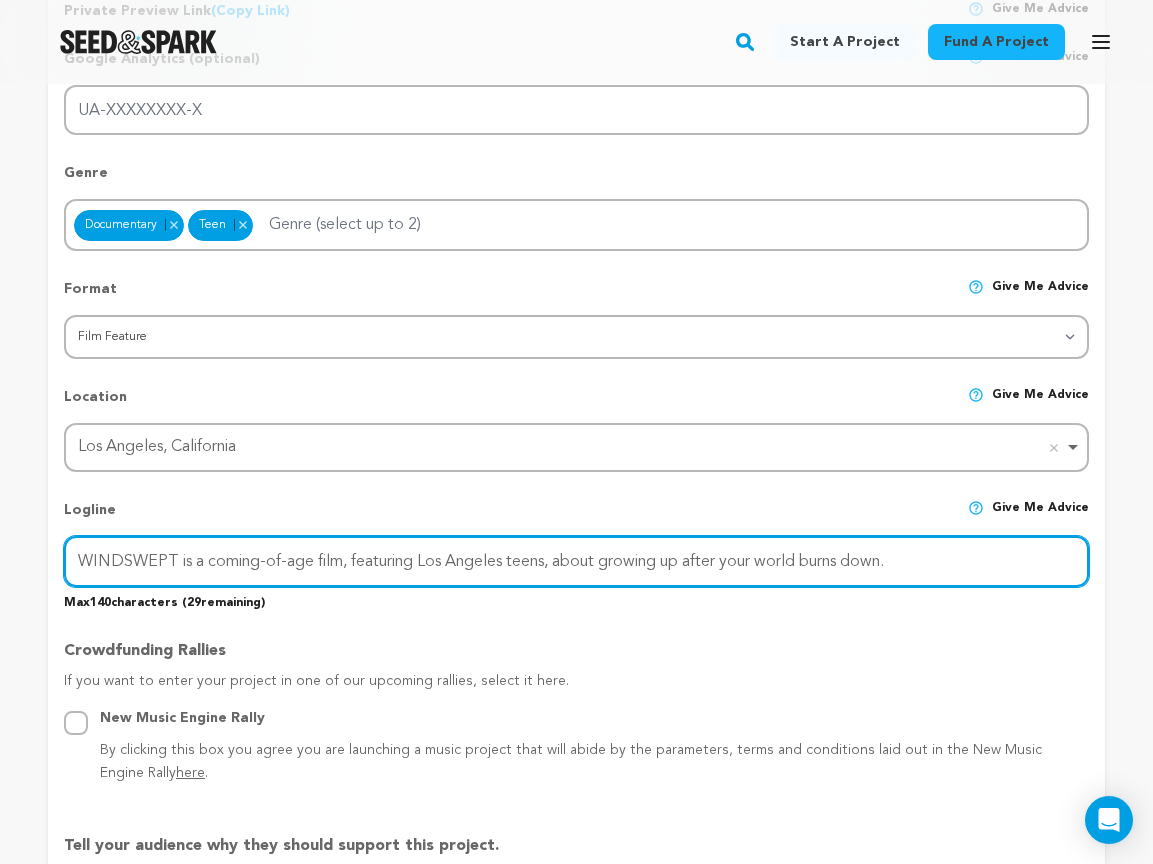 click on "WINDSWEPT is a coming-of-age film, featuring Los Angeles teens, about growing up after your world burns down." at bounding box center (576, 561) 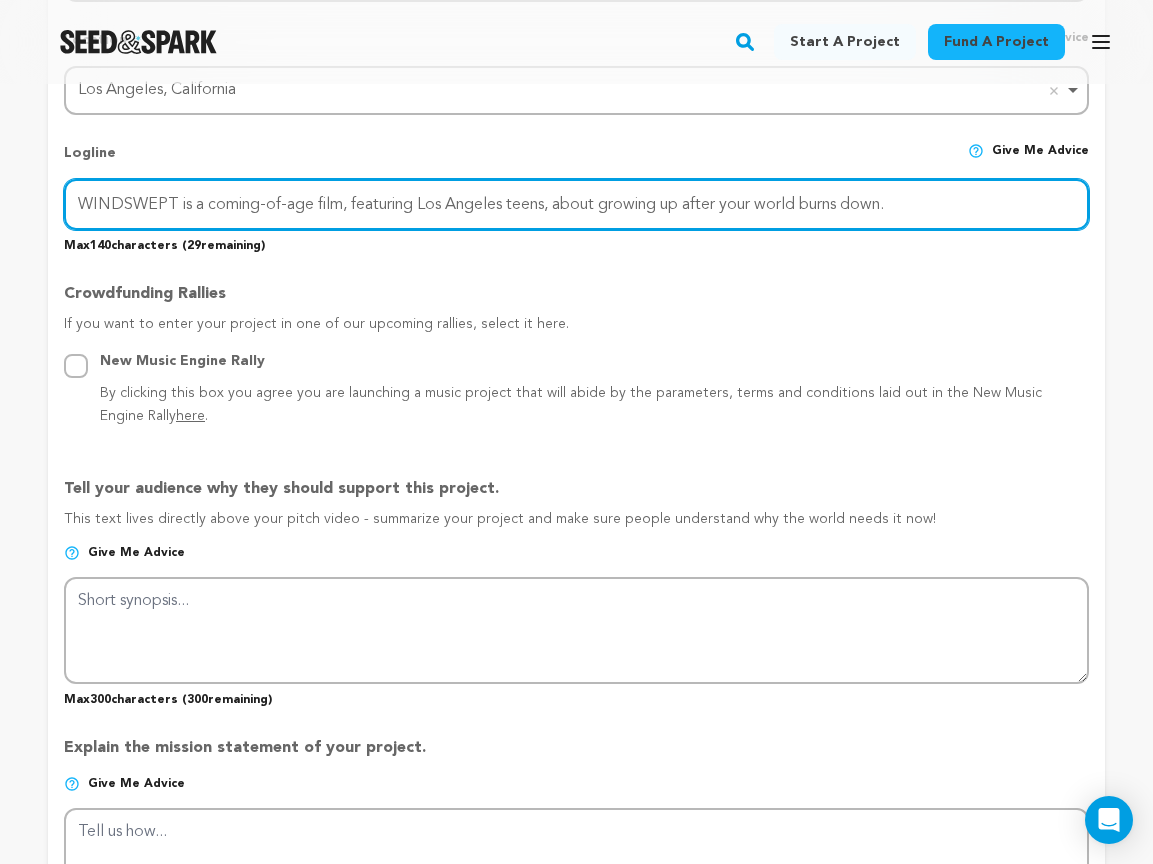 scroll, scrollTop: 1005, scrollLeft: 0, axis: vertical 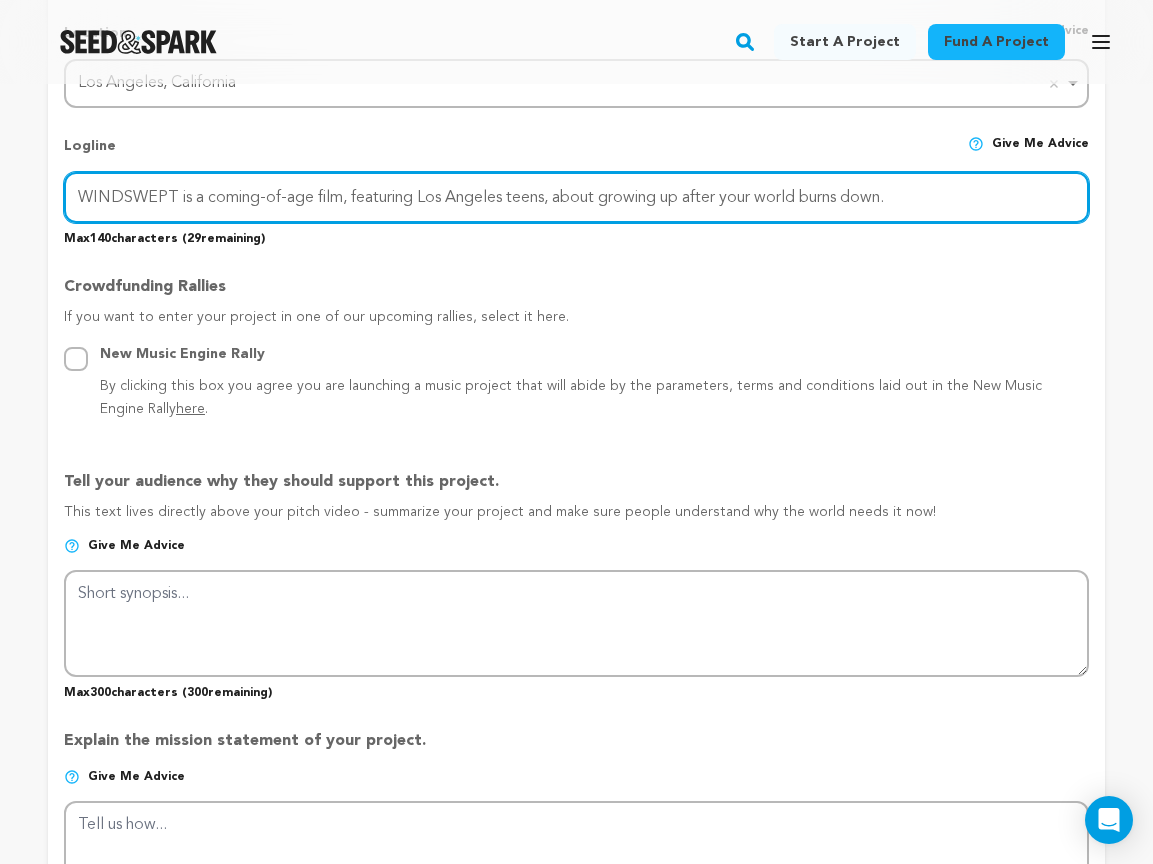 type on "WINDSWEPT is a coming-of-age film, featuring Los Angeles teens, about growing up after your world burns down." 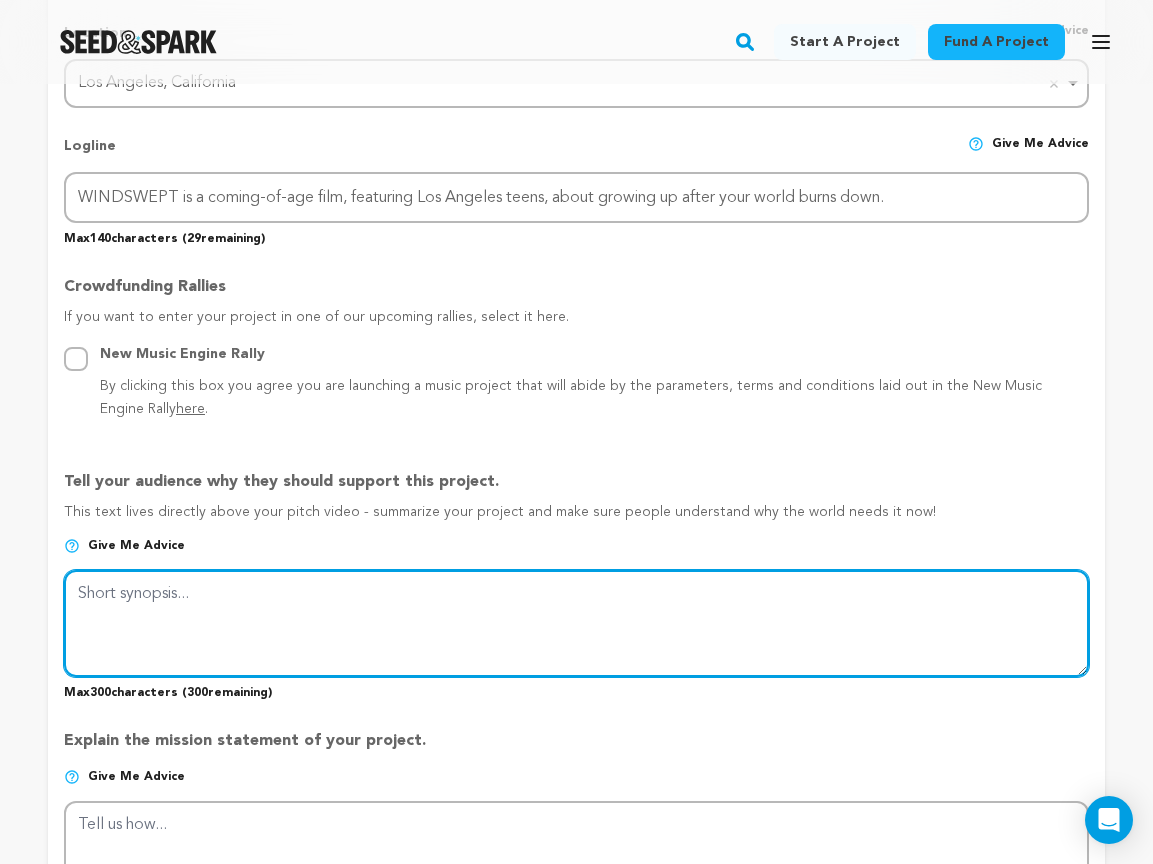 click at bounding box center (576, 623) 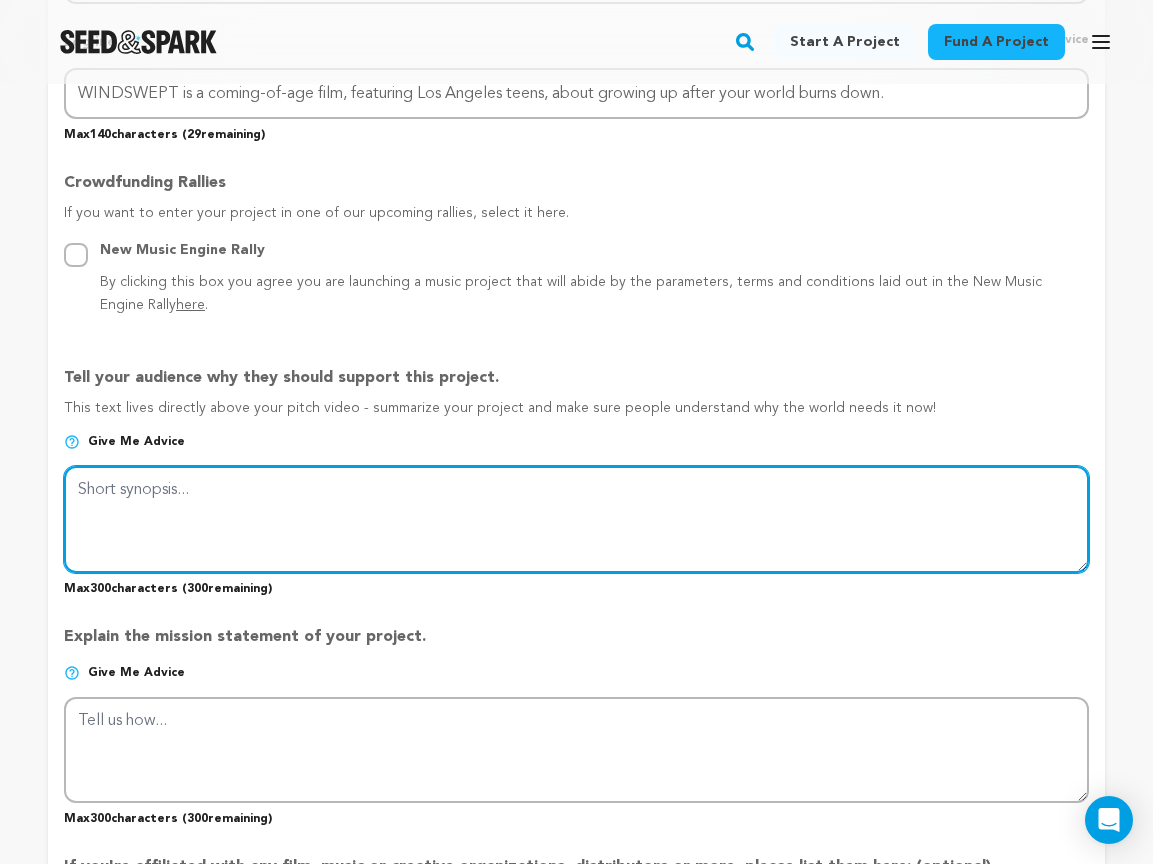 scroll, scrollTop: 1116, scrollLeft: 0, axis: vertical 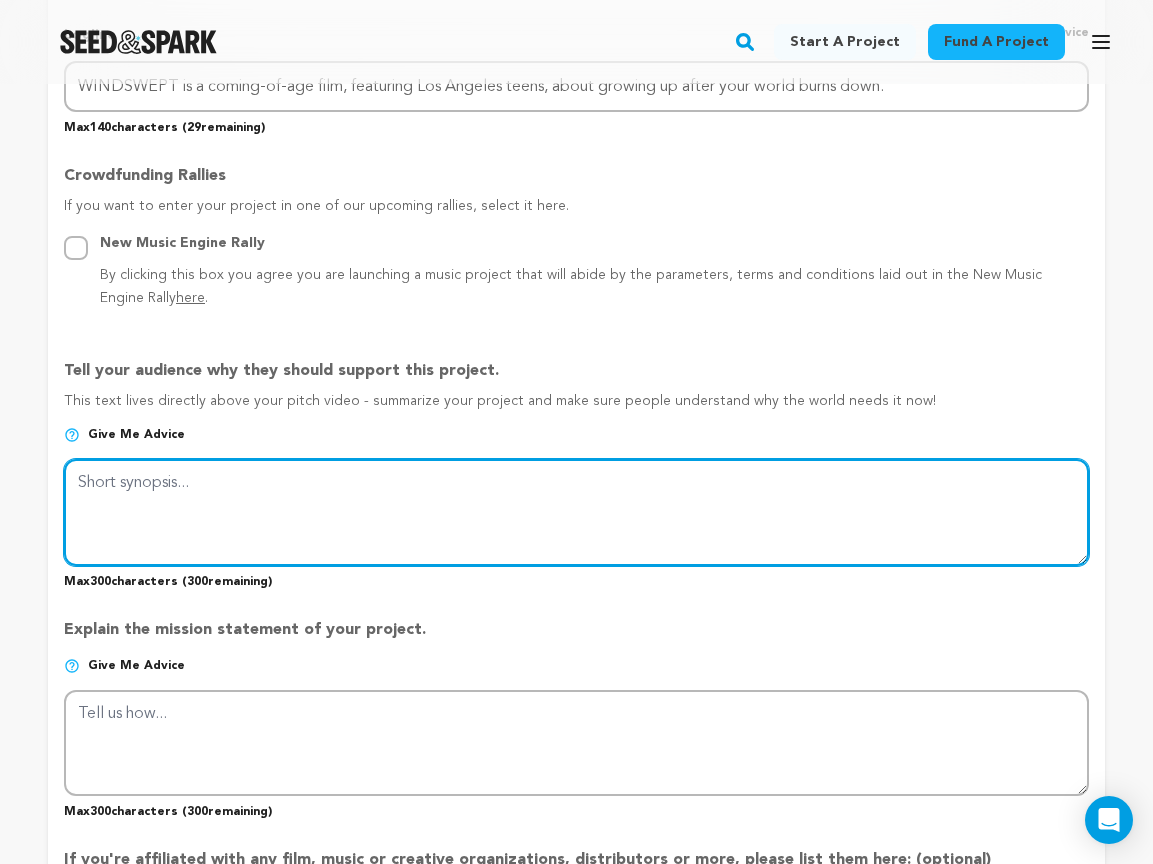 paste on "When your world burns down, how do you grow up?
Through the journeys of four ordinary young people during an extraordinary crisis, we explore how individuals and communities rebuild. How do individual identities form? How do issues like class, housing, education, and the environment shape the futu" 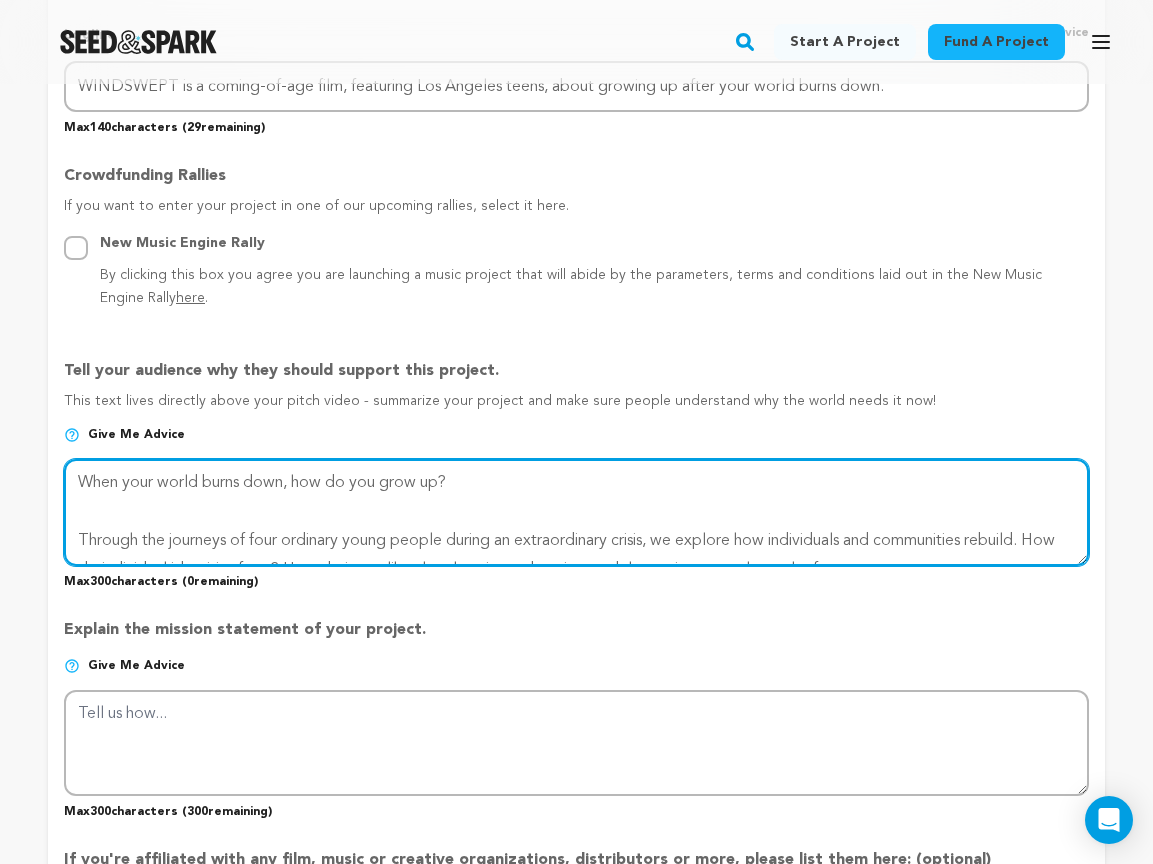 scroll, scrollTop: 14, scrollLeft: 0, axis: vertical 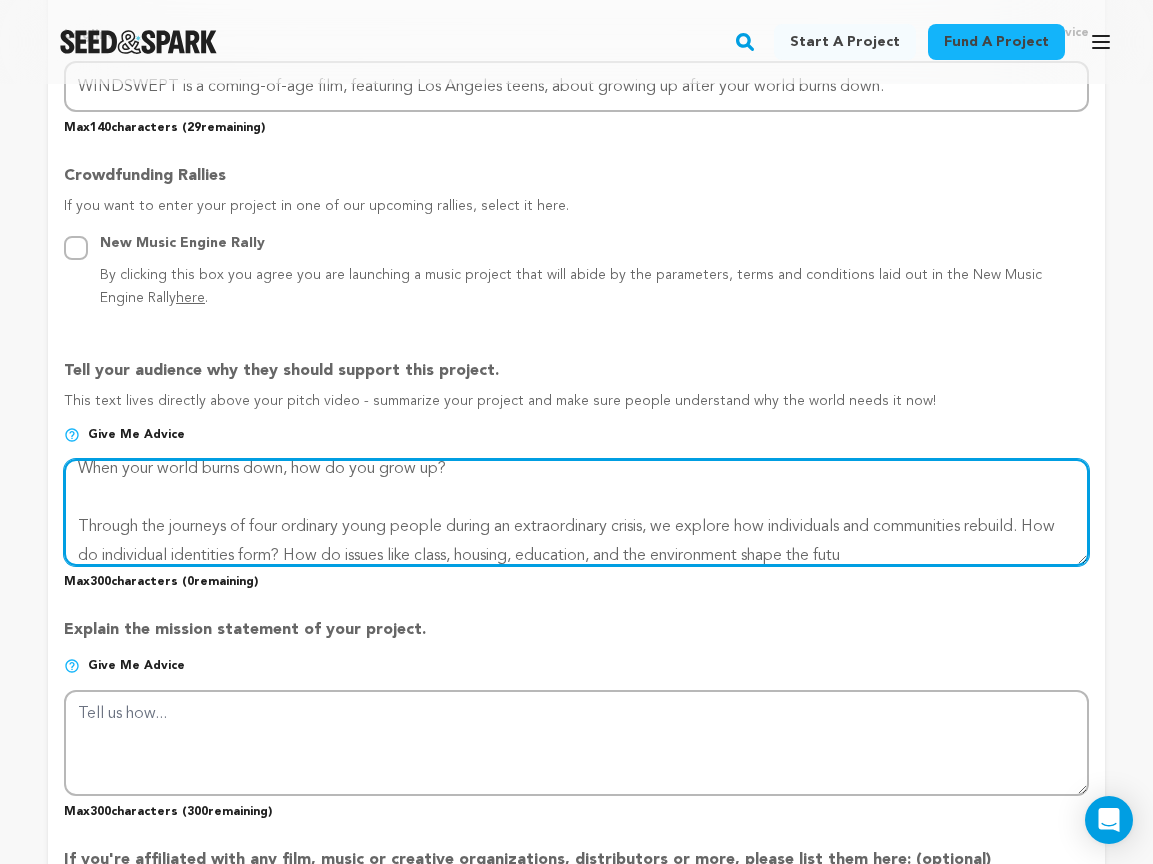 click at bounding box center (576, 512) 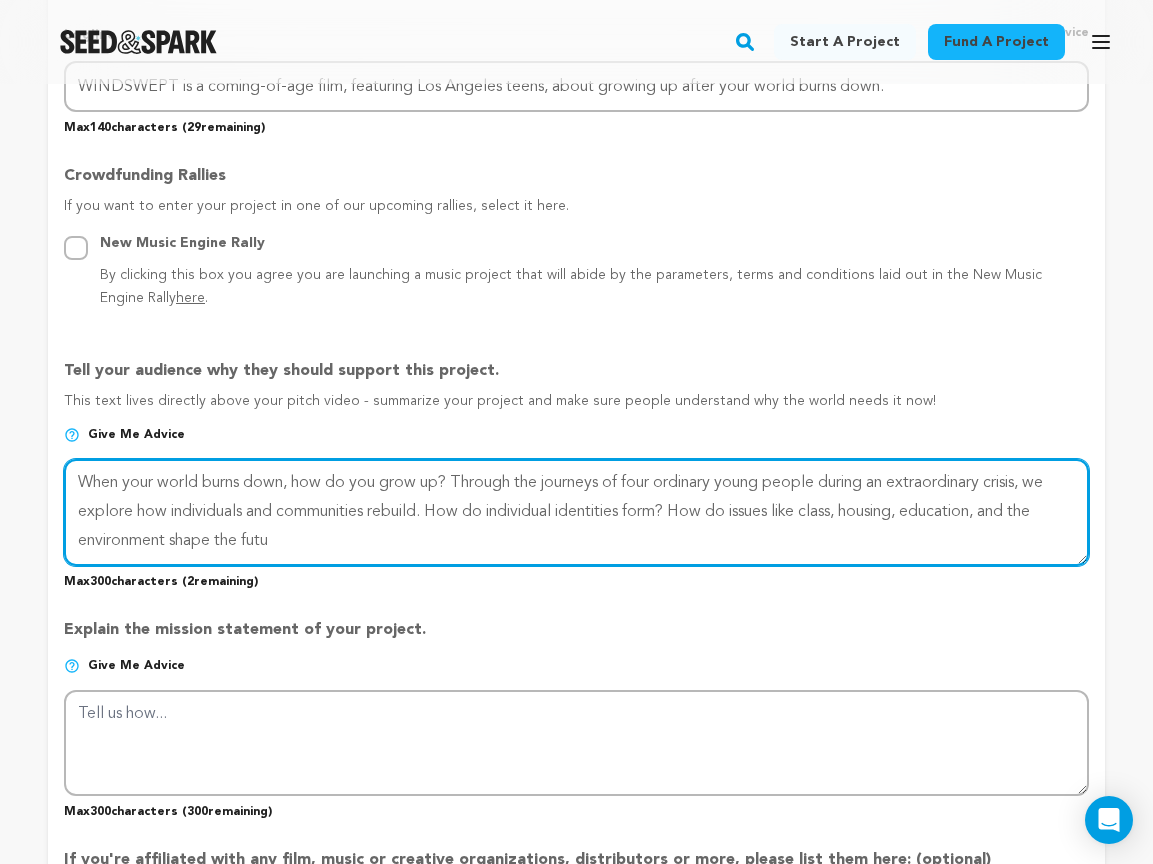 scroll, scrollTop: 0, scrollLeft: 0, axis: both 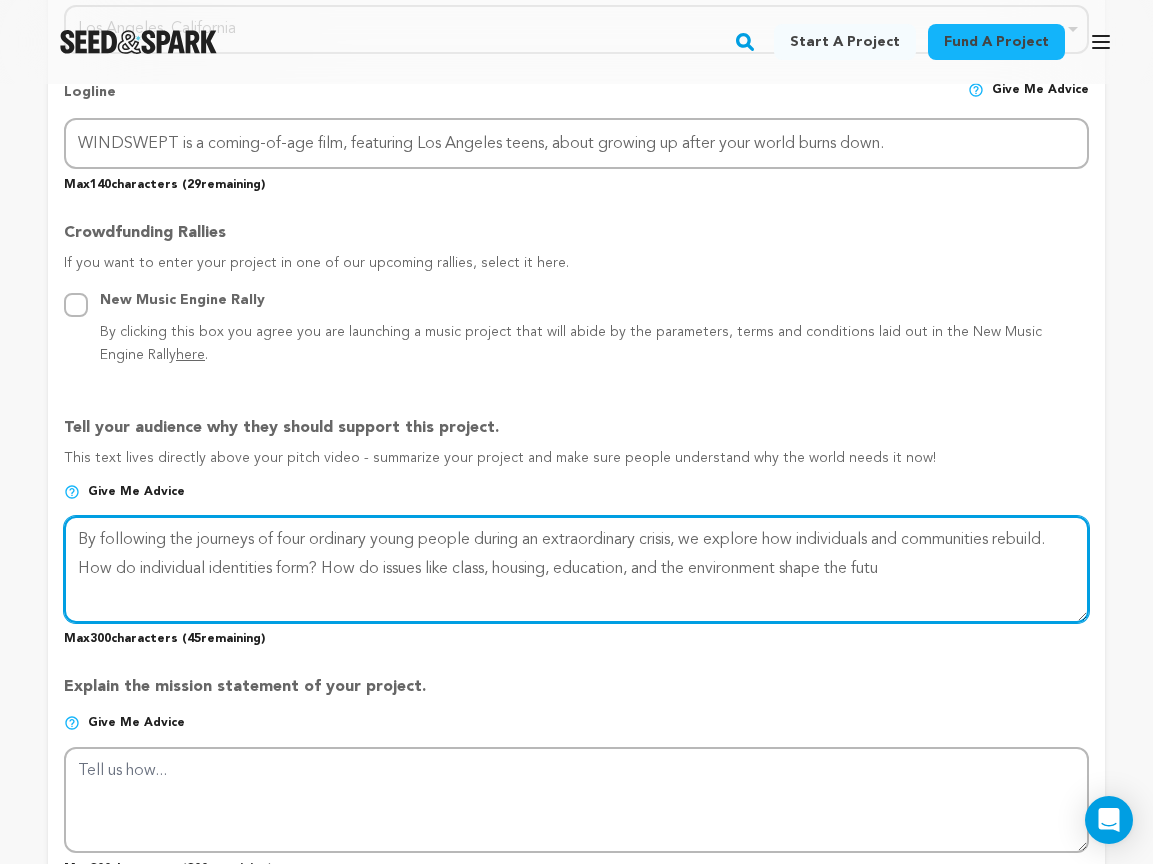 click at bounding box center [576, 569] 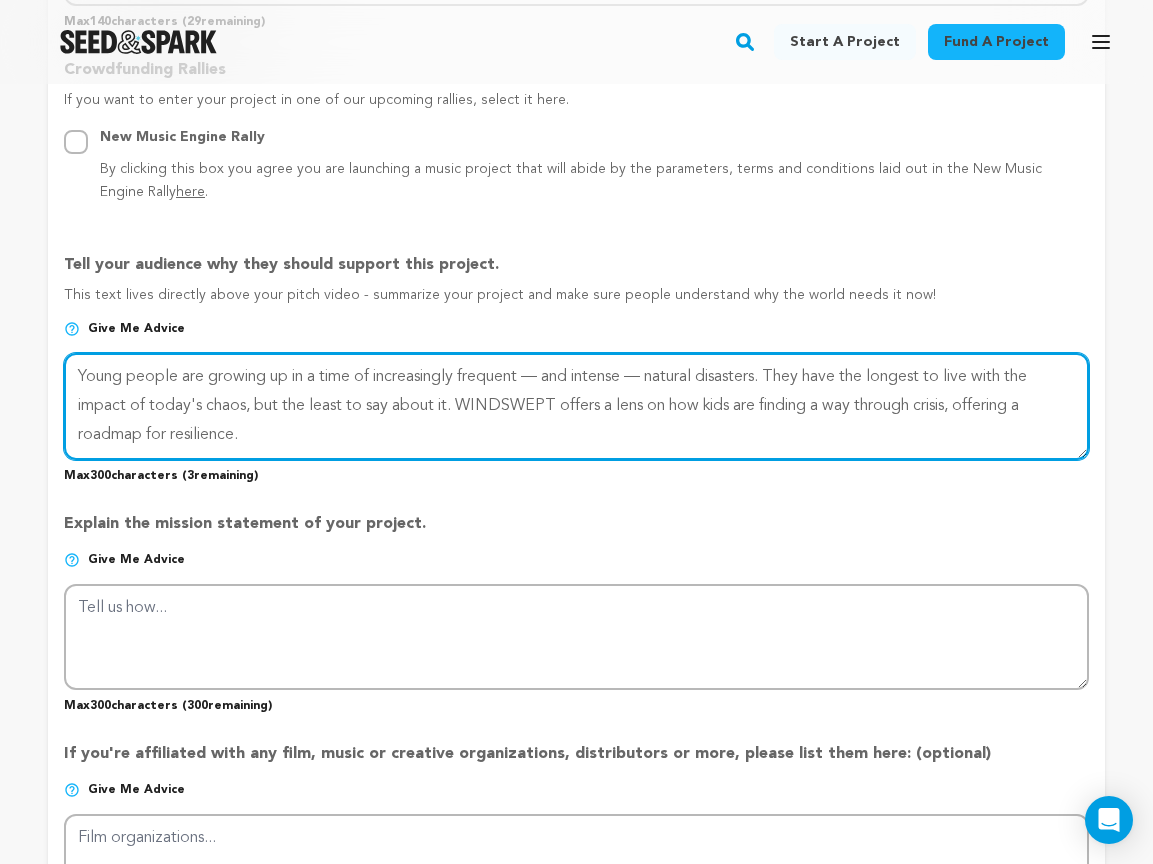 scroll, scrollTop: 1230, scrollLeft: 0, axis: vertical 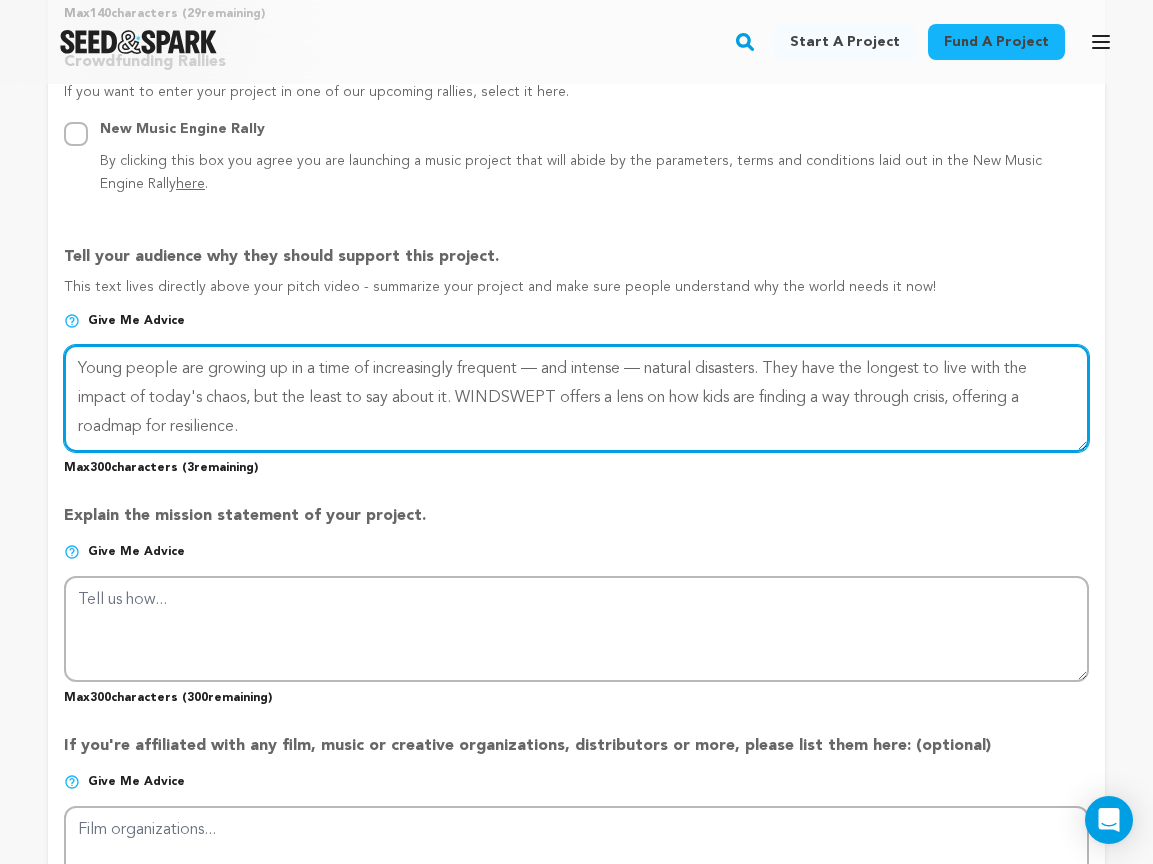 type on "Young people are growing up in a time of increasingly frequent — and intense — natural disasters. They have the longest to live with the impact of today's chaos, but the least to say about it. WINDSWEPT offers a lens on how kids are finding a way through crisis, offering a roadmap for resilience." 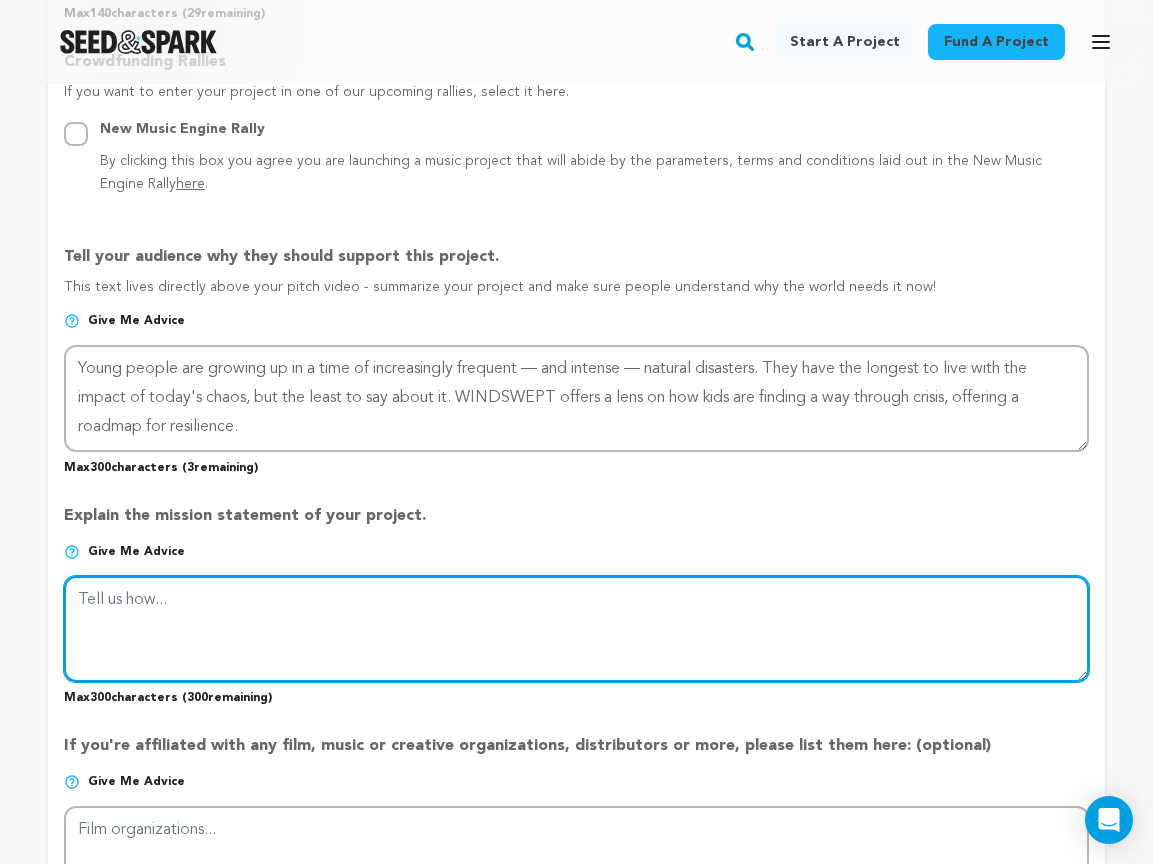 click at bounding box center (576, 629) 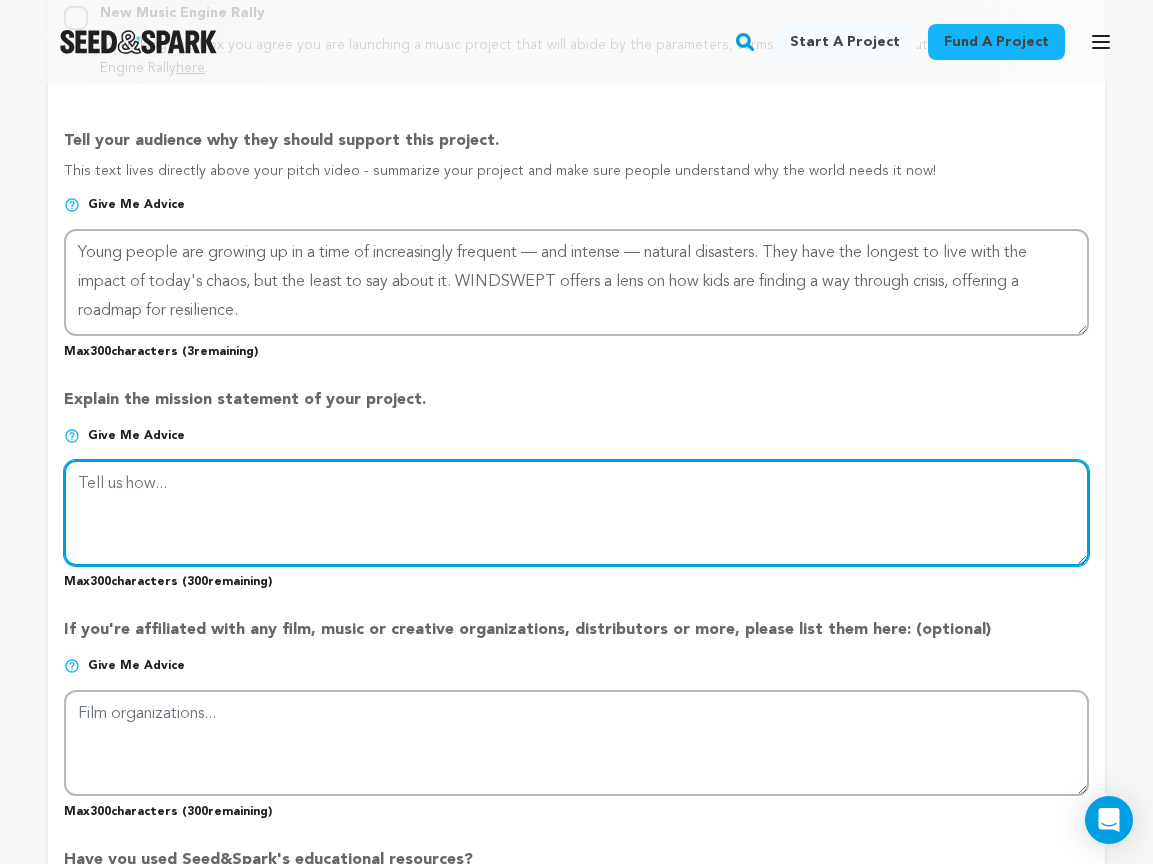 scroll, scrollTop: 1352, scrollLeft: 0, axis: vertical 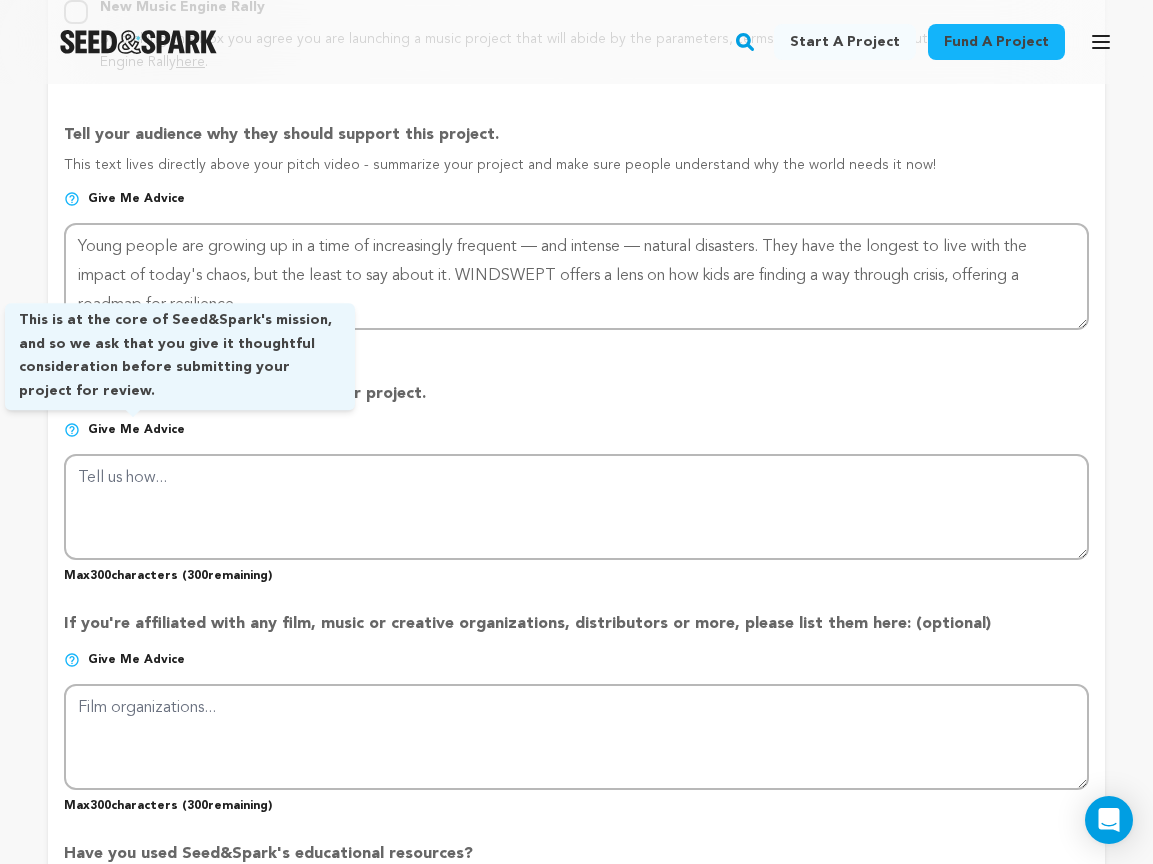 click on "Give me advice" at bounding box center (136, 430) 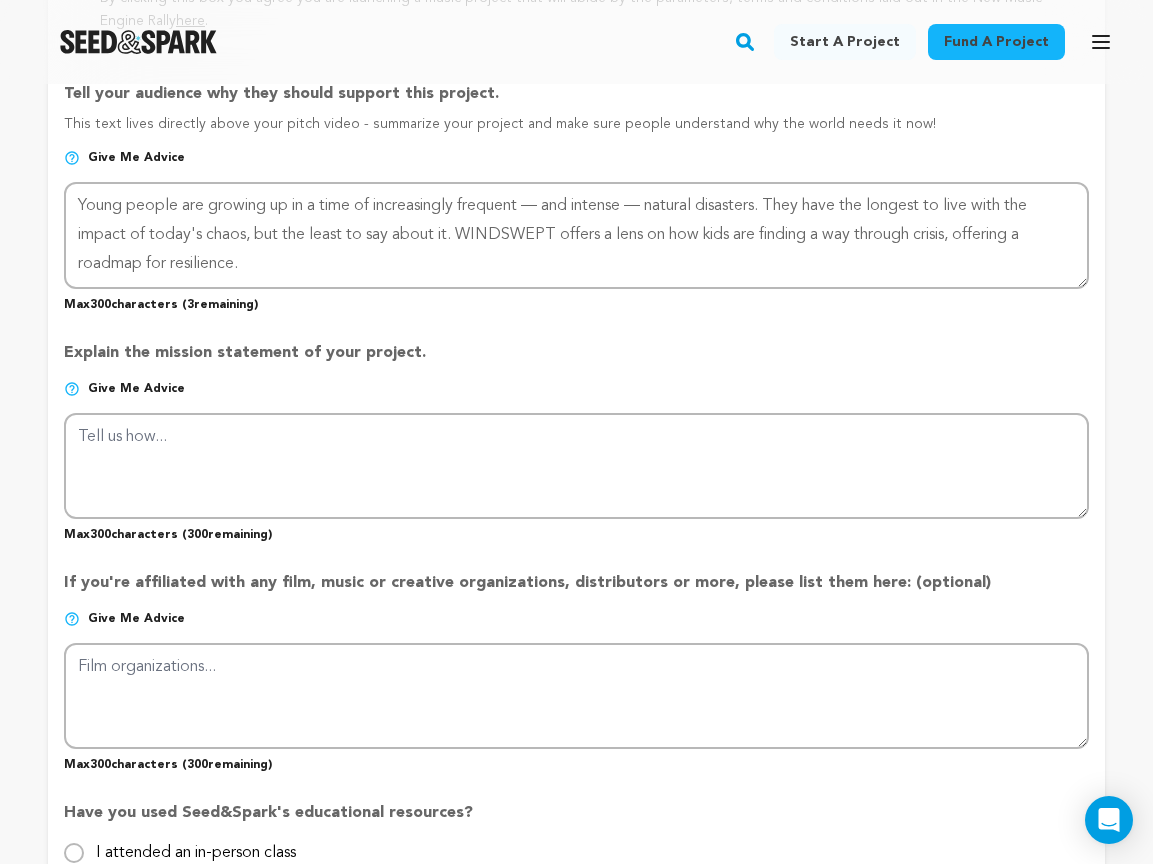 scroll, scrollTop: 1420, scrollLeft: 0, axis: vertical 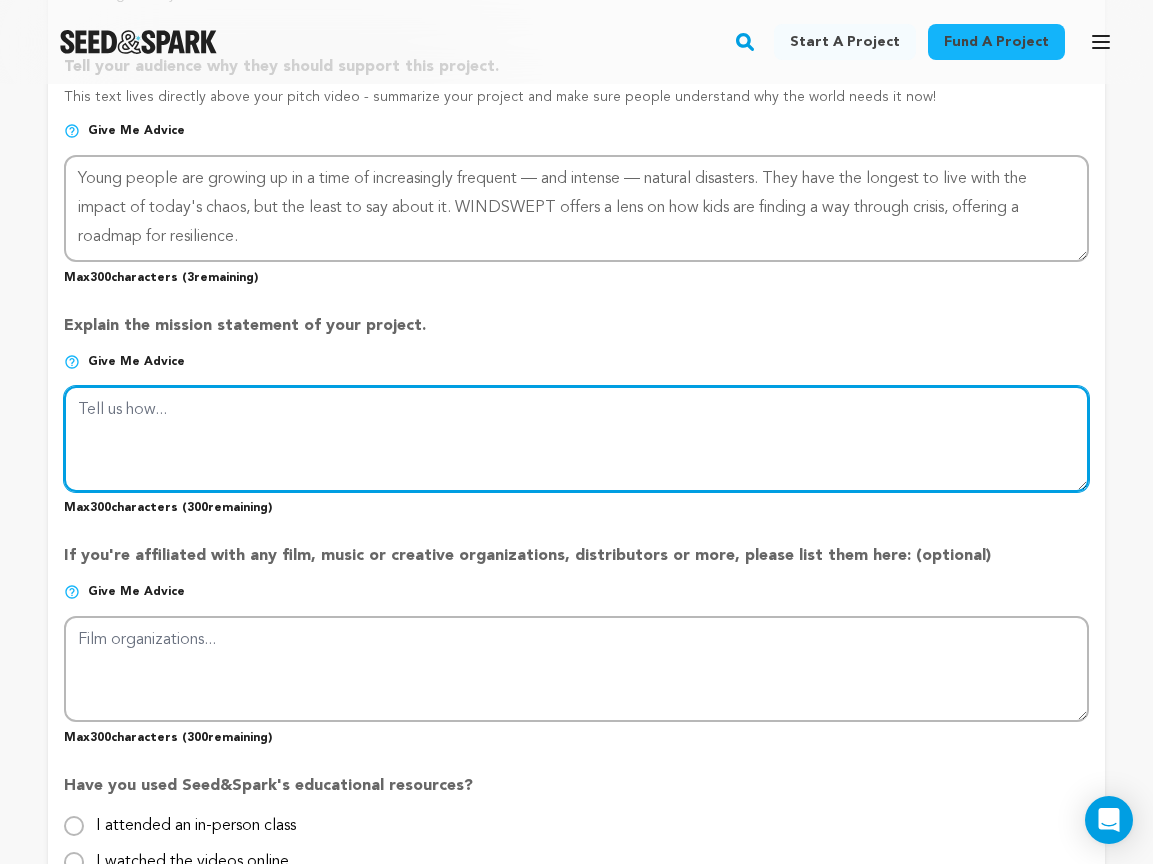 click at bounding box center [576, 439] 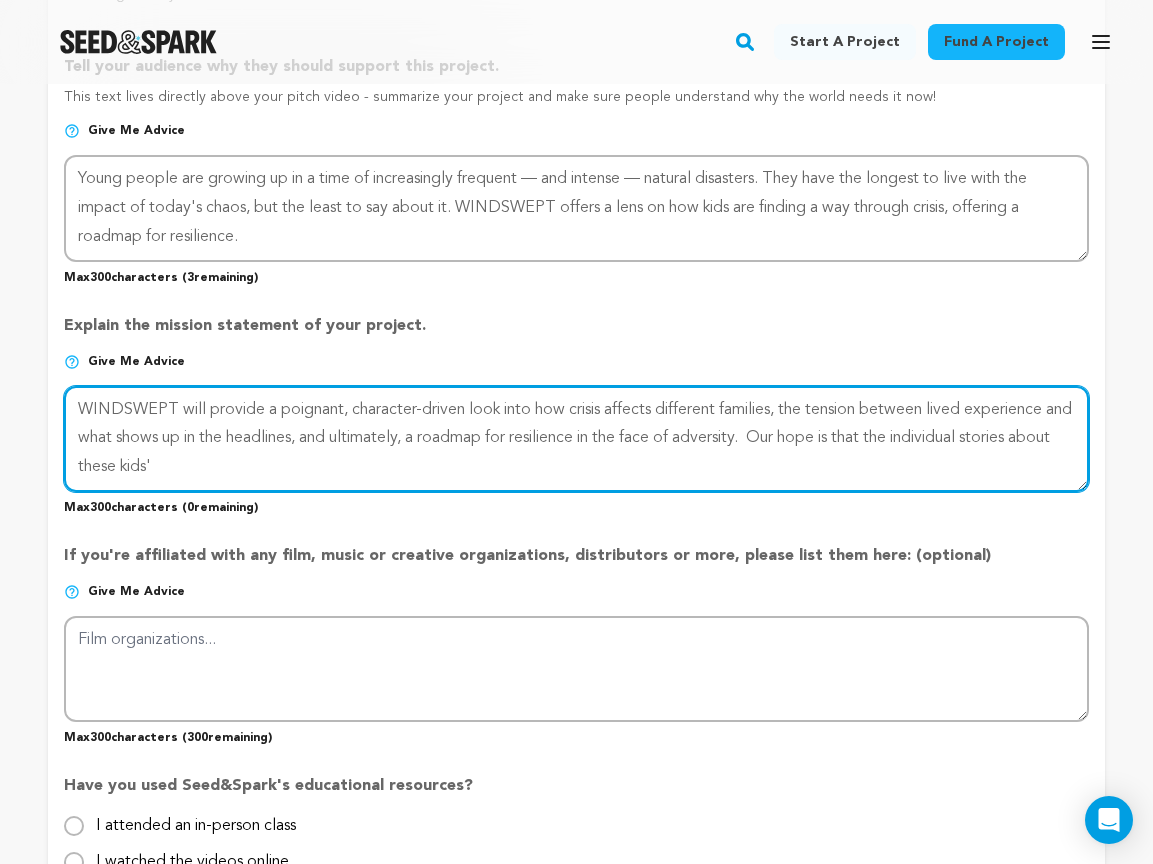 drag, startPoint x: 796, startPoint y: 440, endPoint x: 822, endPoint y: 474, distance: 42.80187 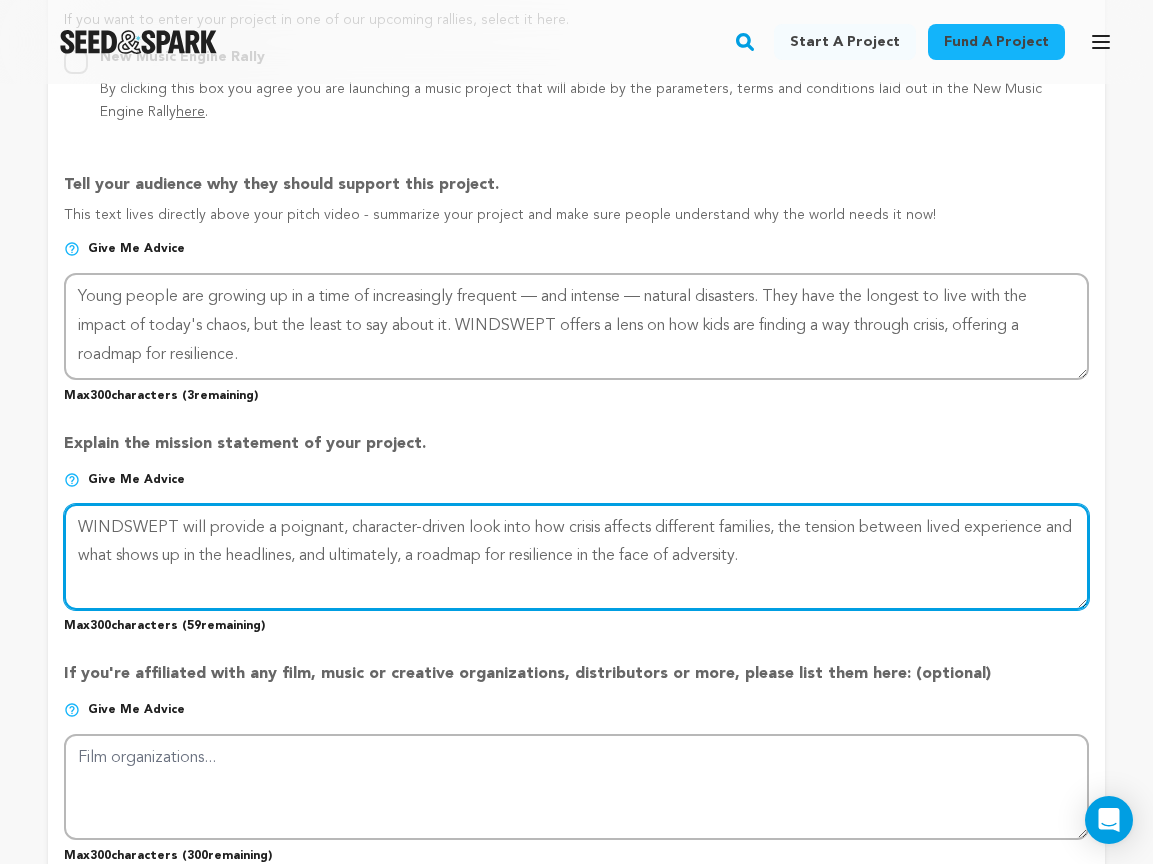 scroll, scrollTop: 1301, scrollLeft: 0, axis: vertical 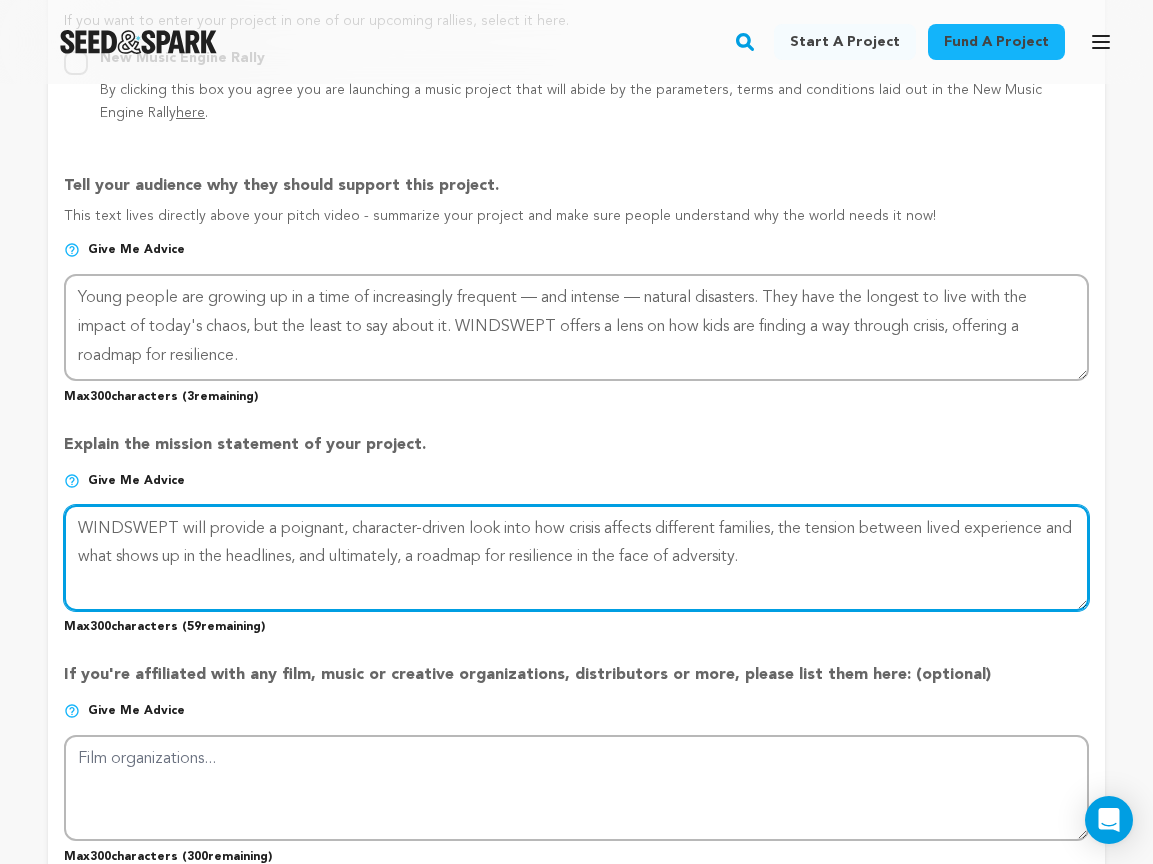 click at bounding box center (576, 558) 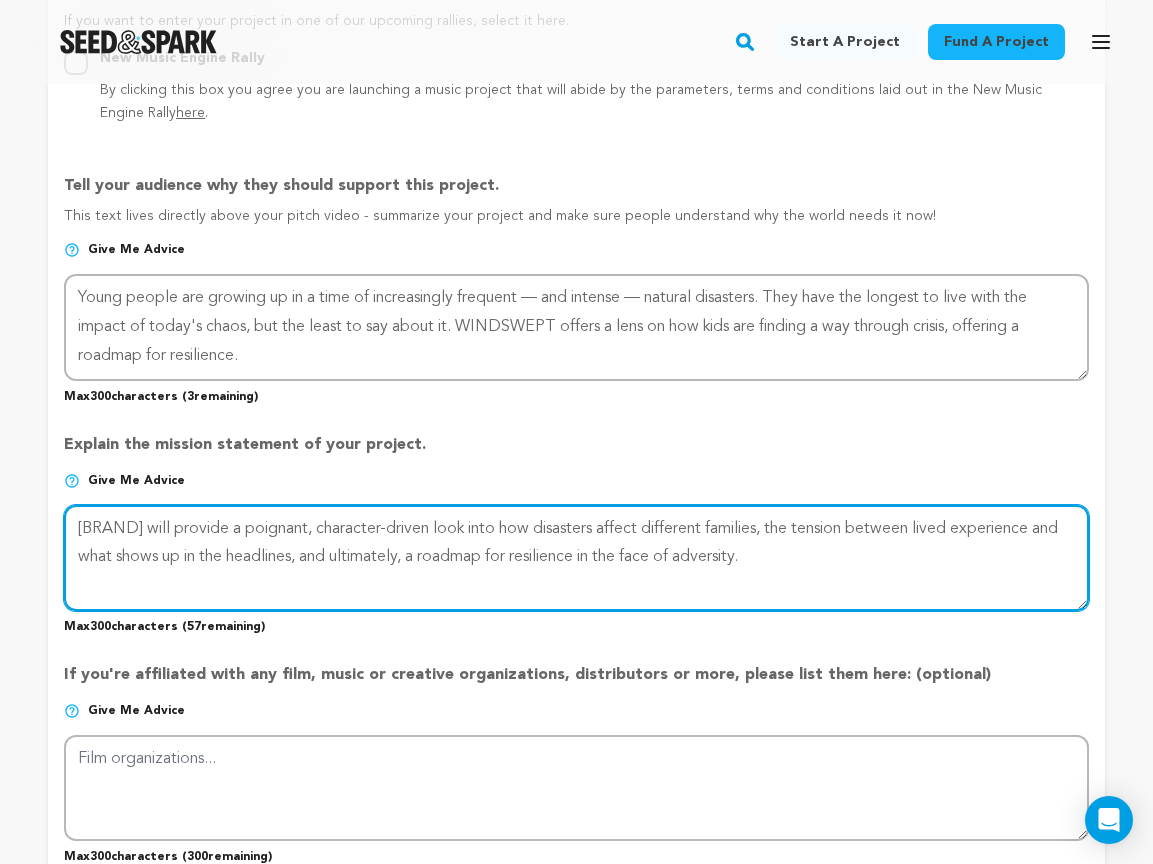 click at bounding box center (576, 558) 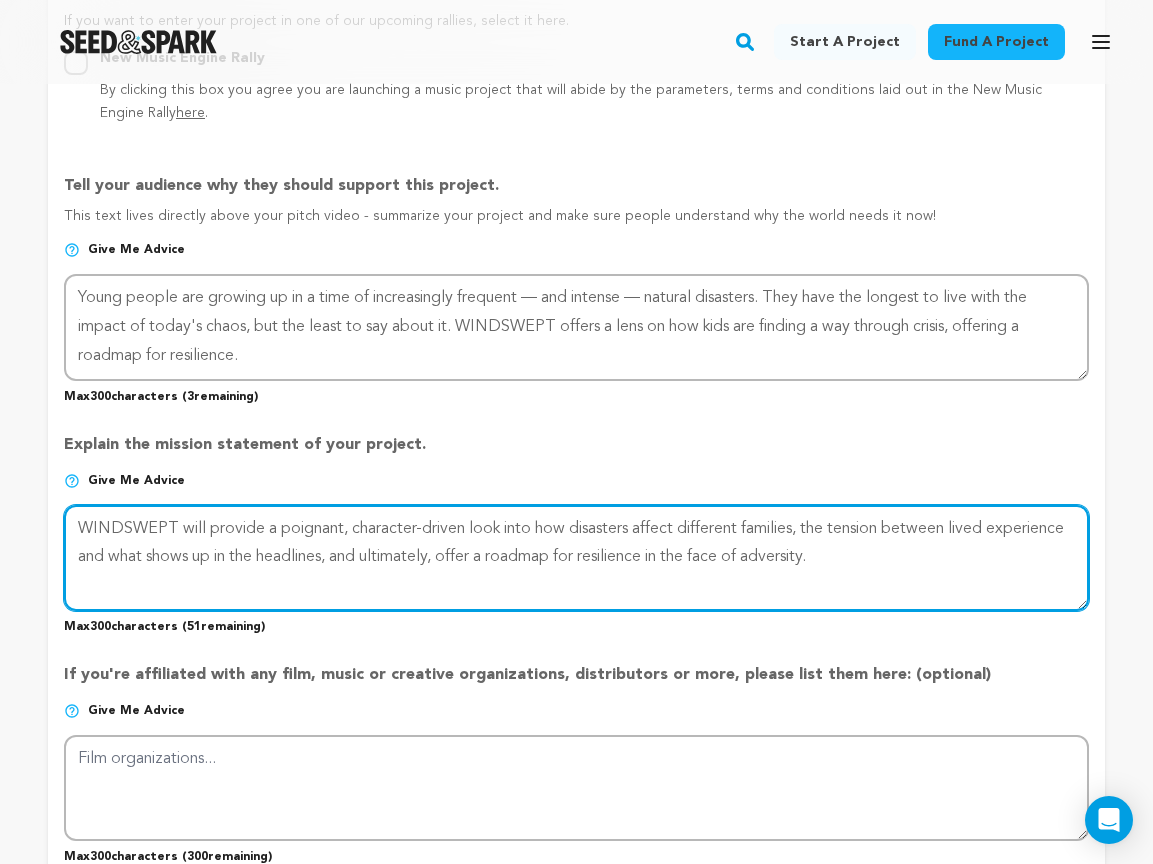 click at bounding box center [576, 558] 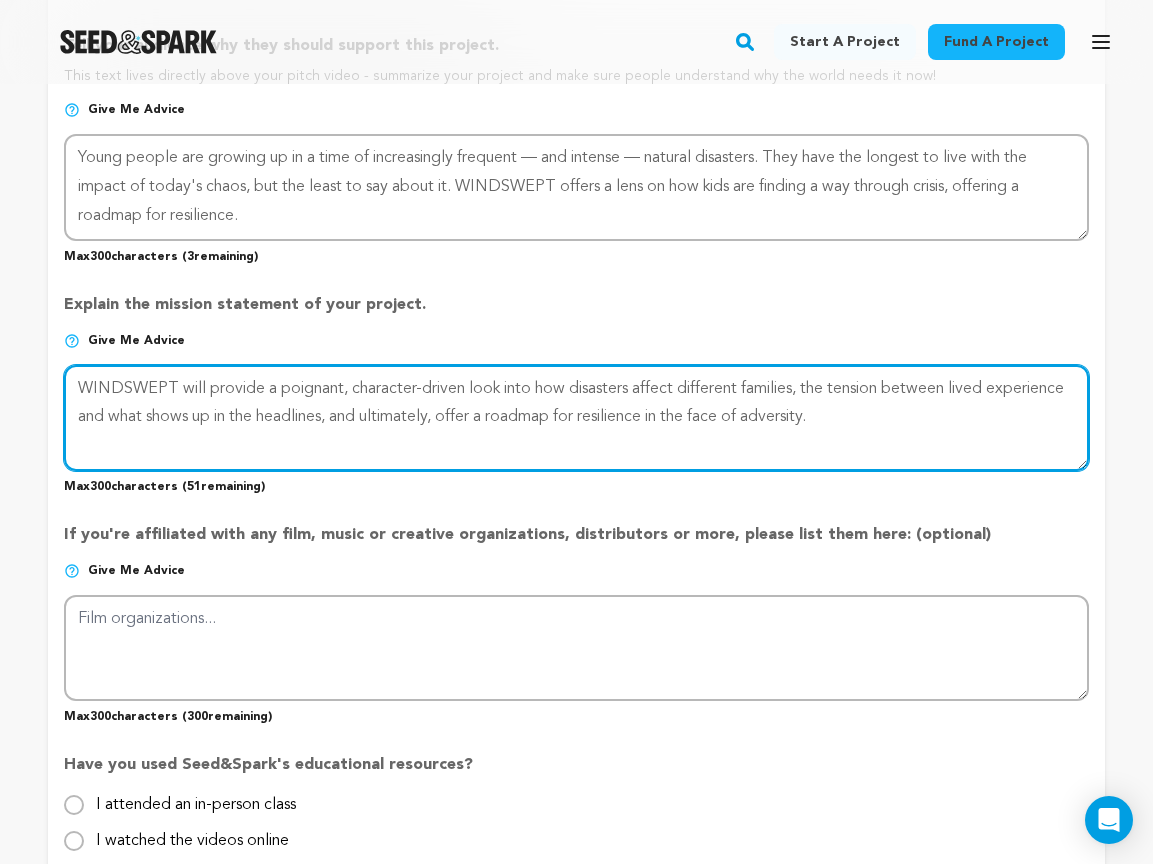 scroll, scrollTop: 1442, scrollLeft: 0, axis: vertical 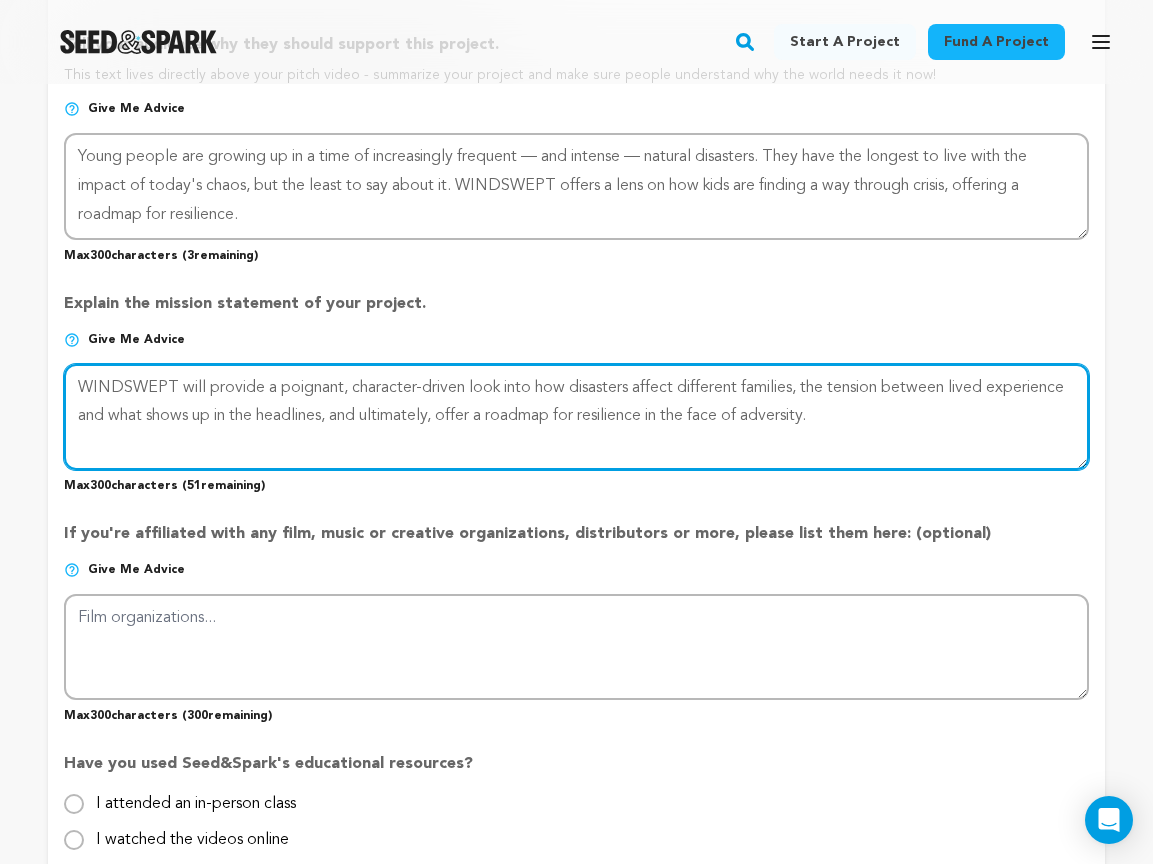 type on "WINDSWEPT will provide a poignant, character-driven look into how disasters affect different families, the tension between lived experience and what shows up in the headlines, and ultimately, offer a roadmap for resilience in the face of adversity." 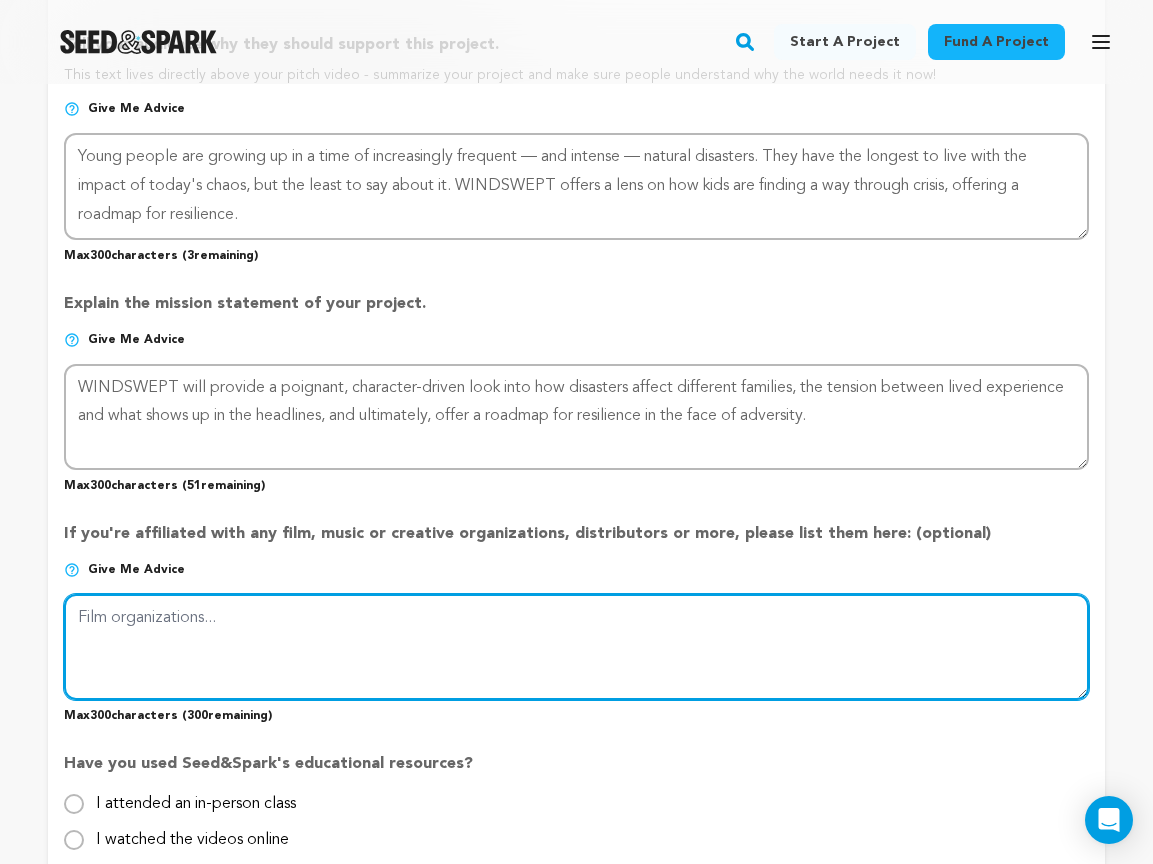 click at bounding box center (576, 647) 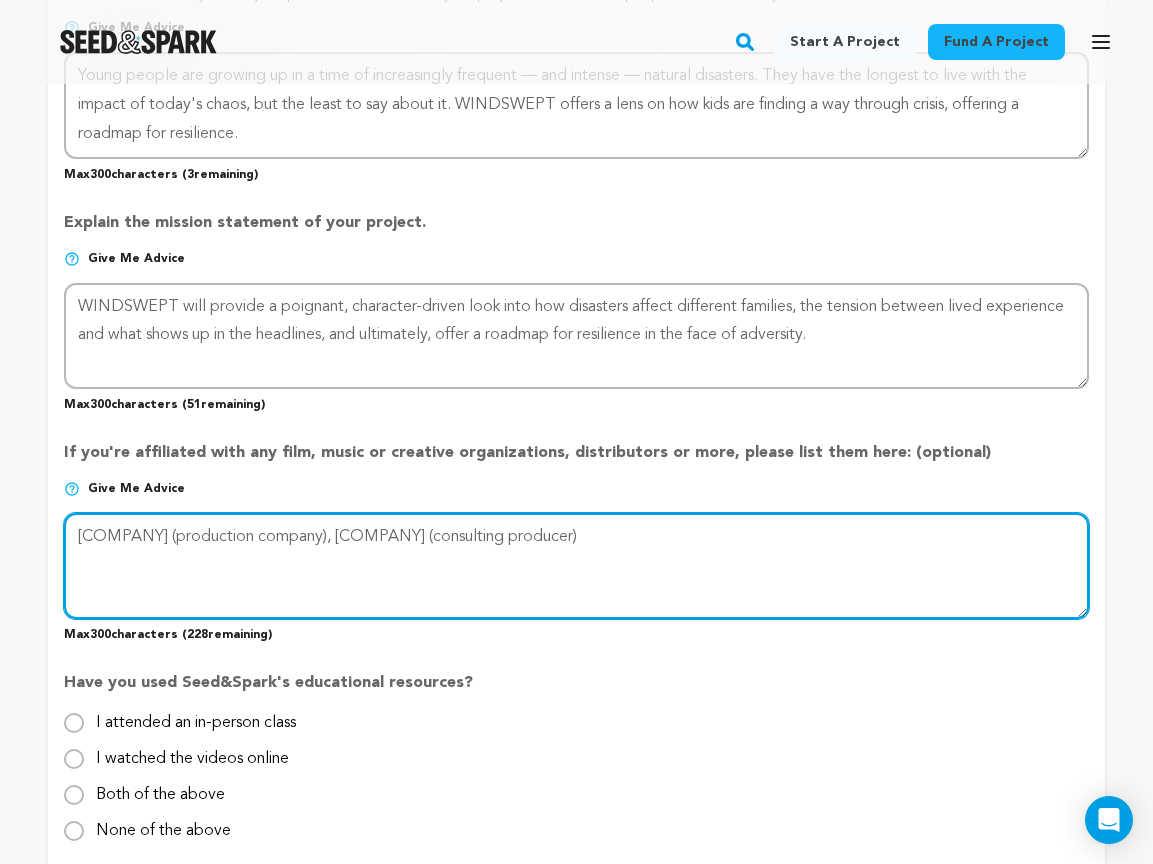 scroll, scrollTop: 1539, scrollLeft: 0, axis: vertical 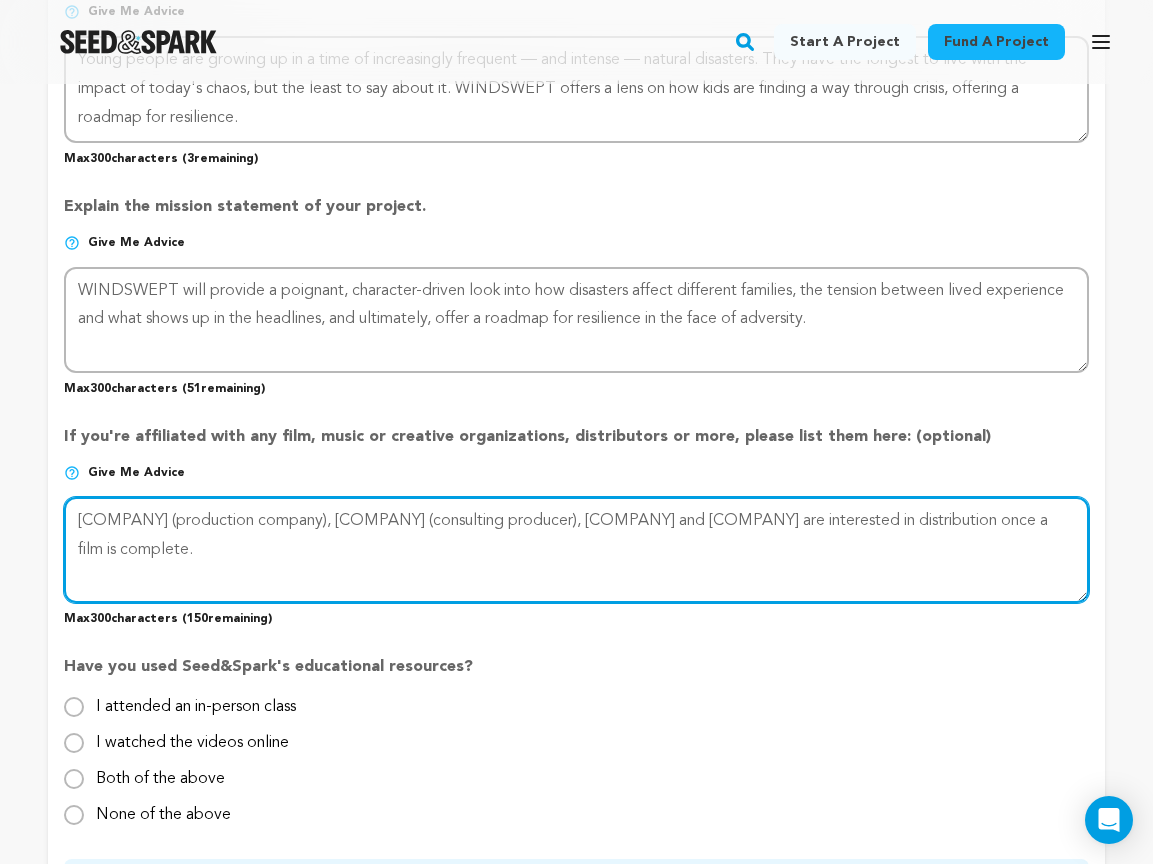 click at bounding box center [576, 550] 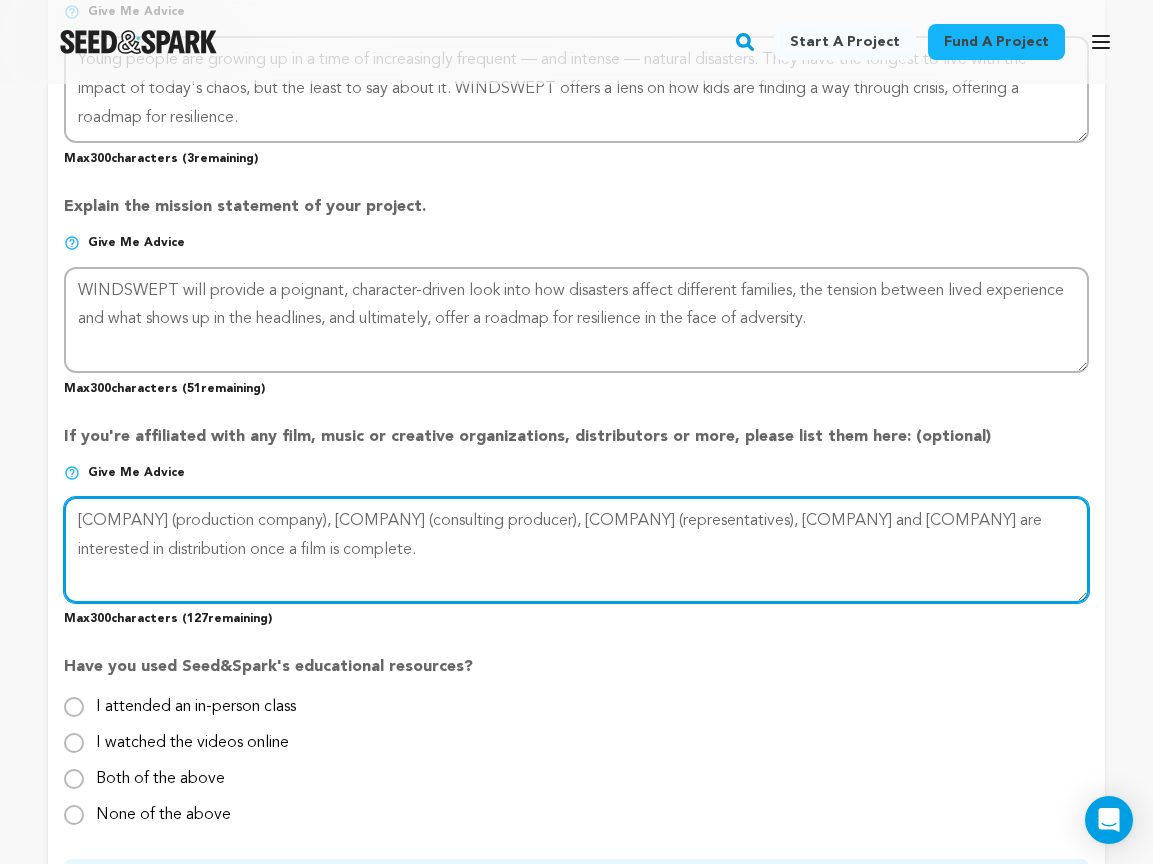 click at bounding box center [576, 550] 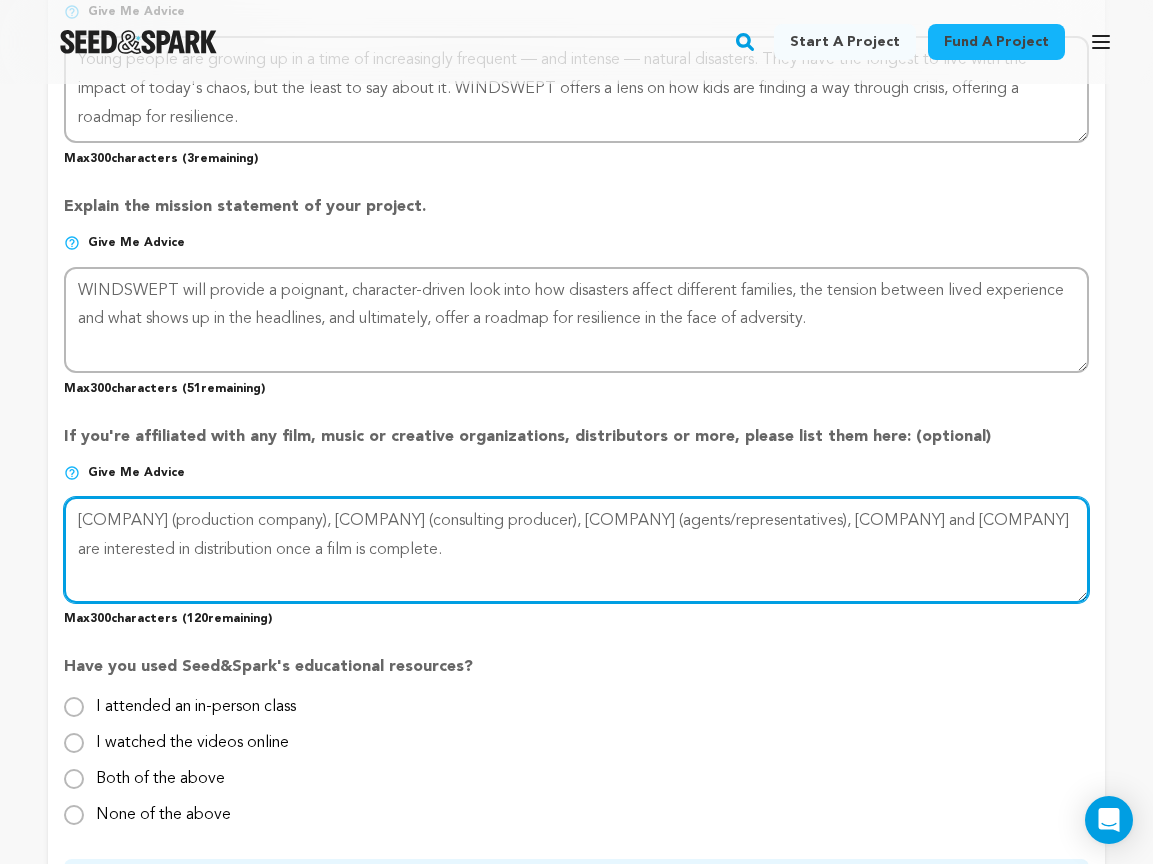 click at bounding box center [576, 550] 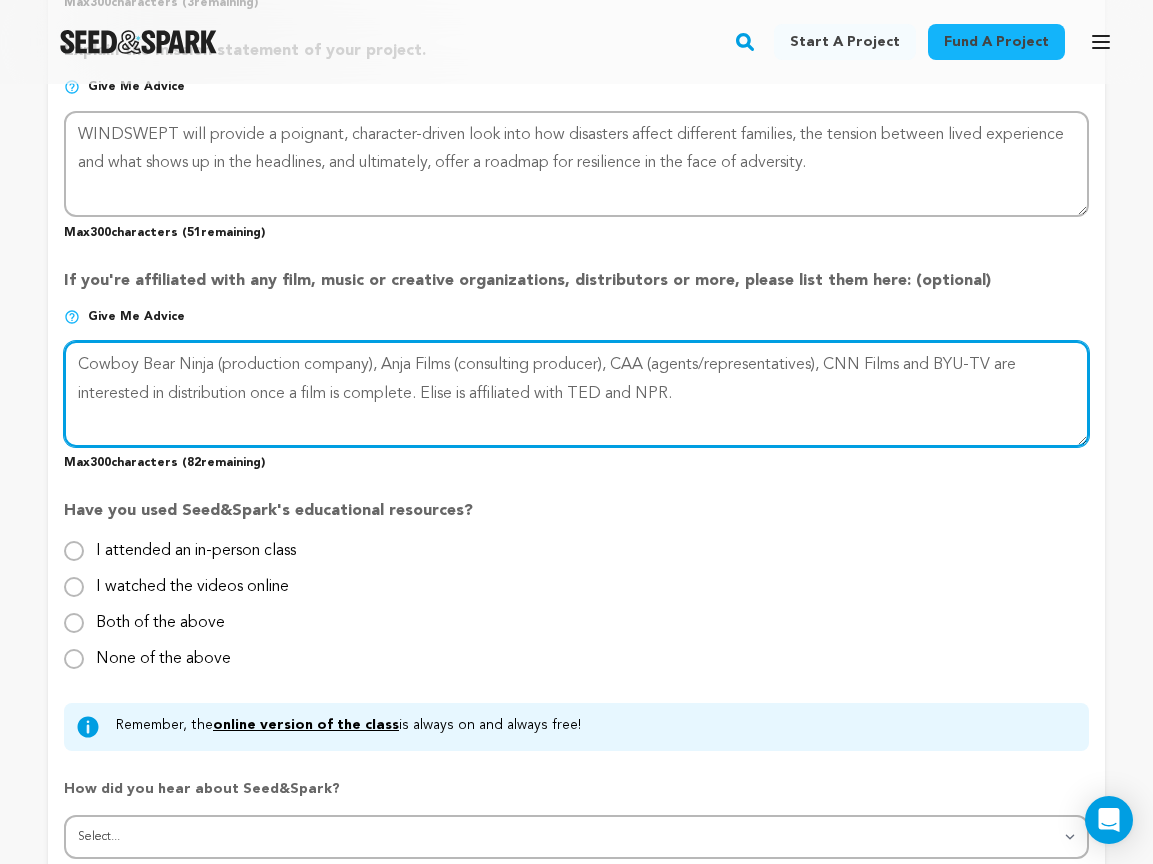 scroll, scrollTop: 1696, scrollLeft: 0, axis: vertical 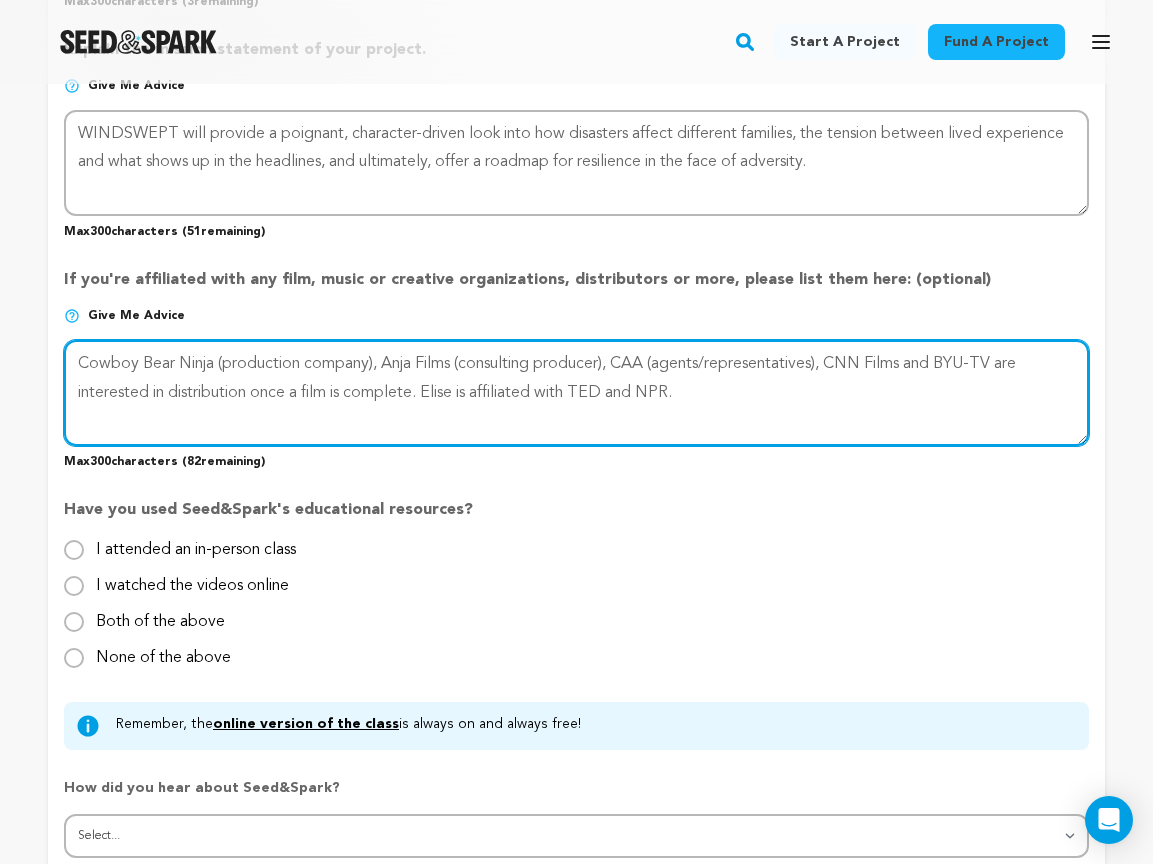type on "Cowboy Bear Ninja (production company), Anja Films (consulting producer), CAA (agents/representatives), CNN Films and BYU-TV are interested in distribution once a film is complete. Elise is affiliated with TED and NPR." 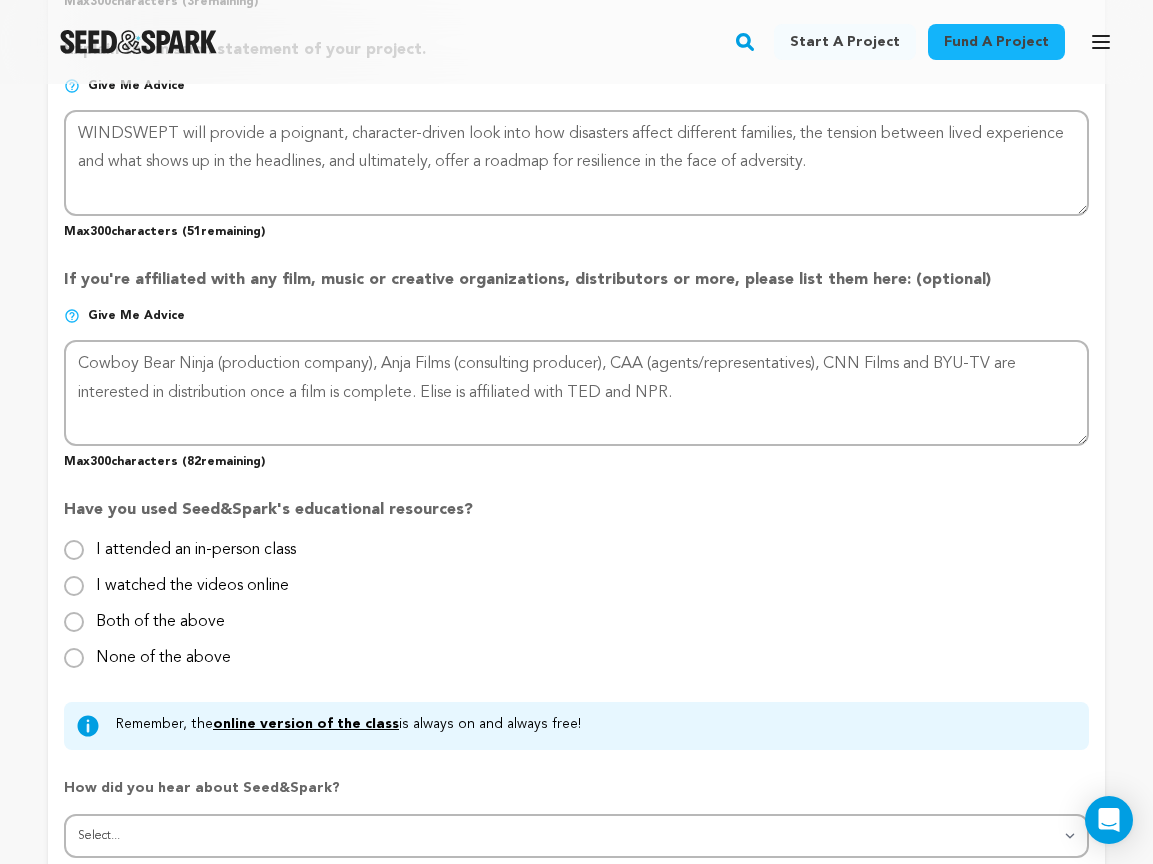 click on "I watched the videos online" at bounding box center [192, 578] 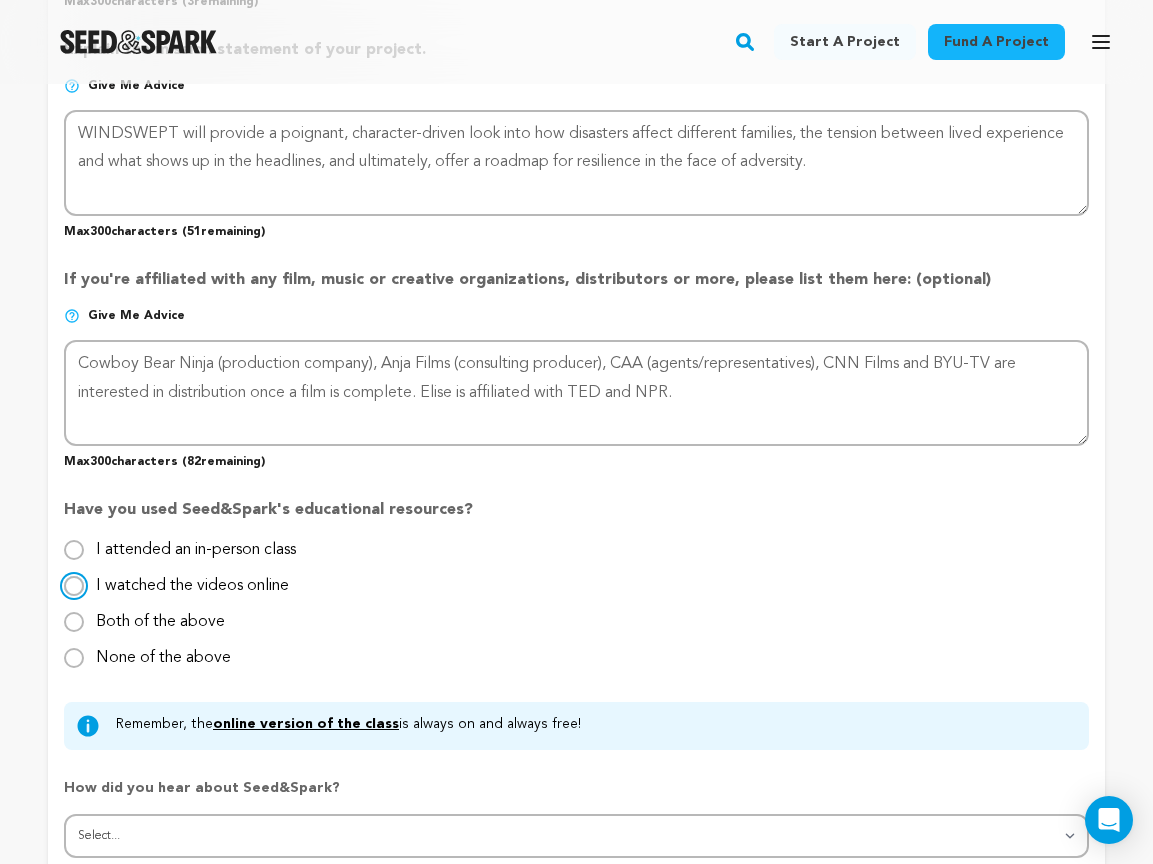 click on "I watched the videos online" at bounding box center [74, 586] 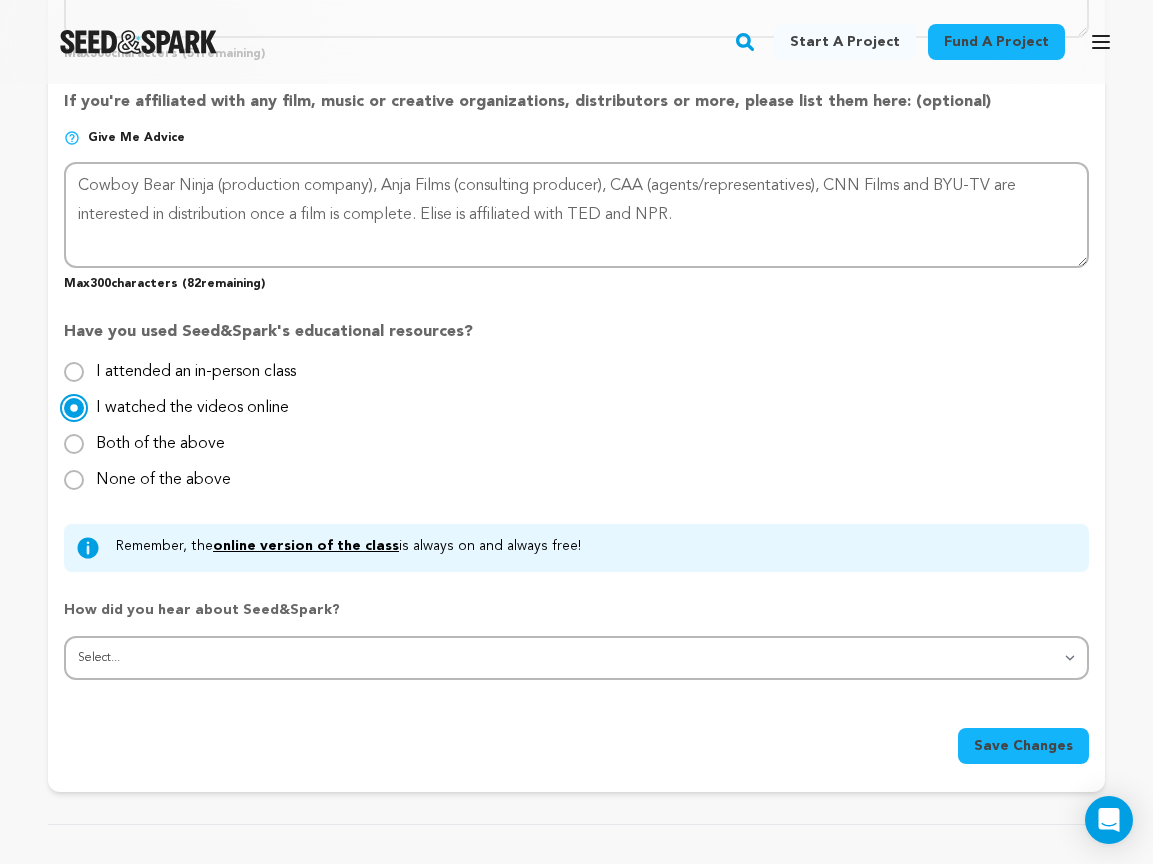 scroll, scrollTop: 1896, scrollLeft: 0, axis: vertical 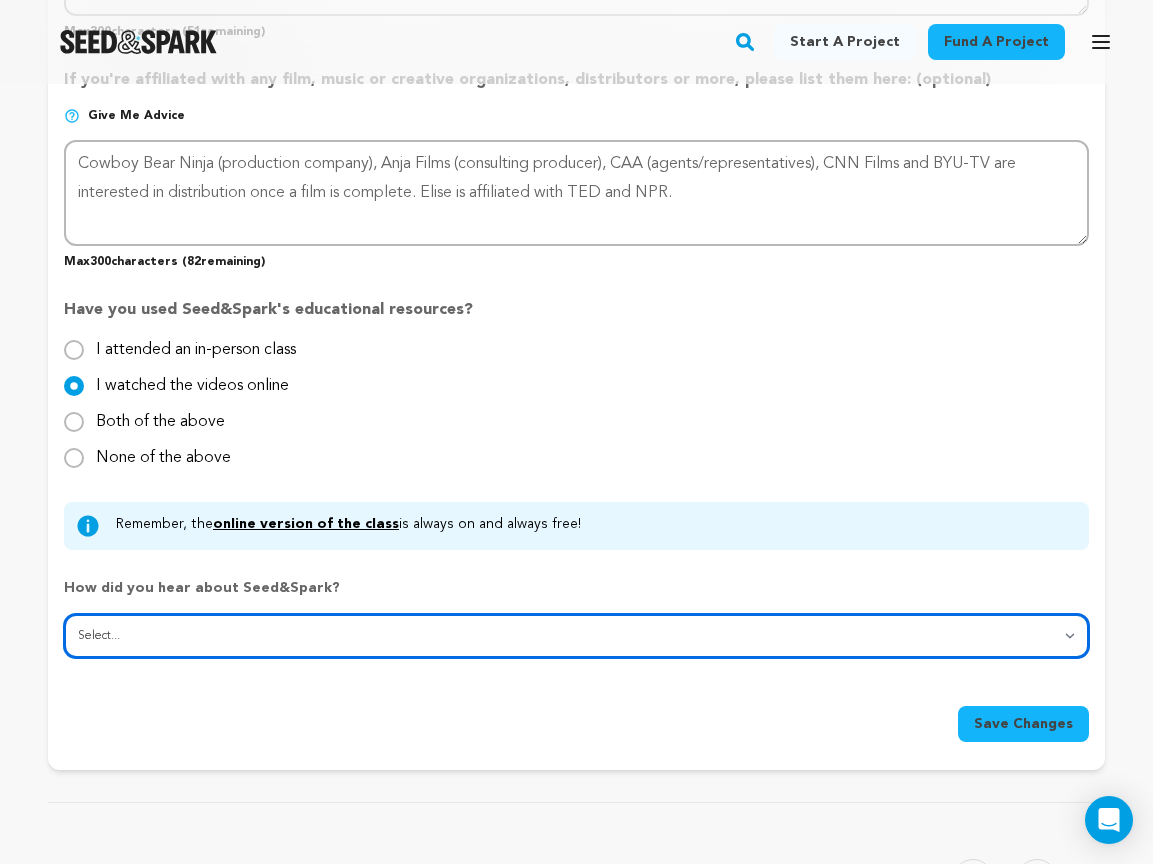 click on "Select...
From a friend Social media Film festival or film organization Took an in-person class Online search Article or podcast Email Other" at bounding box center [576, 636] 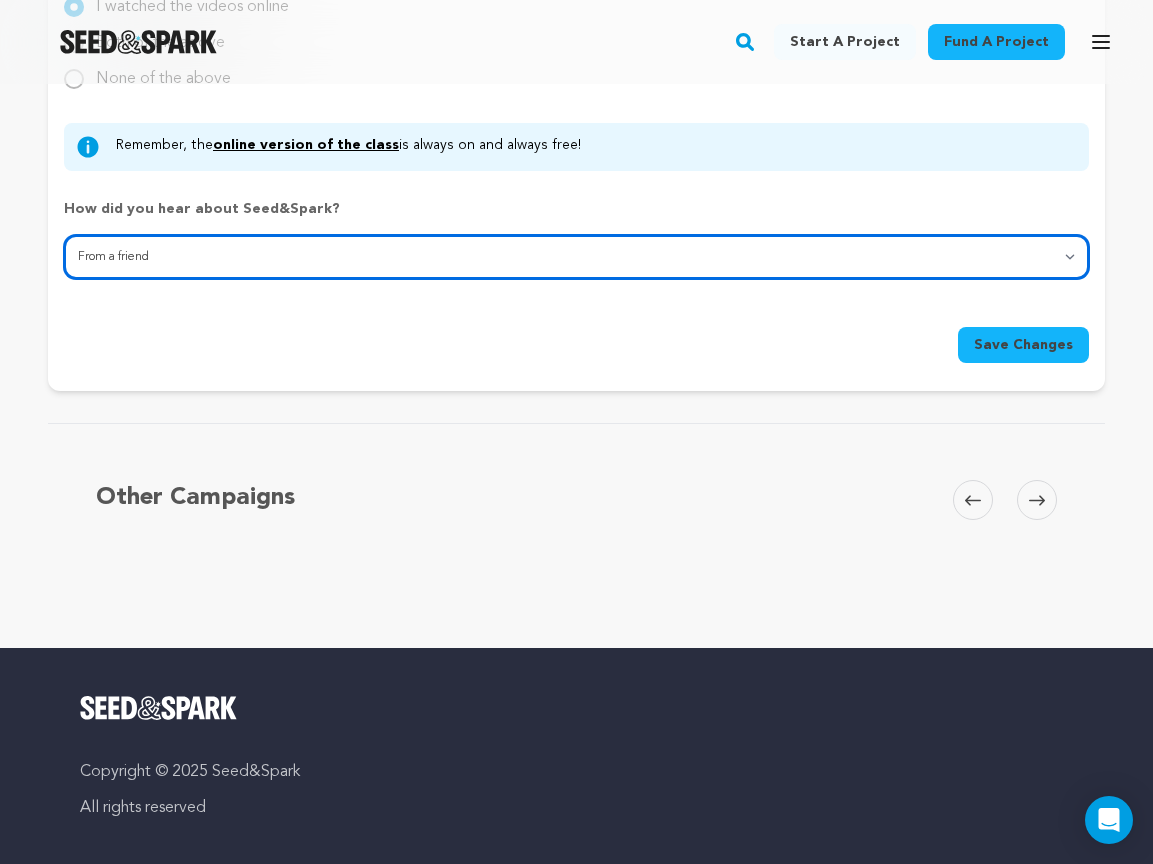 scroll, scrollTop: 2277, scrollLeft: 0, axis: vertical 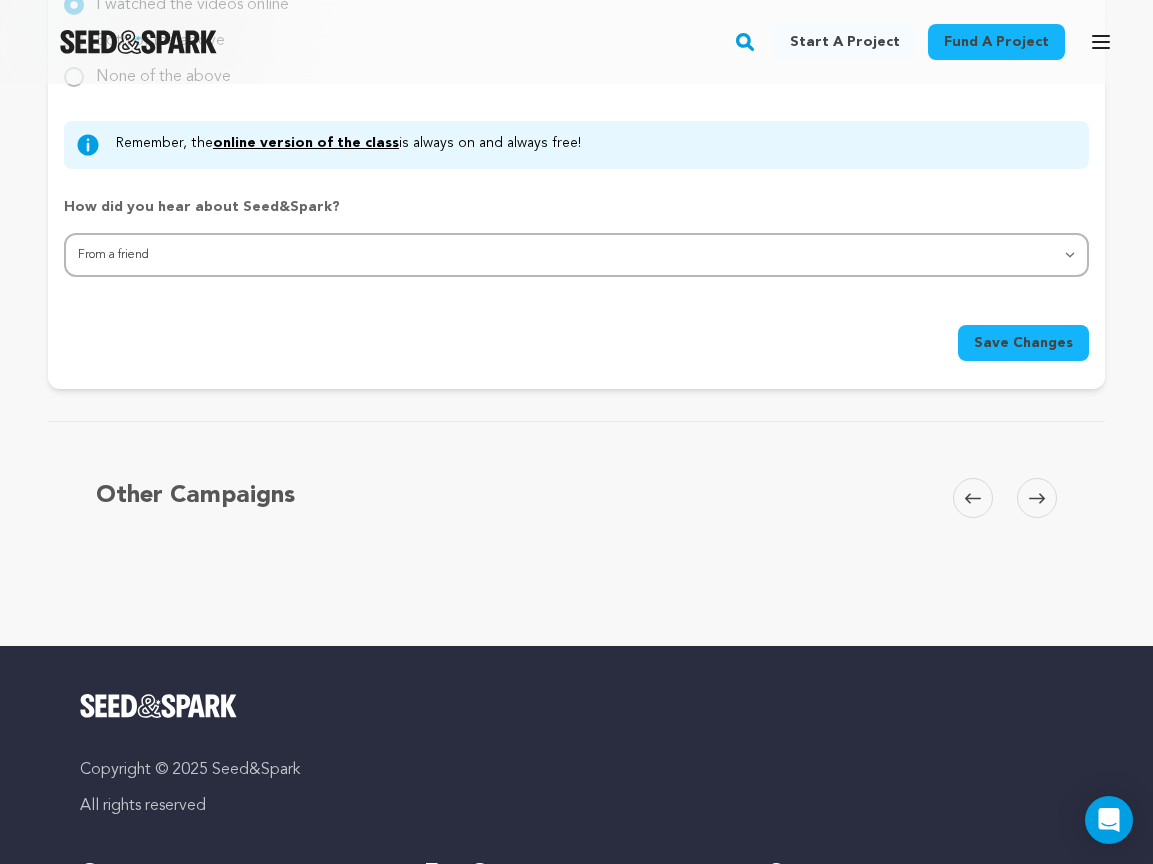 click on "Save Changes" at bounding box center (1023, 343) 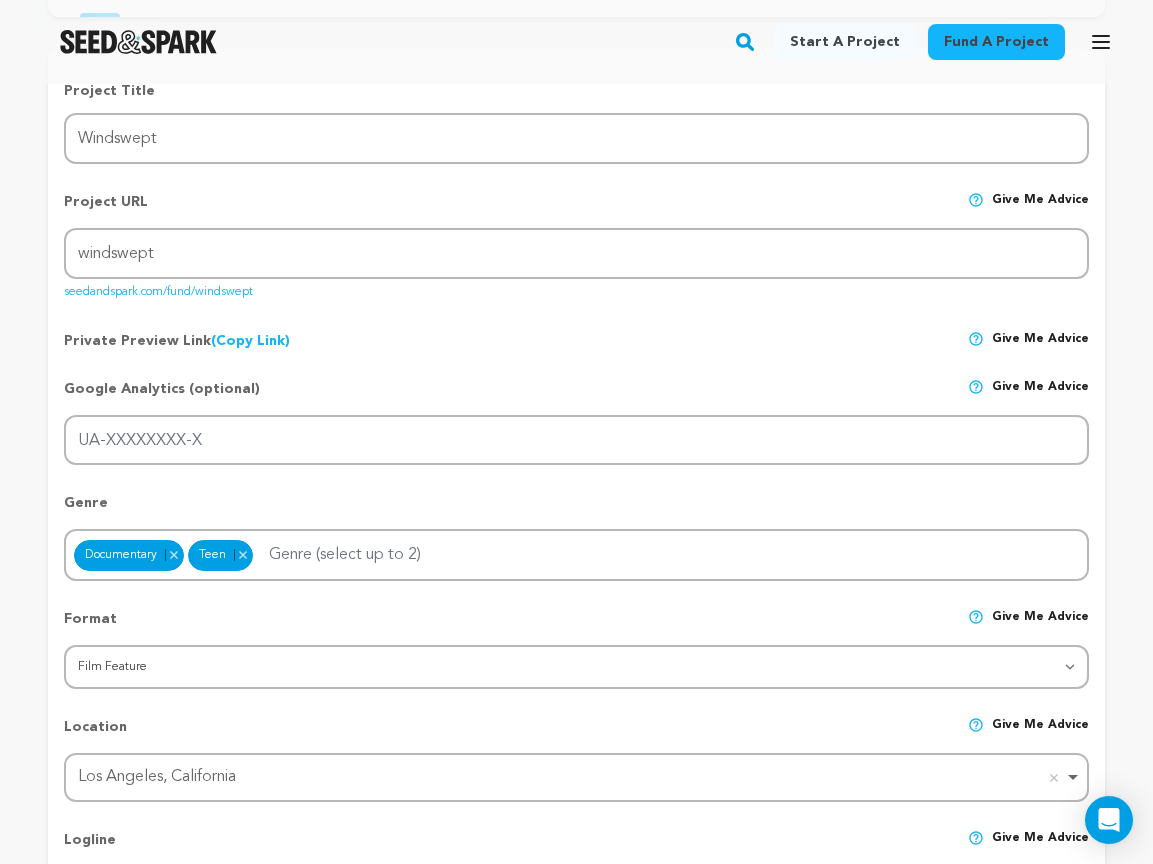 scroll, scrollTop: 0, scrollLeft: 0, axis: both 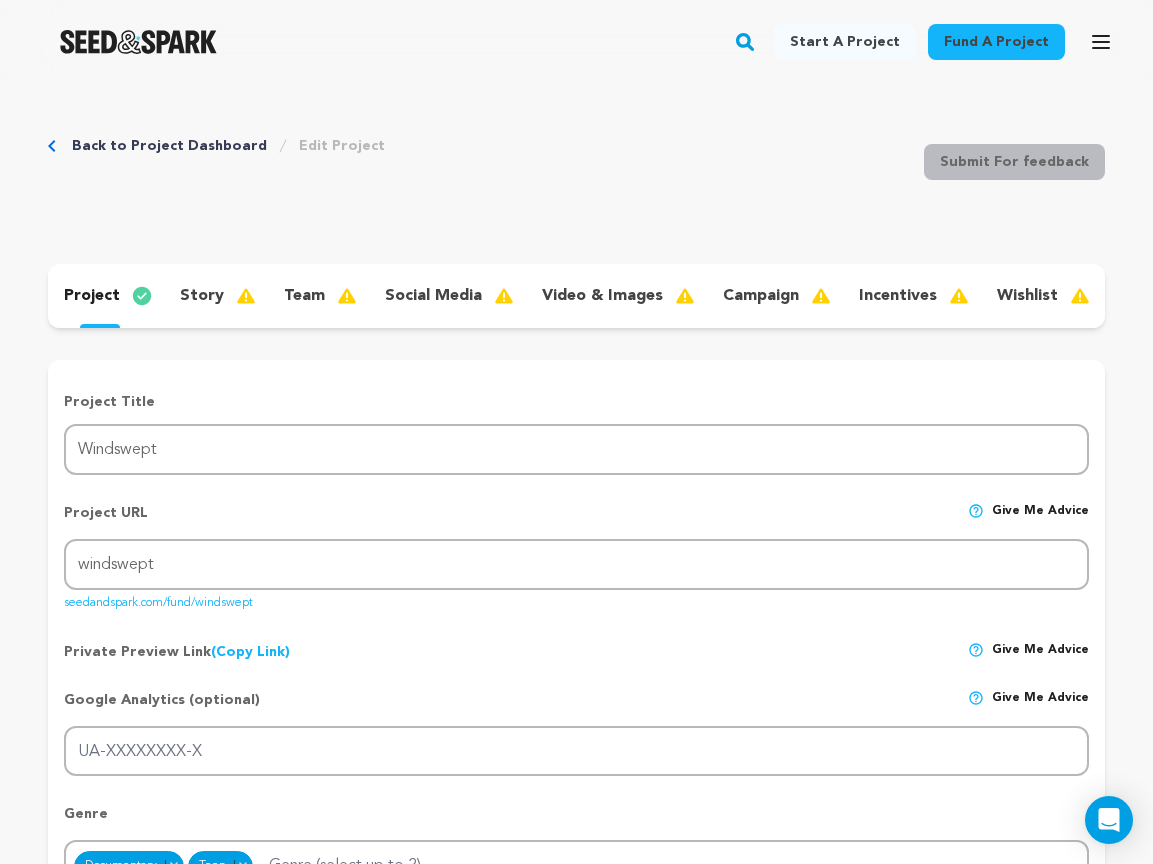 click on "story" at bounding box center [202, 296] 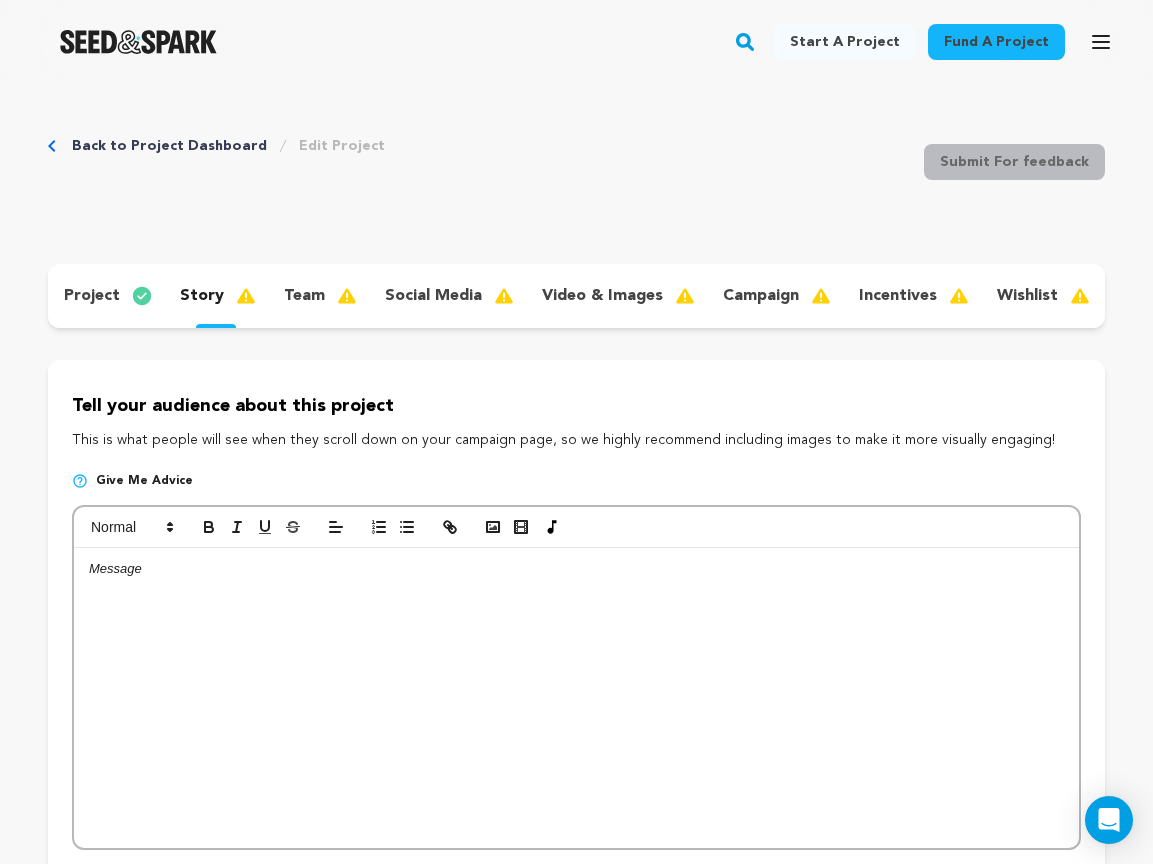 click at bounding box center (576, 698) 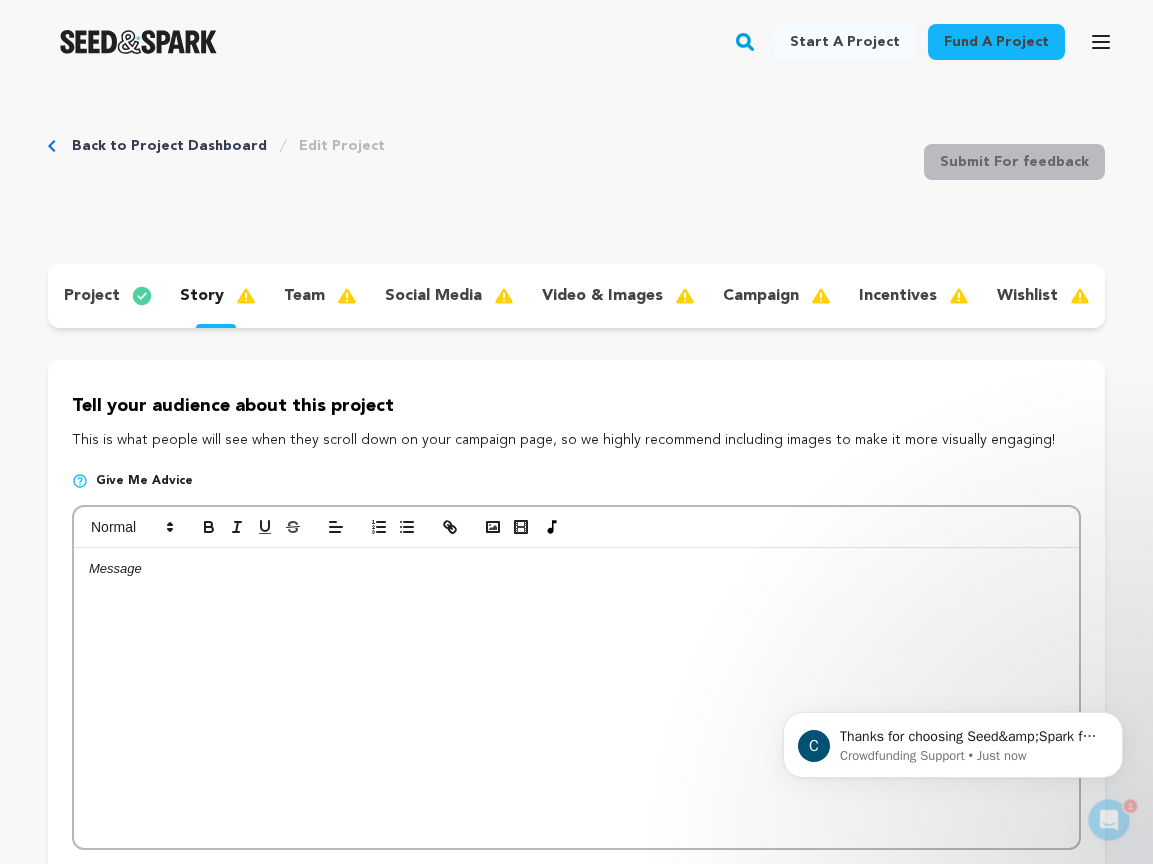 scroll, scrollTop: 0, scrollLeft: 0, axis: both 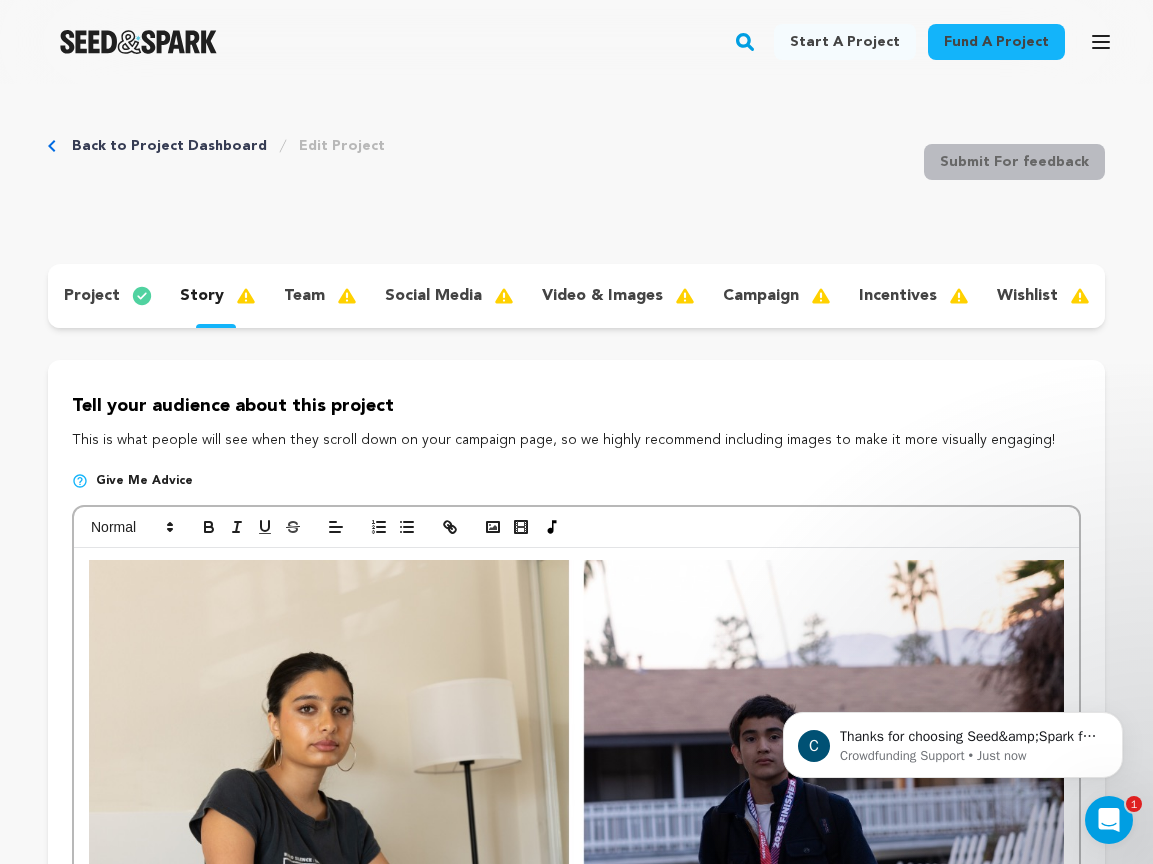 click at bounding box center (576, 1291) 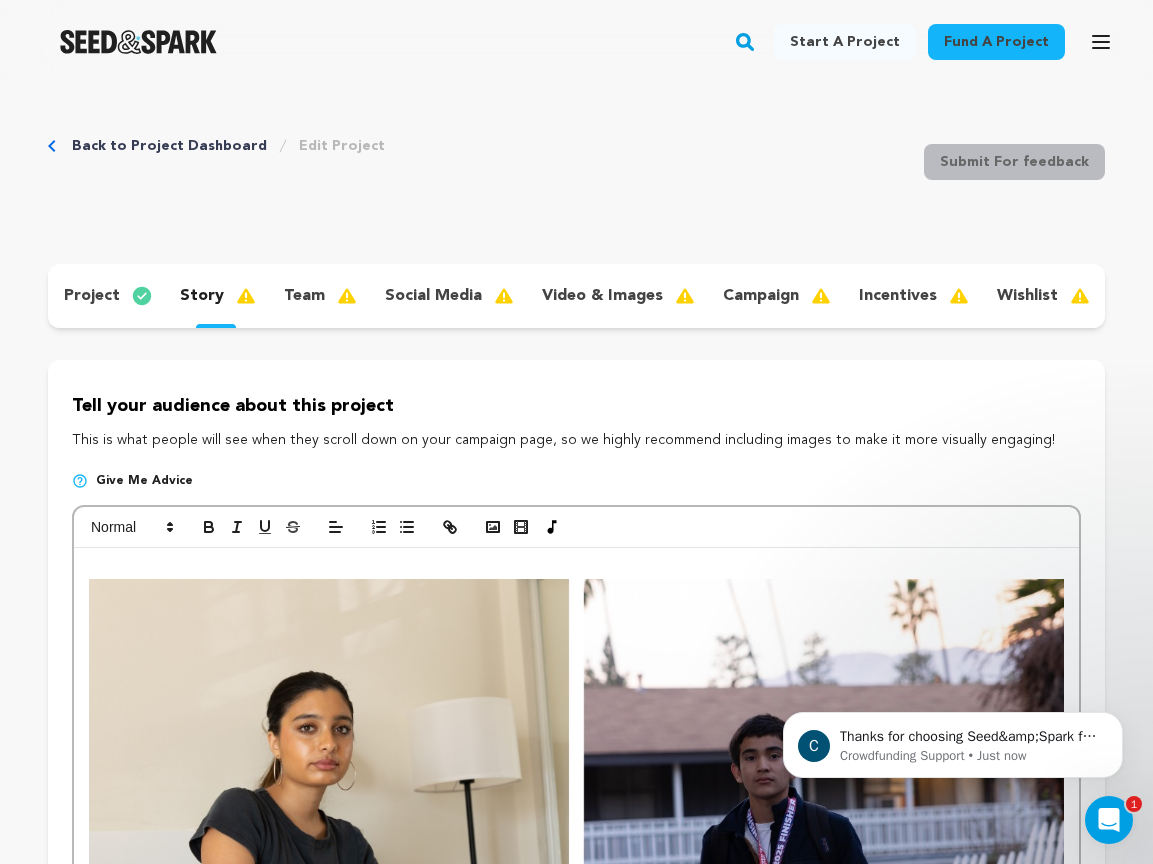 type 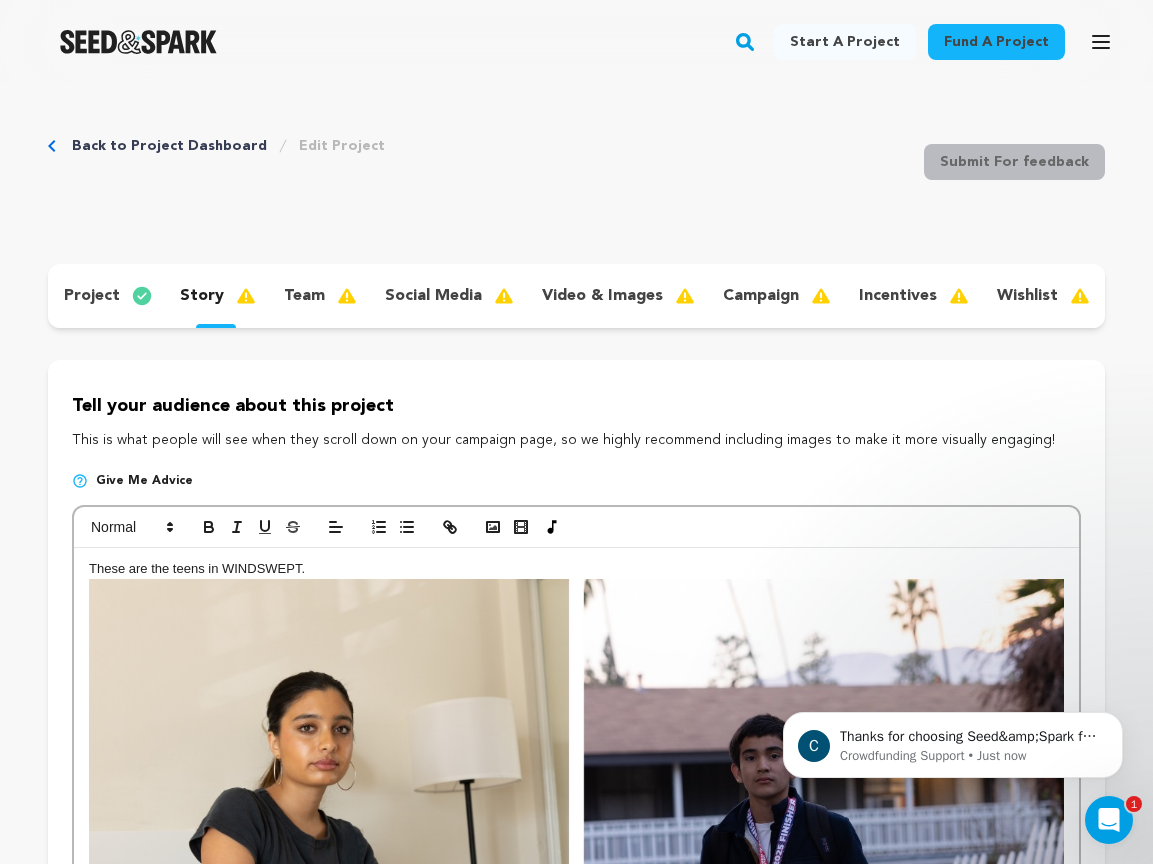 click on "These are the teens in WINDSWEPT." at bounding box center (576, 569) 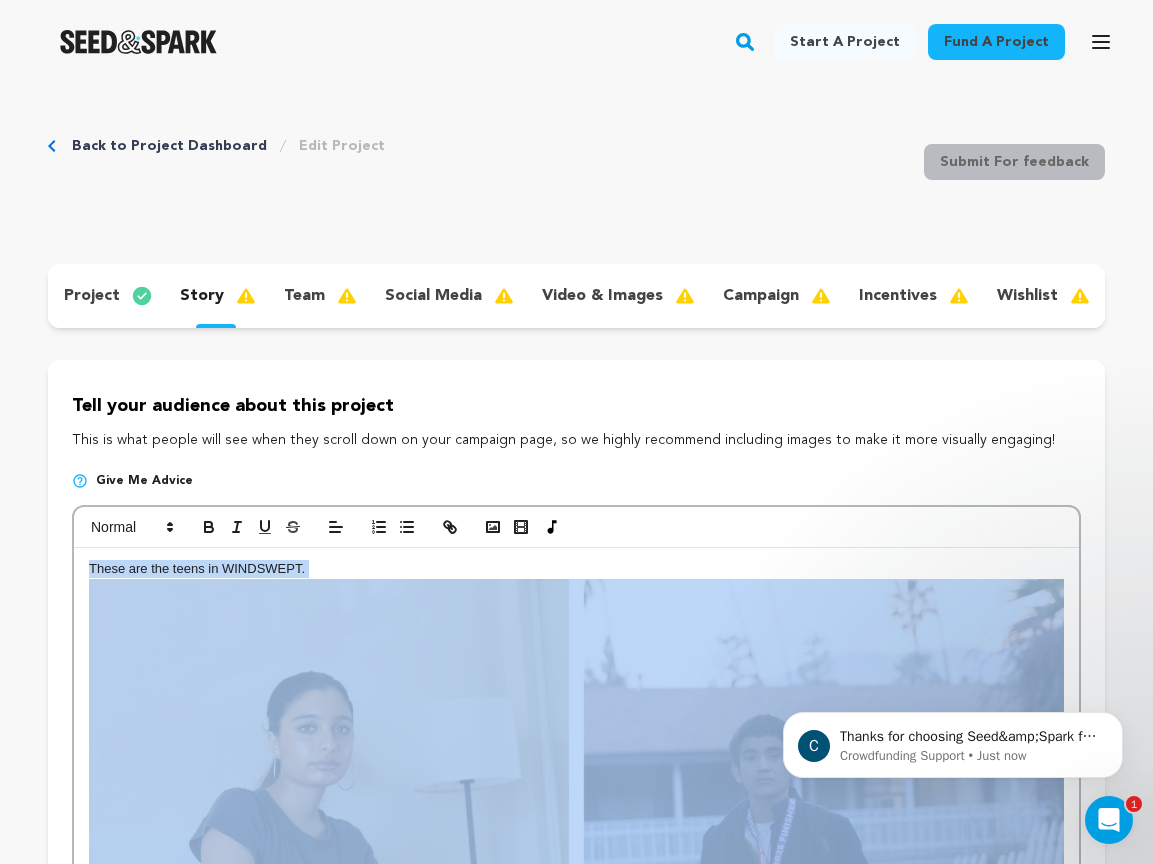 drag, startPoint x: 313, startPoint y: 569, endPoint x: 83, endPoint y: 558, distance: 230.2629 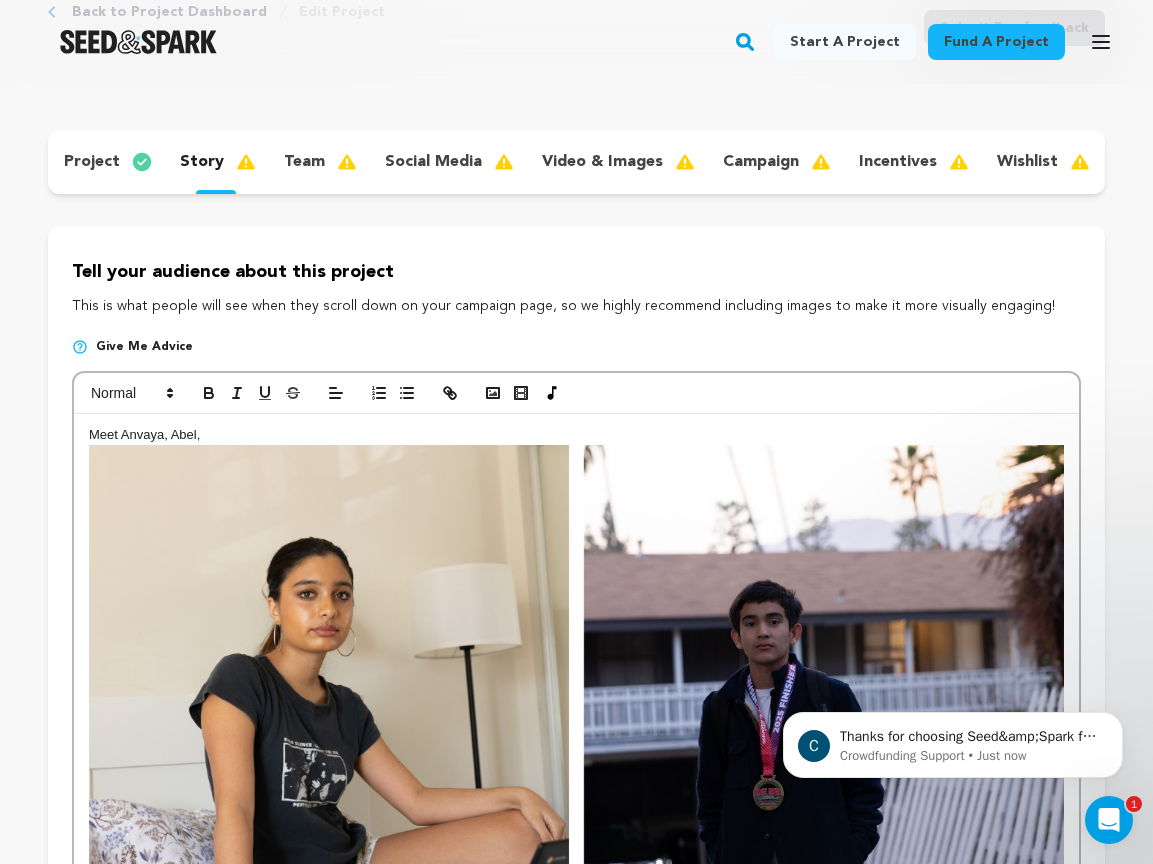 scroll, scrollTop: 113, scrollLeft: 0, axis: vertical 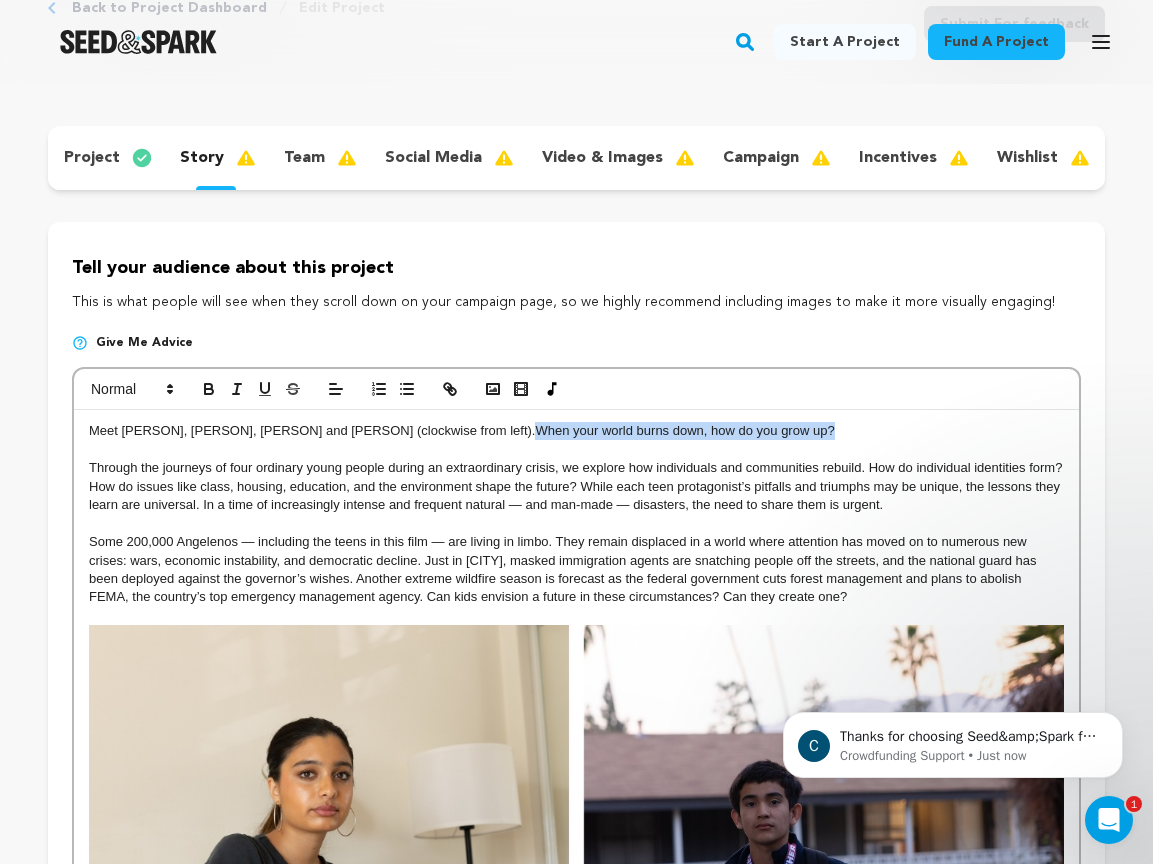 drag, startPoint x: 422, startPoint y: 432, endPoint x: 723, endPoint y: 433, distance: 301.00165 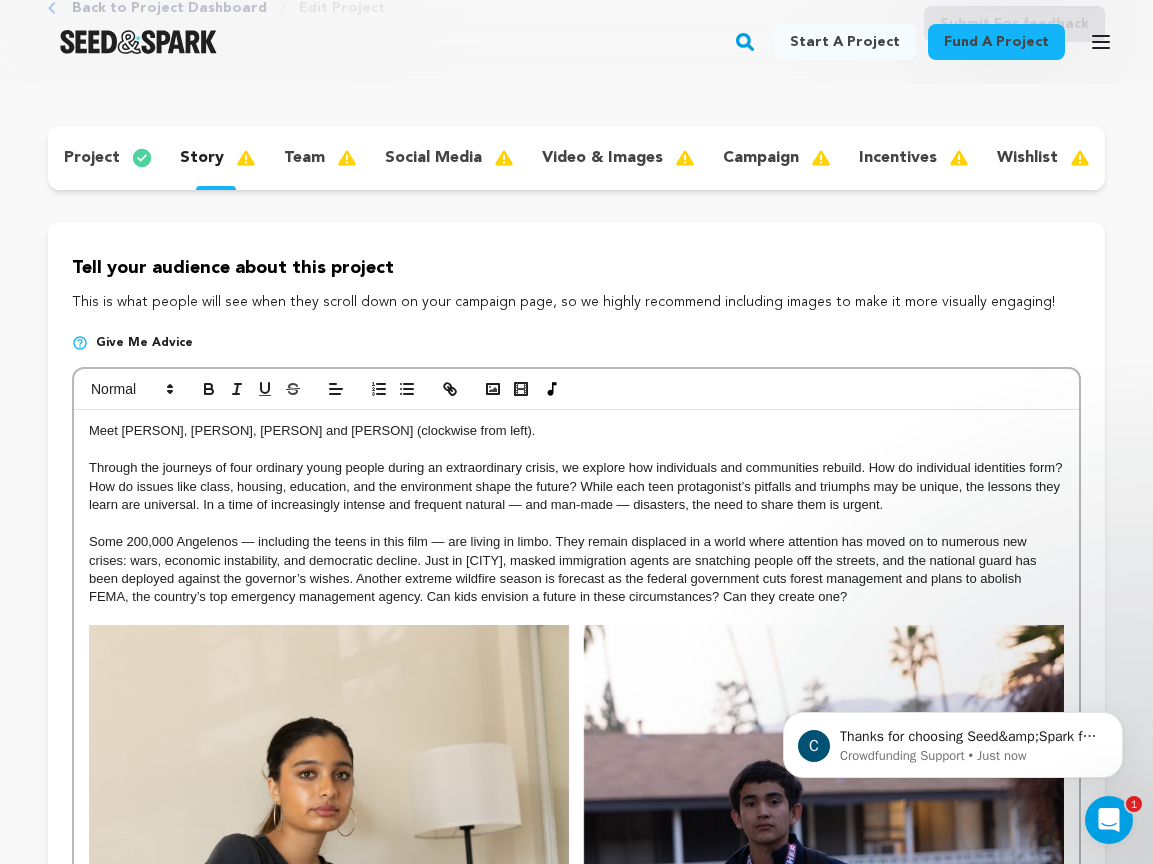 scroll, scrollTop: 0, scrollLeft: 0, axis: both 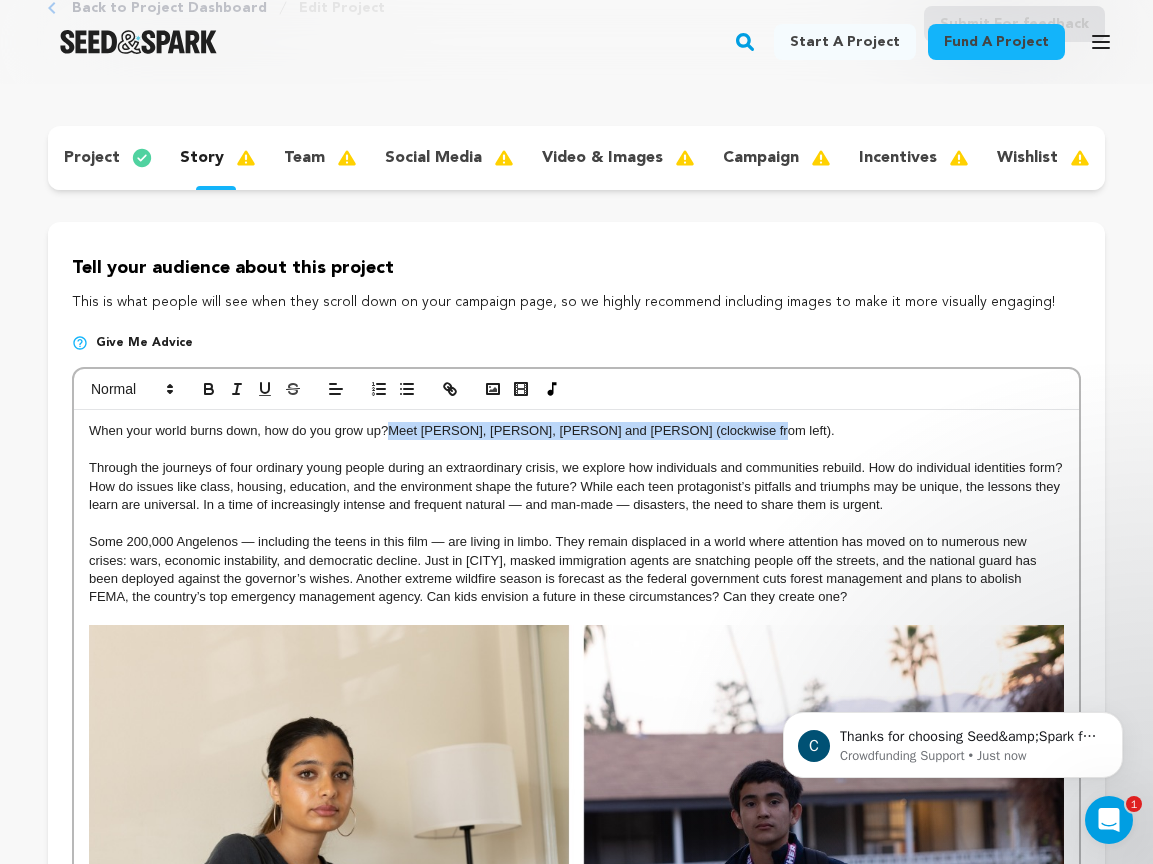 click on "When your world burns down, how do you grow up? Meet Anvaya, Abel, Alijah and Indie (clockwise from left)." at bounding box center [576, 431] 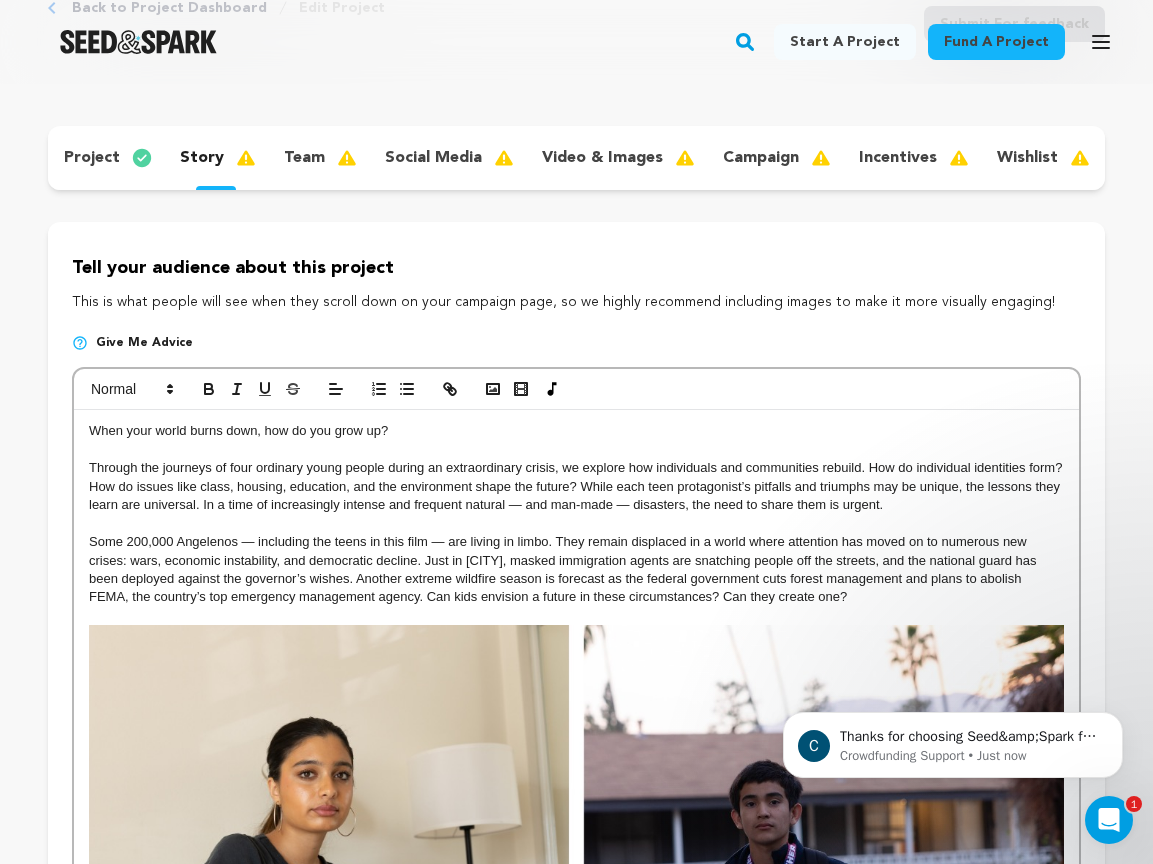 click on "Through the journeys of four ordinary young people during an extraordinary crisis, we explore how individuals and communities rebuild. How do individual identities form? How do issues like class, housing, education, and the environment shape the future? While each teen protagonist’s pitfalls and triumphs may be unique, the lessons they learn are universal. In a time of increasingly intense and frequent natural — and man-made — disasters, the need to share them is urgent." at bounding box center (577, 486) 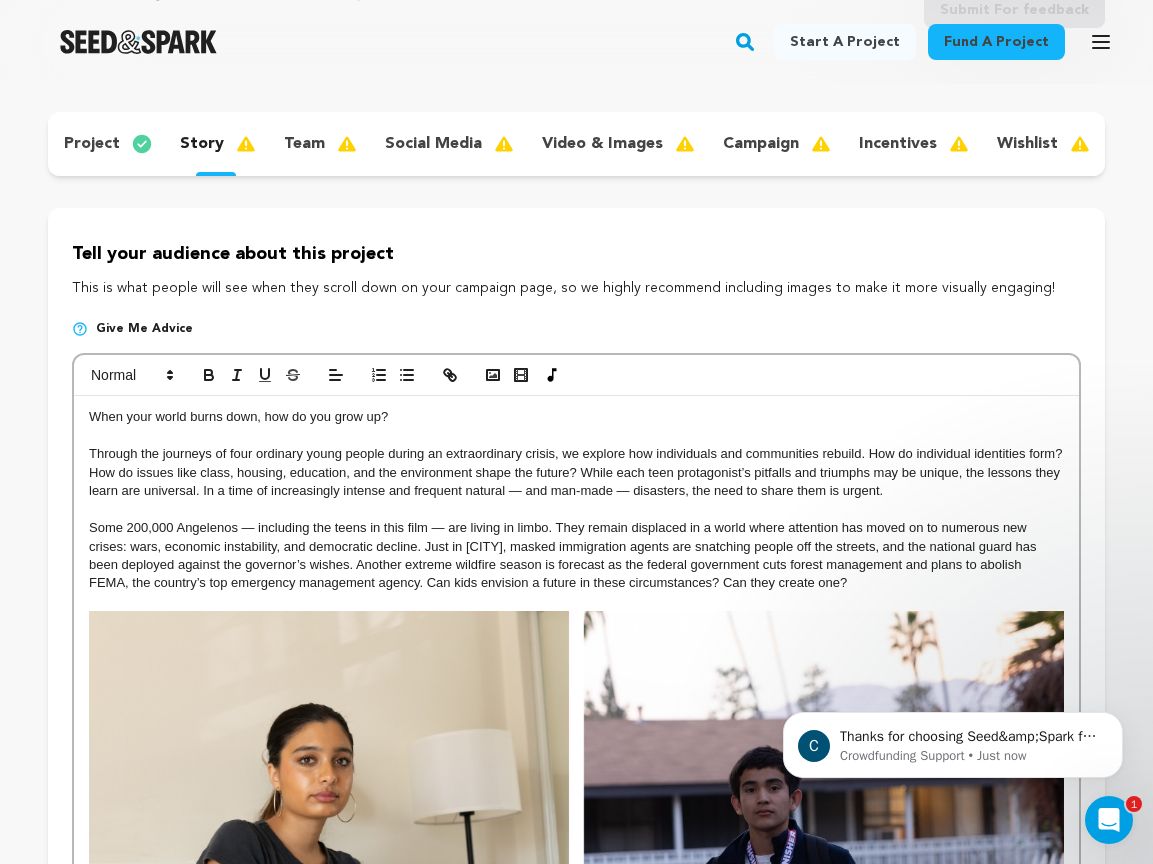scroll, scrollTop: 160, scrollLeft: 0, axis: vertical 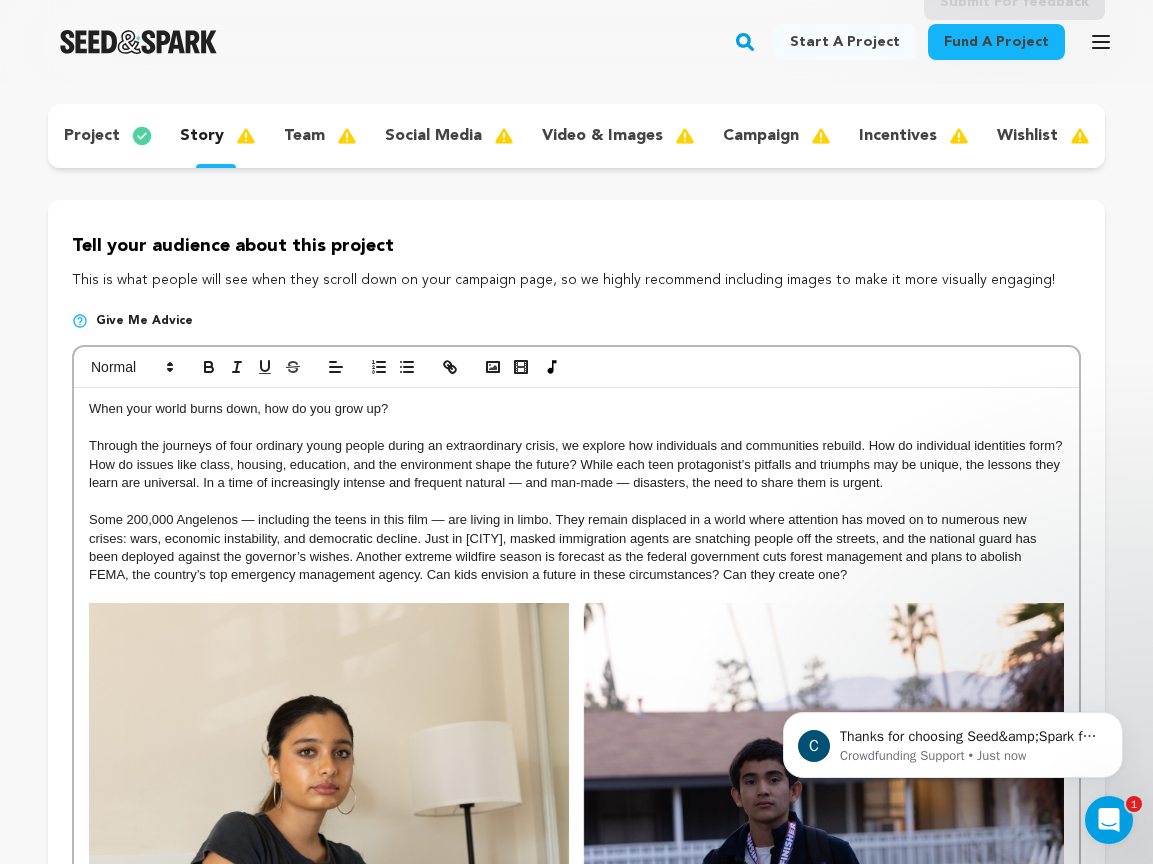 click at bounding box center [576, 594] 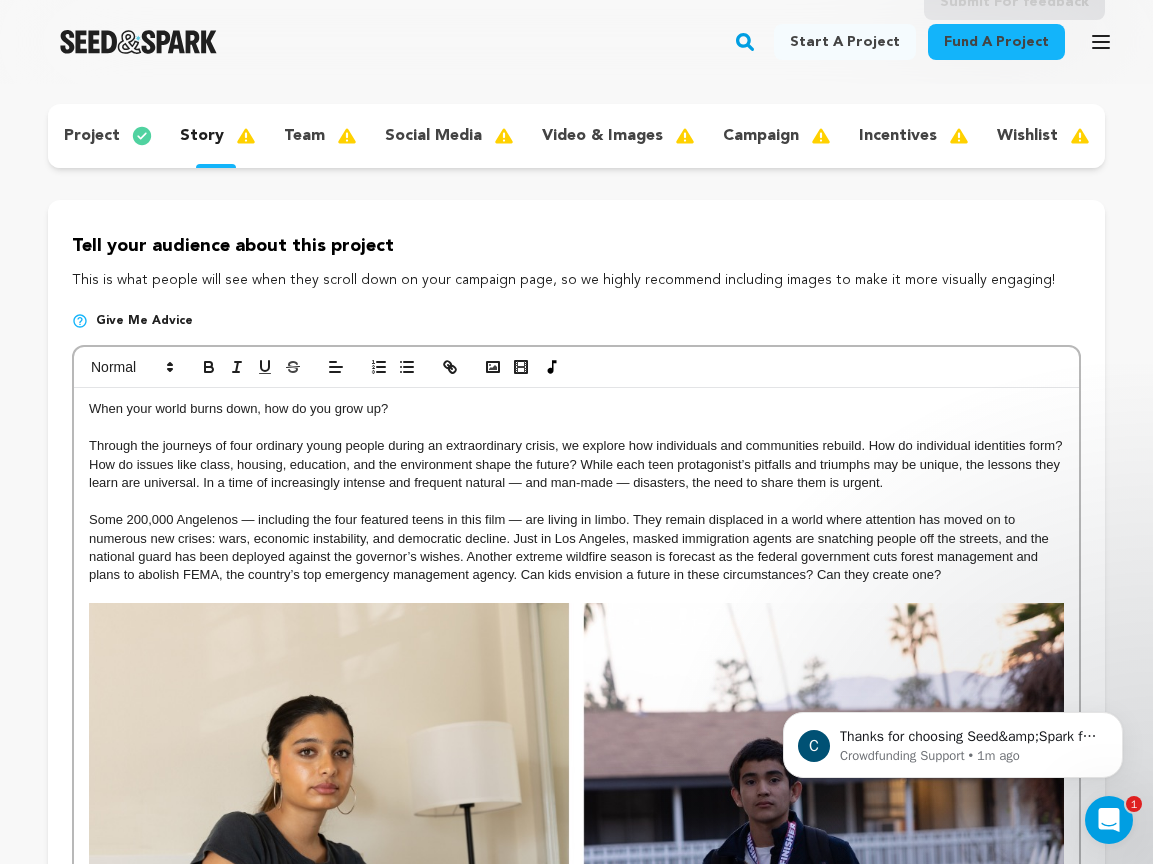 click on "Some 200,000 Angelenos — including the four featured teens in this film — are living in limbo. They remain displaced in a world where attention has moved on to numerous new crises: wars, economic instability, and democratic decline. Just in Los Angeles, masked immigration agents are snatching people off the streets, and the national guard has been deployed against the governor’s wishes. Another extreme wildfire season is forecast as the federal government cuts forest management and plans to abolish FEMA, the country’s top emergency management agency. Can kids envision a future in these circumstances? Can they create one?" at bounding box center (576, 548) 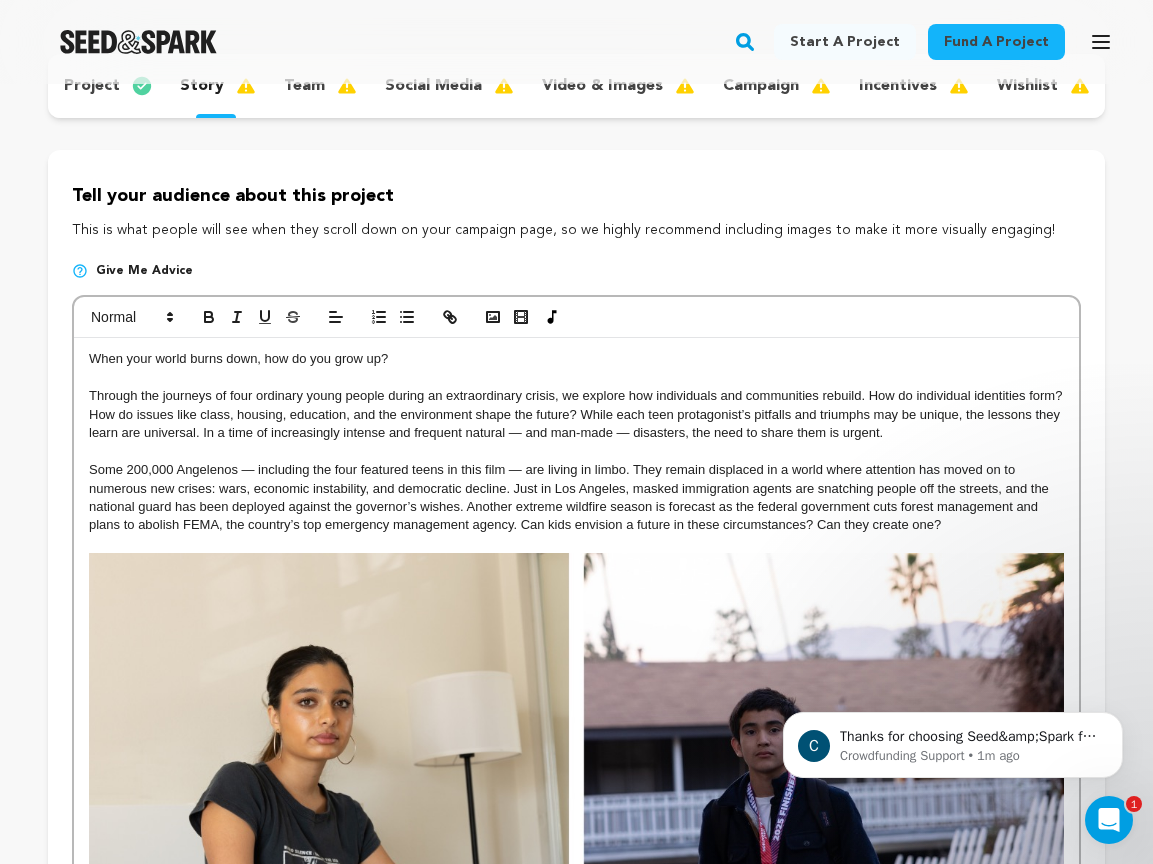 scroll, scrollTop: 222, scrollLeft: 0, axis: vertical 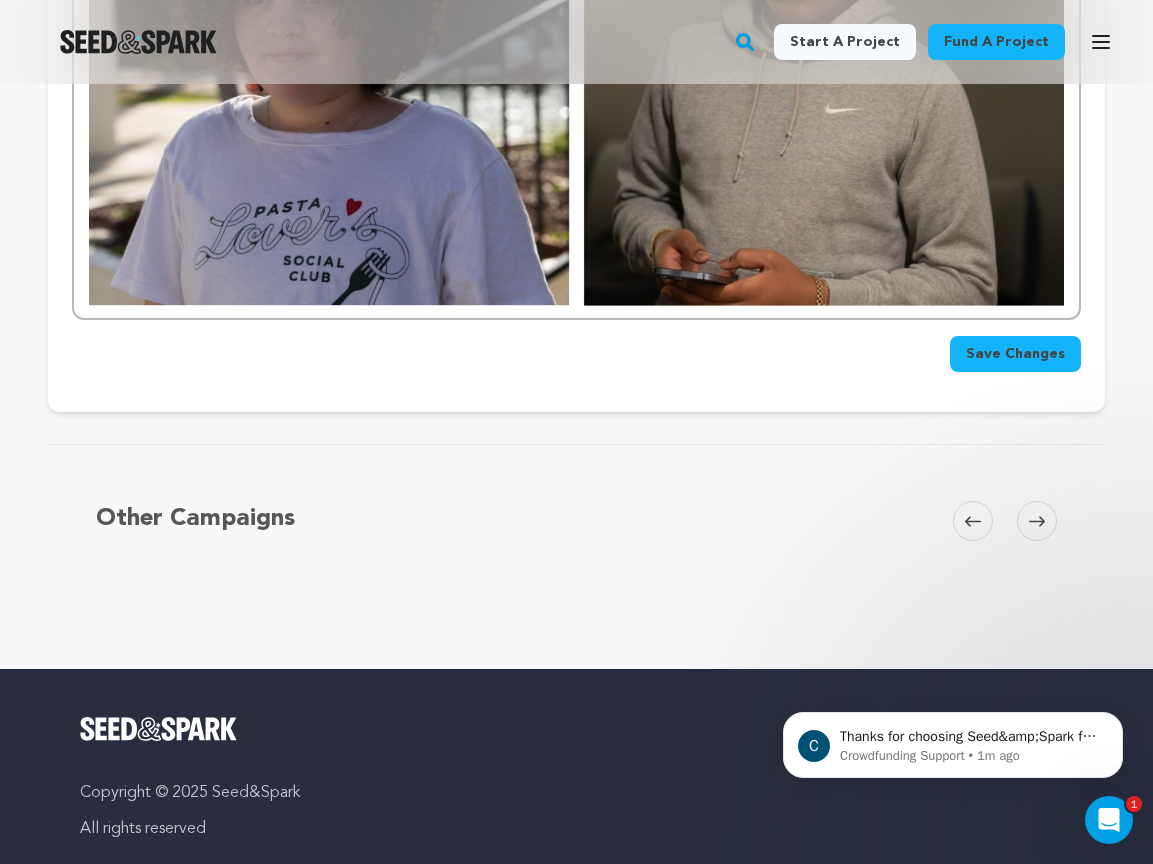 click on "When your world burns down, how do you grow up?    Through the journeys of four ordinary young people during an extraordinary crisis, we explore how individuals and communities rebuild. How do individual identities form? How do issues like class, housing, education, and the environment shape the future? While each teen protagonist’s pitfalls and triumphs may be unique, the lessons they learn are universal. In a time of increasingly intense and frequent natural — and man-made — disasters, the need to share them is urgent." at bounding box center (576, -527) 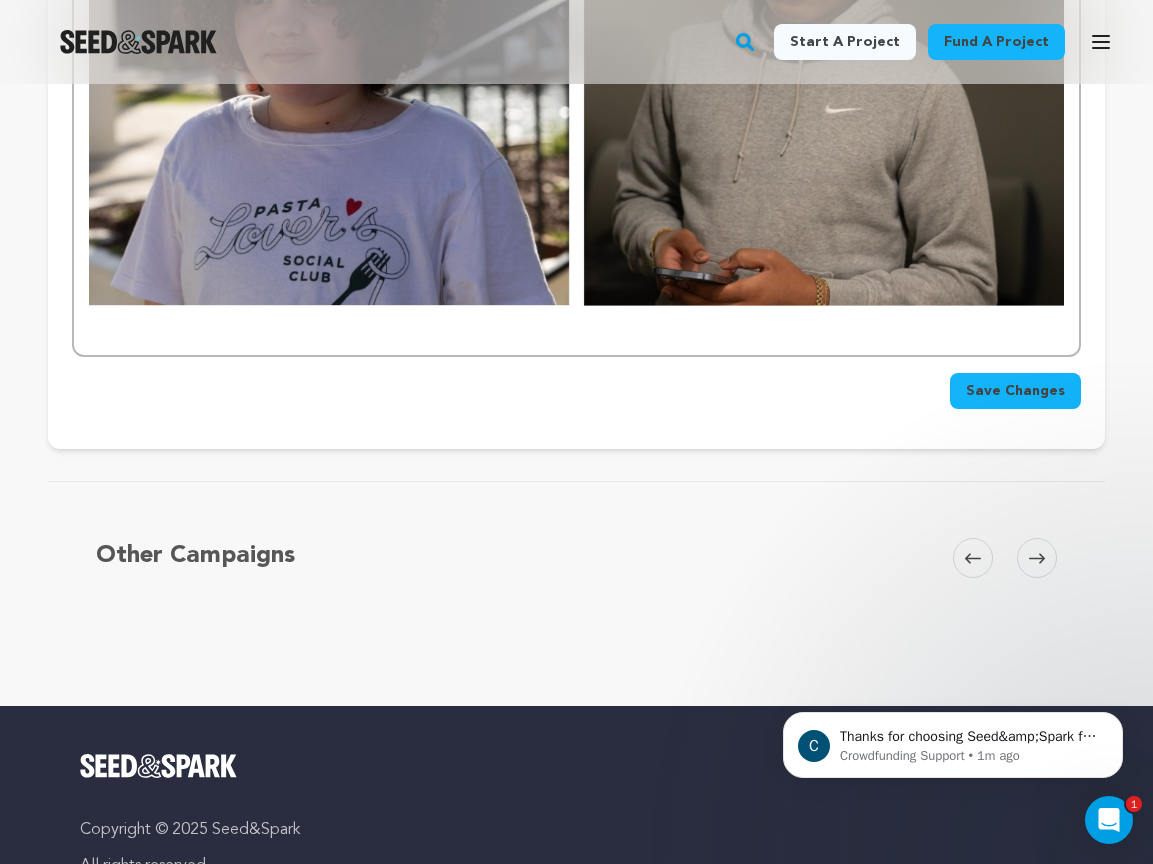 scroll, scrollTop: 138, scrollLeft: 0, axis: vertical 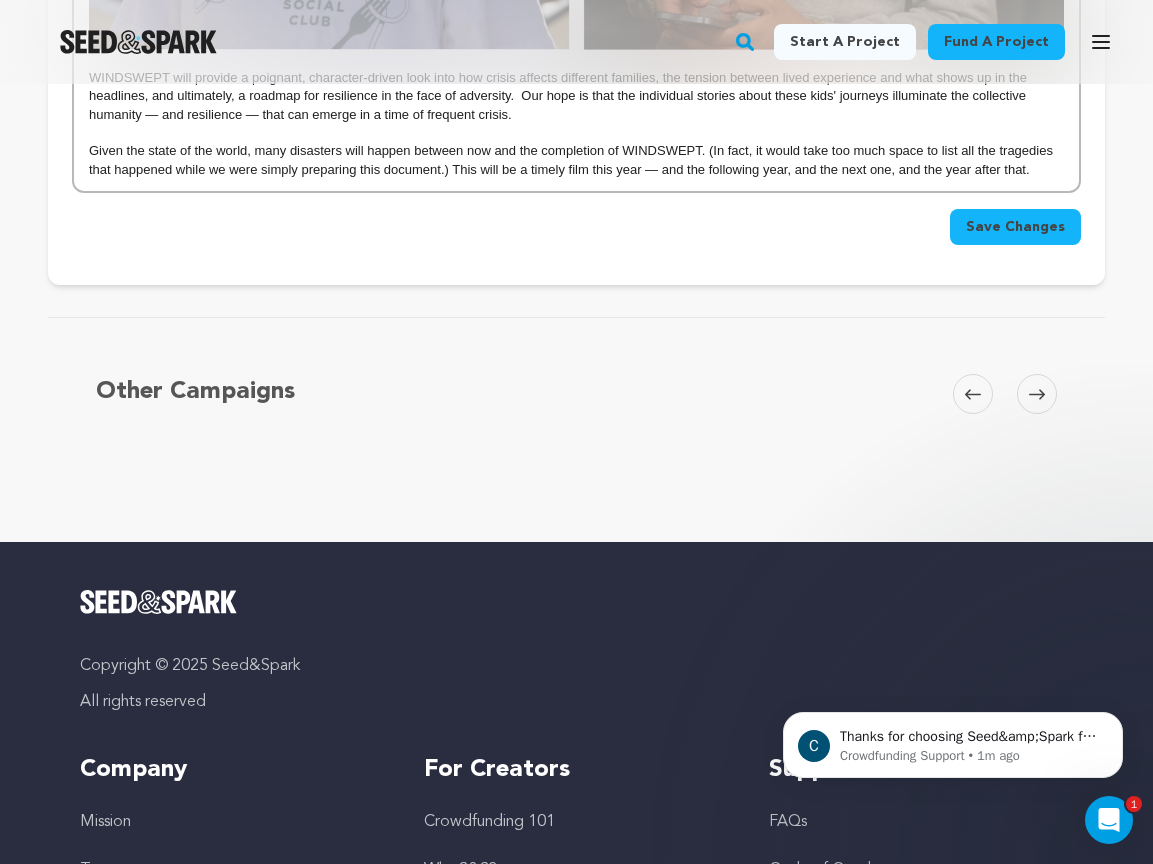 click on "Save Changes" at bounding box center [1015, 227] 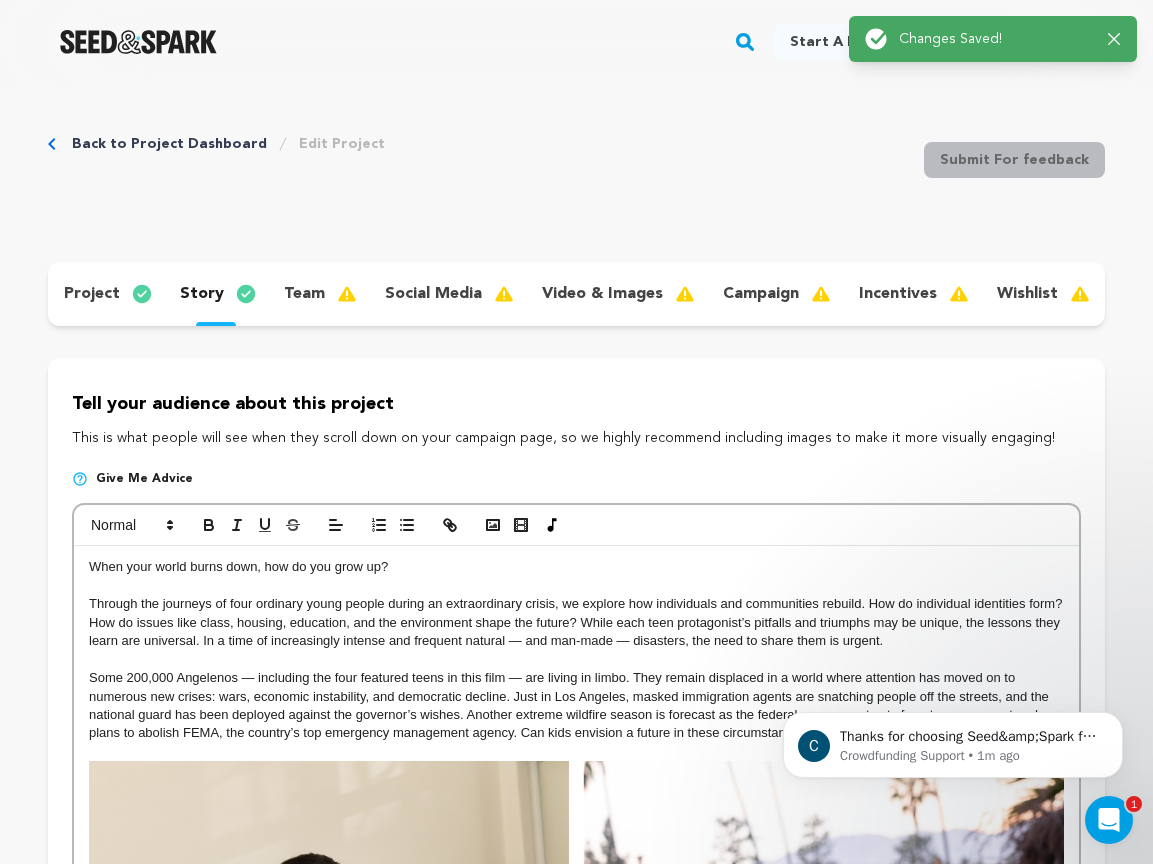 scroll, scrollTop: 0, scrollLeft: 0, axis: both 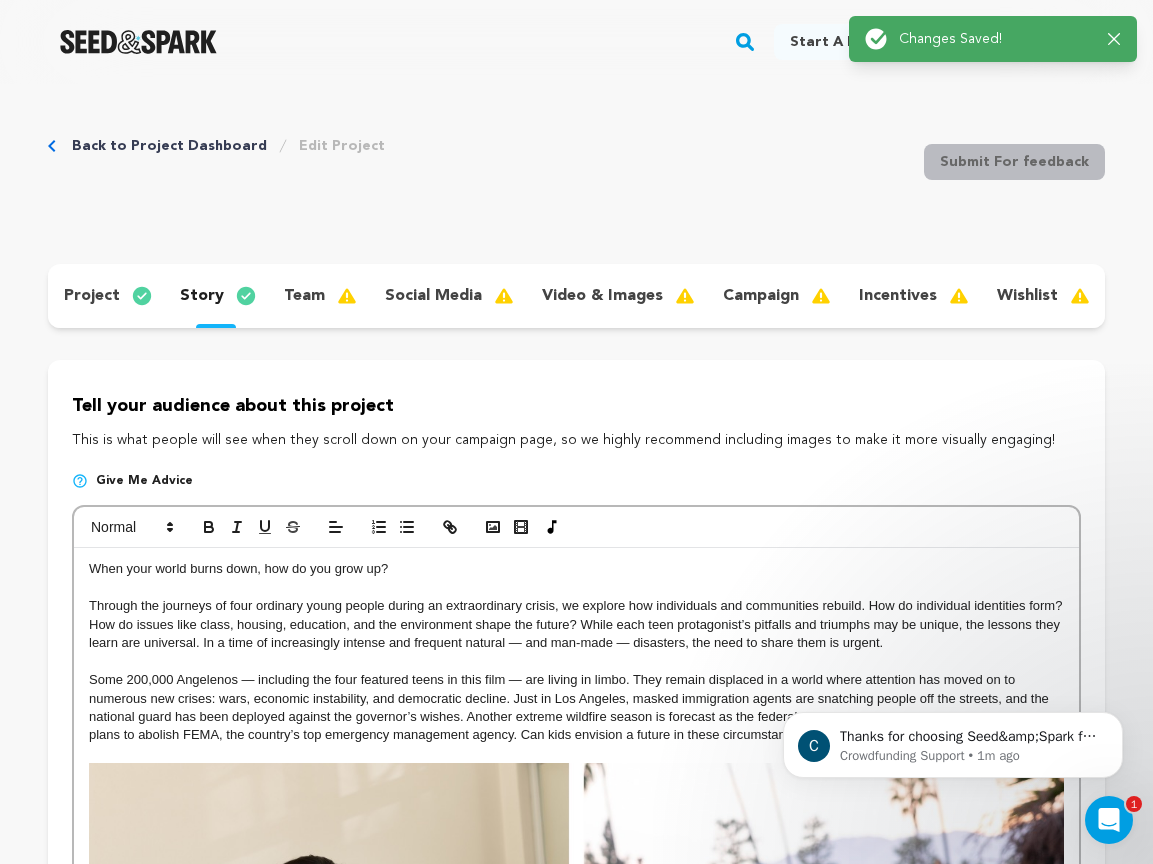 click on "team" at bounding box center [304, 296] 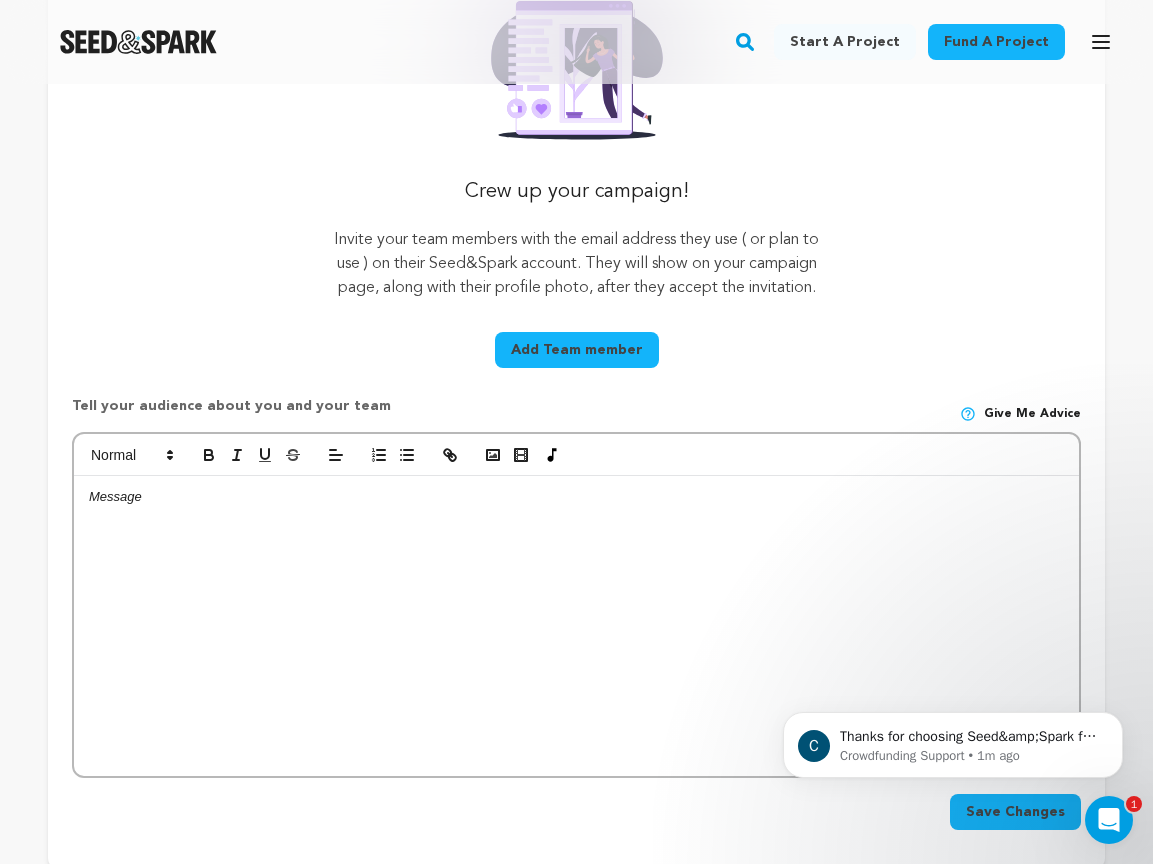 scroll, scrollTop: 457, scrollLeft: 0, axis: vertical 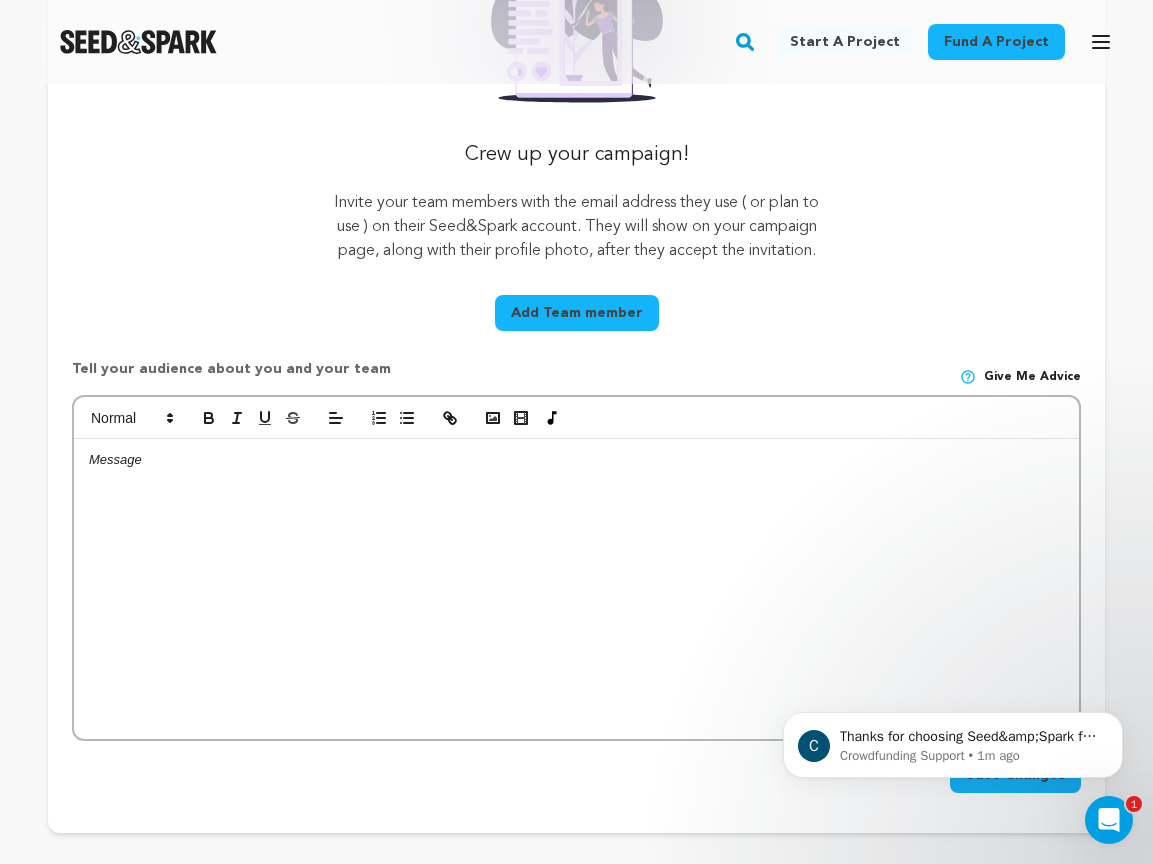 click at bounding box center [576, 589] 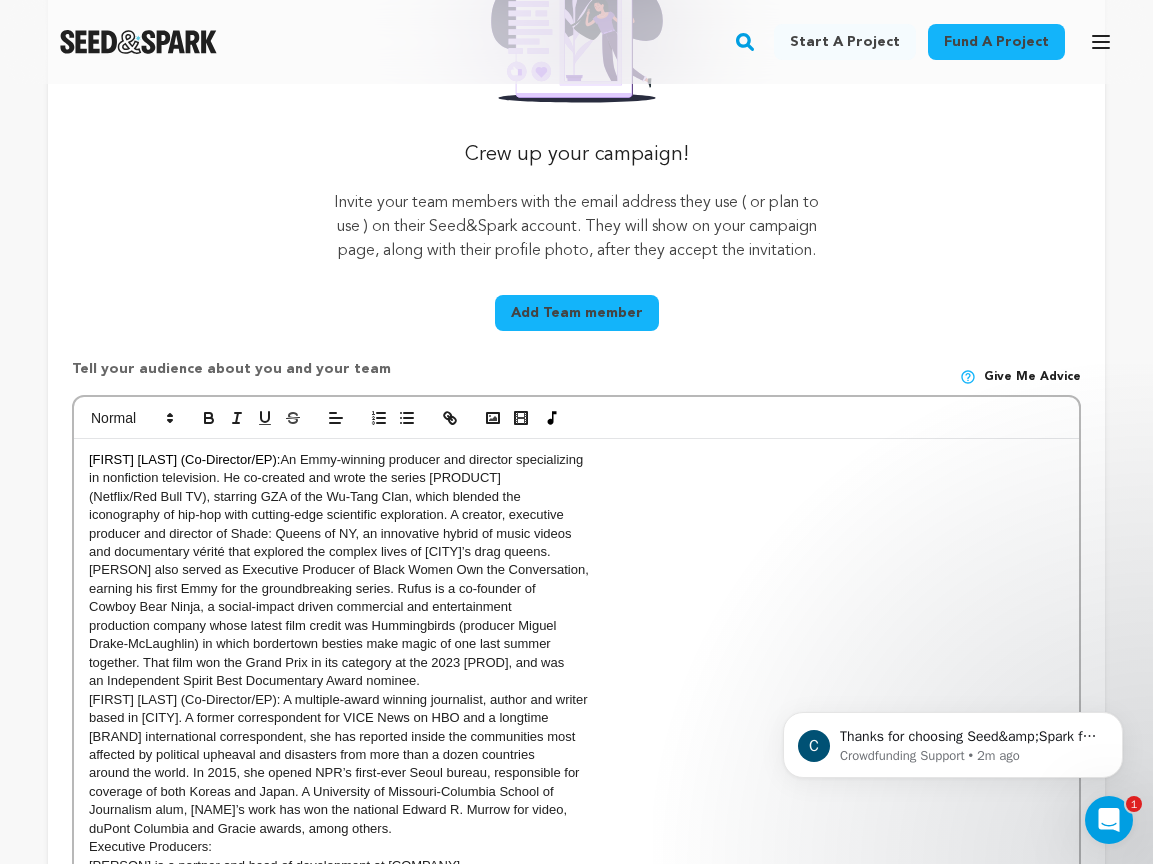 scroll, scrollTop: 0, scrollLeft: 0, axis: both 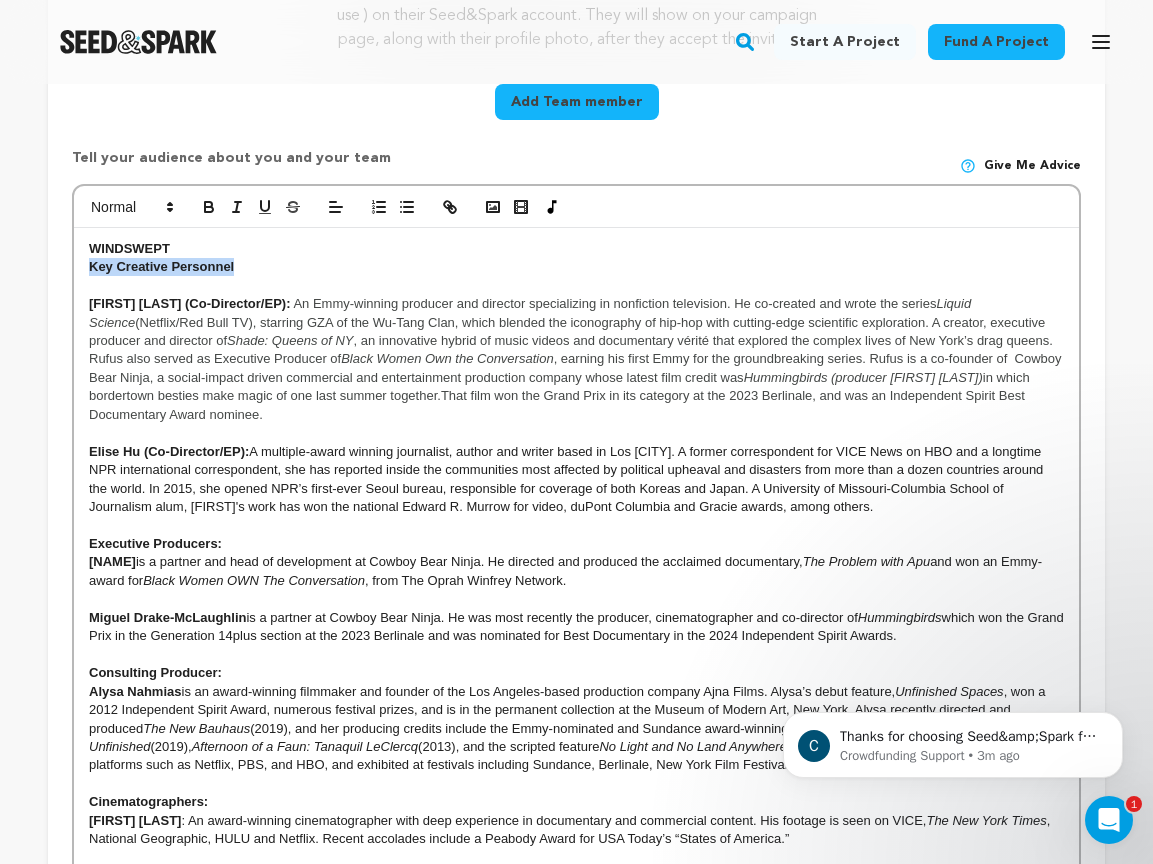 drag, startPoint x: 299, startPoint y: 264, endPoint x: 48, endPoint y: 271, distance: 251.0976 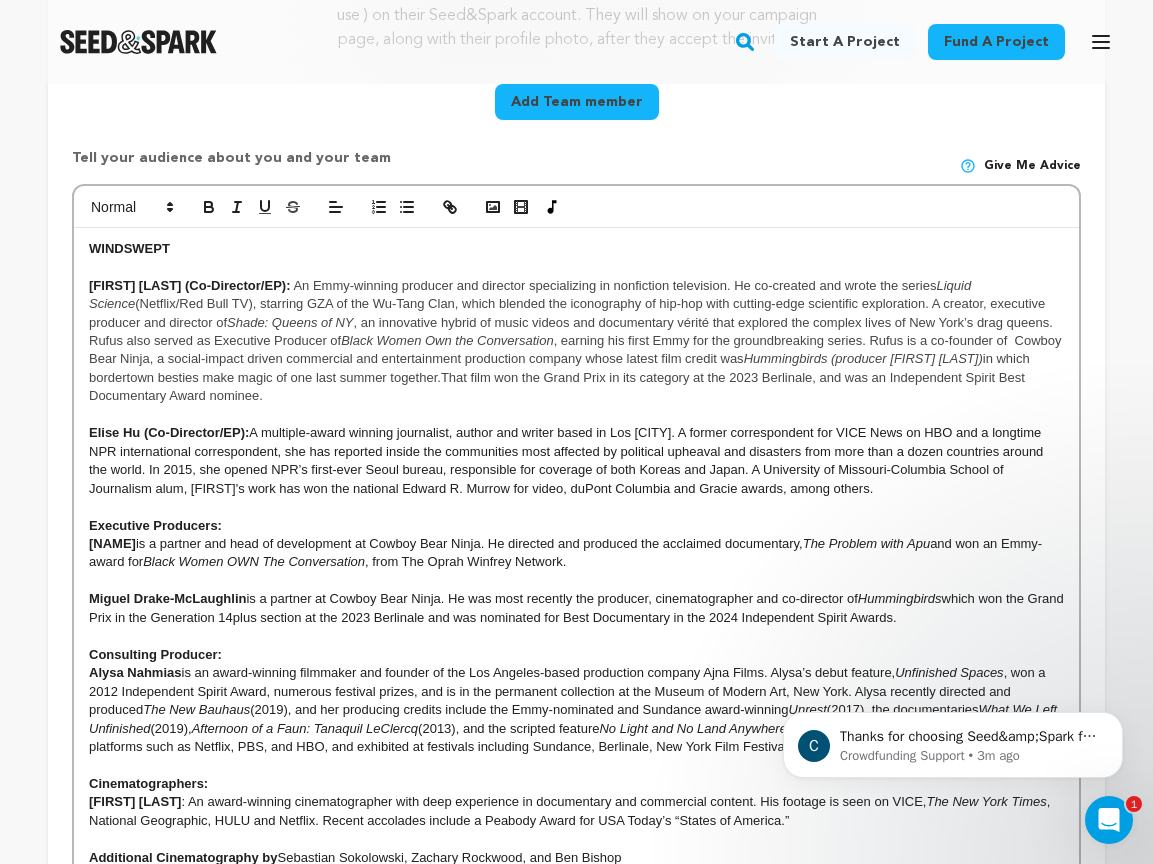 type 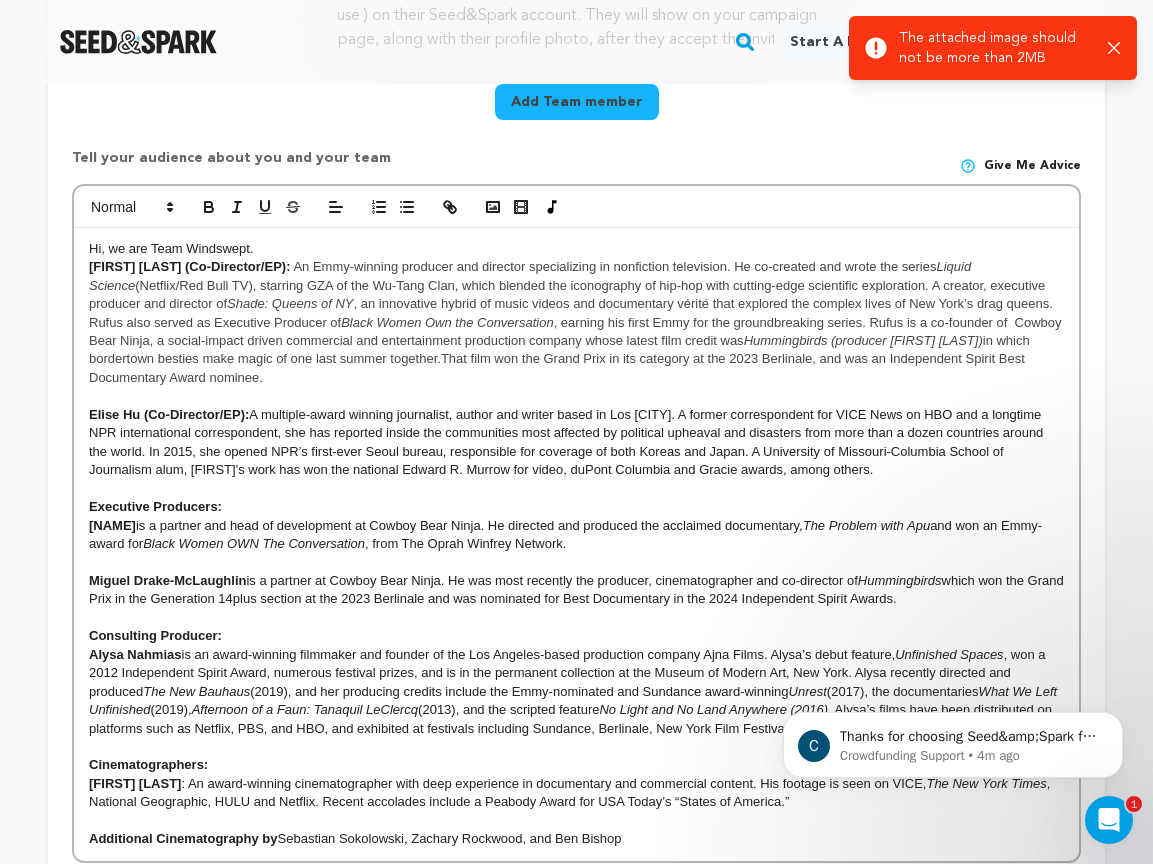 click on "Hi, we are Team Windswept." at bounding box center (576, 249) 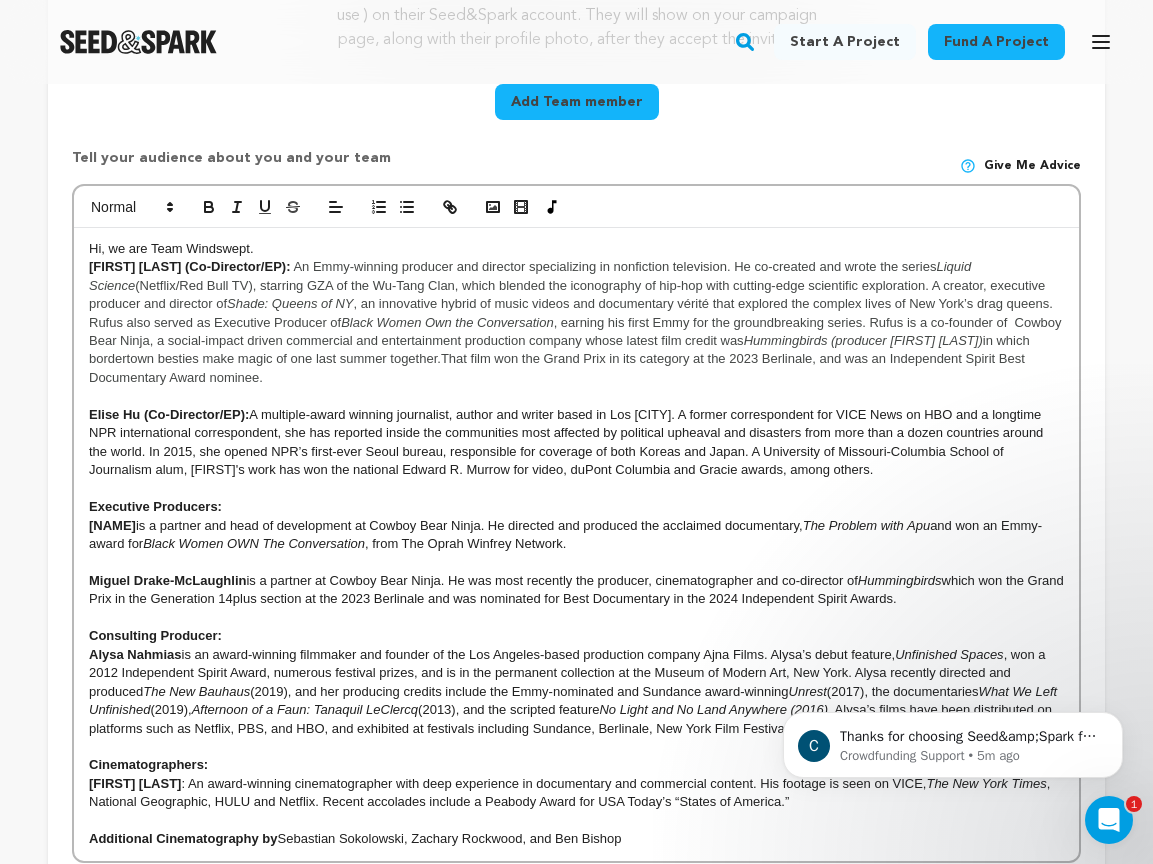 click on "Hi, we are Team Windswept." at bounding box center [576, 249] 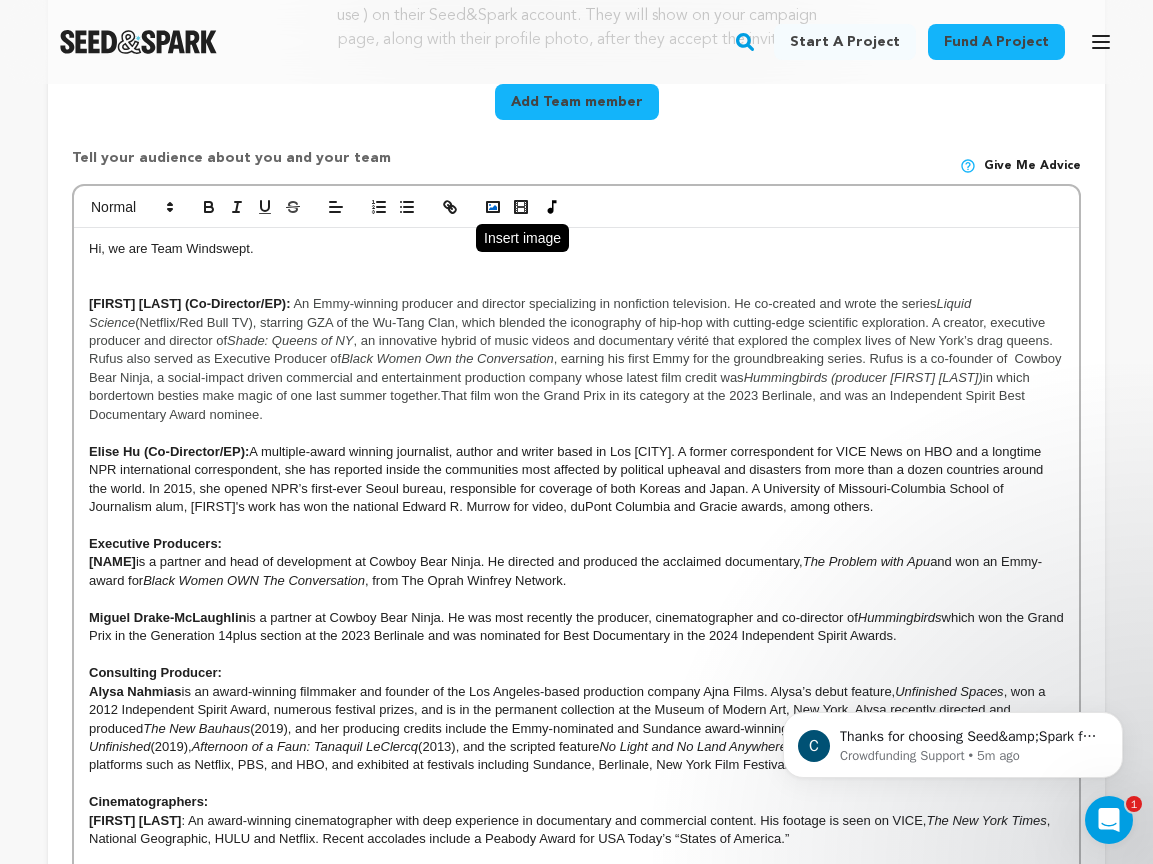 click 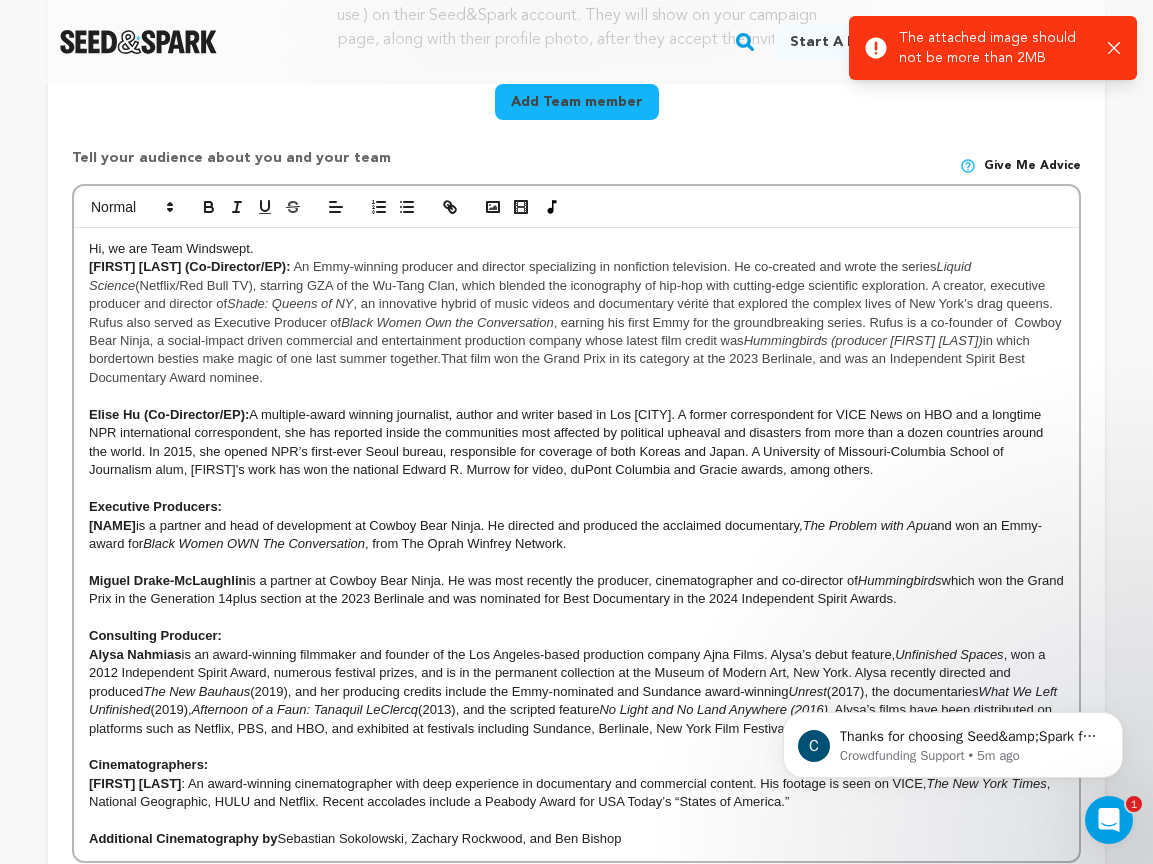 click on ", an innovative hybrid of music videos and documentary vérité that explored the complex lives of New York’s drag queens. Rufus also served as Executive Producer of" at bounding box center [572, 312] 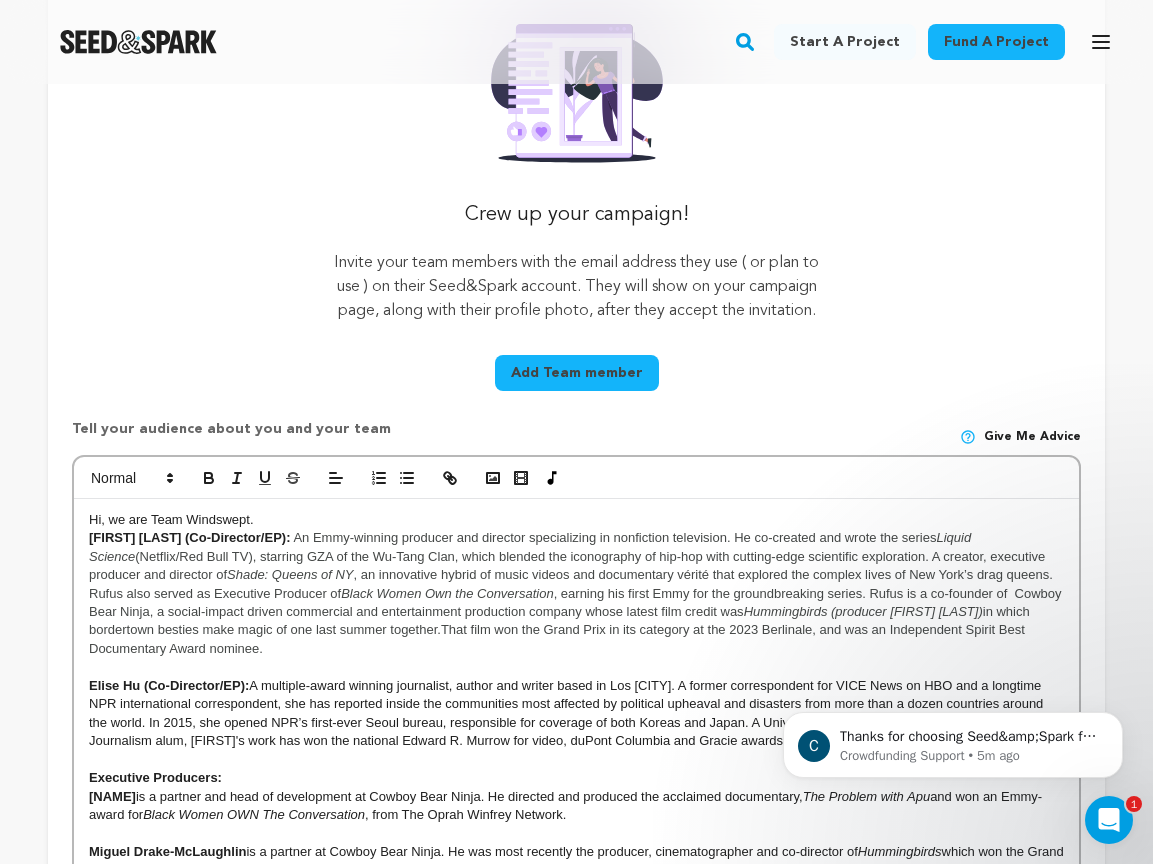 scroll, scrollTop: 498, scrollLeft: 0, axis: vertical 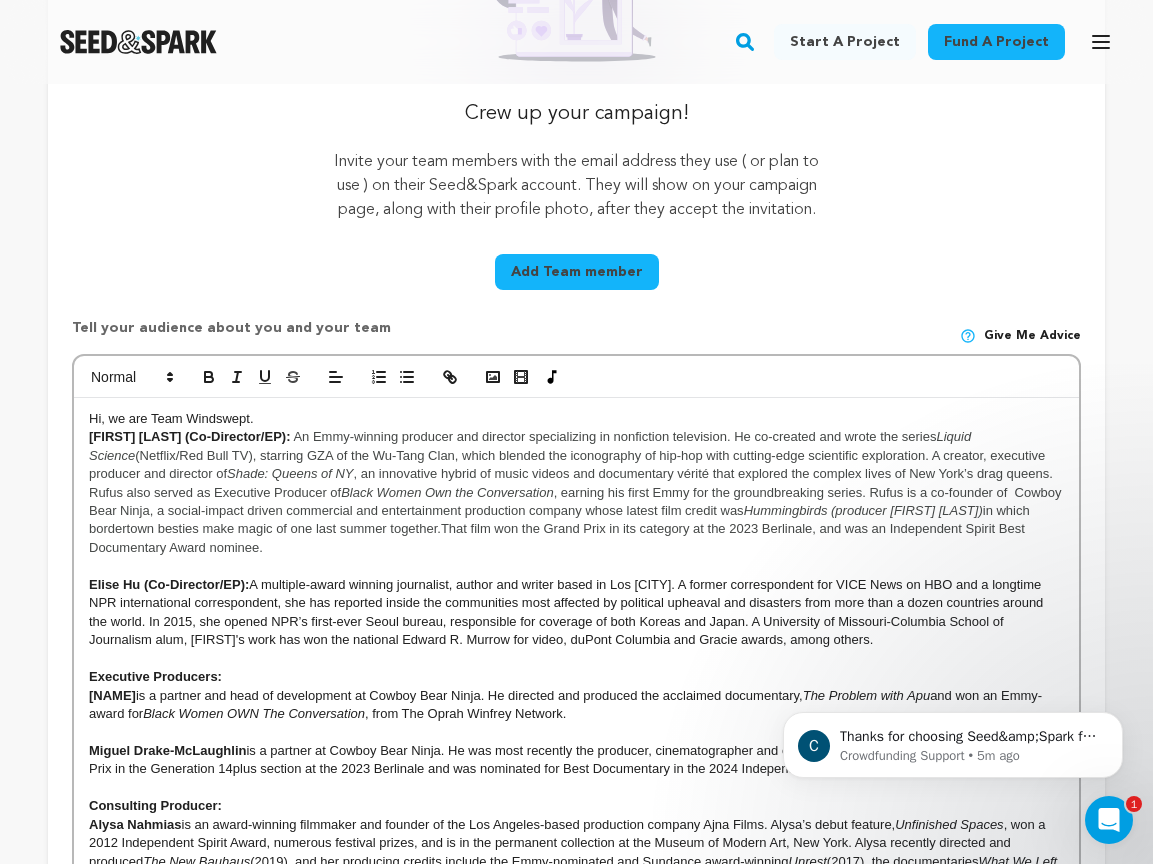 click on "Hi, we are Team Windswept." at bounding box center [576, 419] 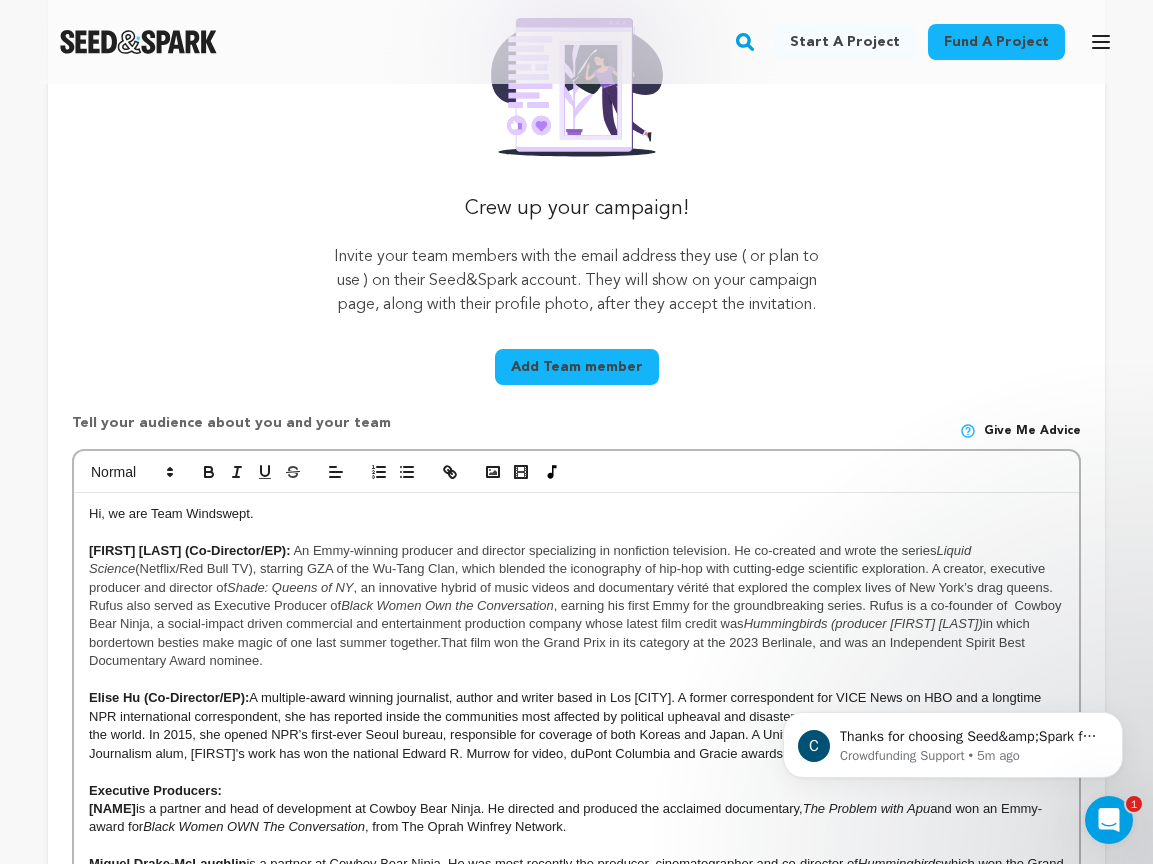 scroll, scrollTop: 387, scrollLeft: 0, axis: vertical 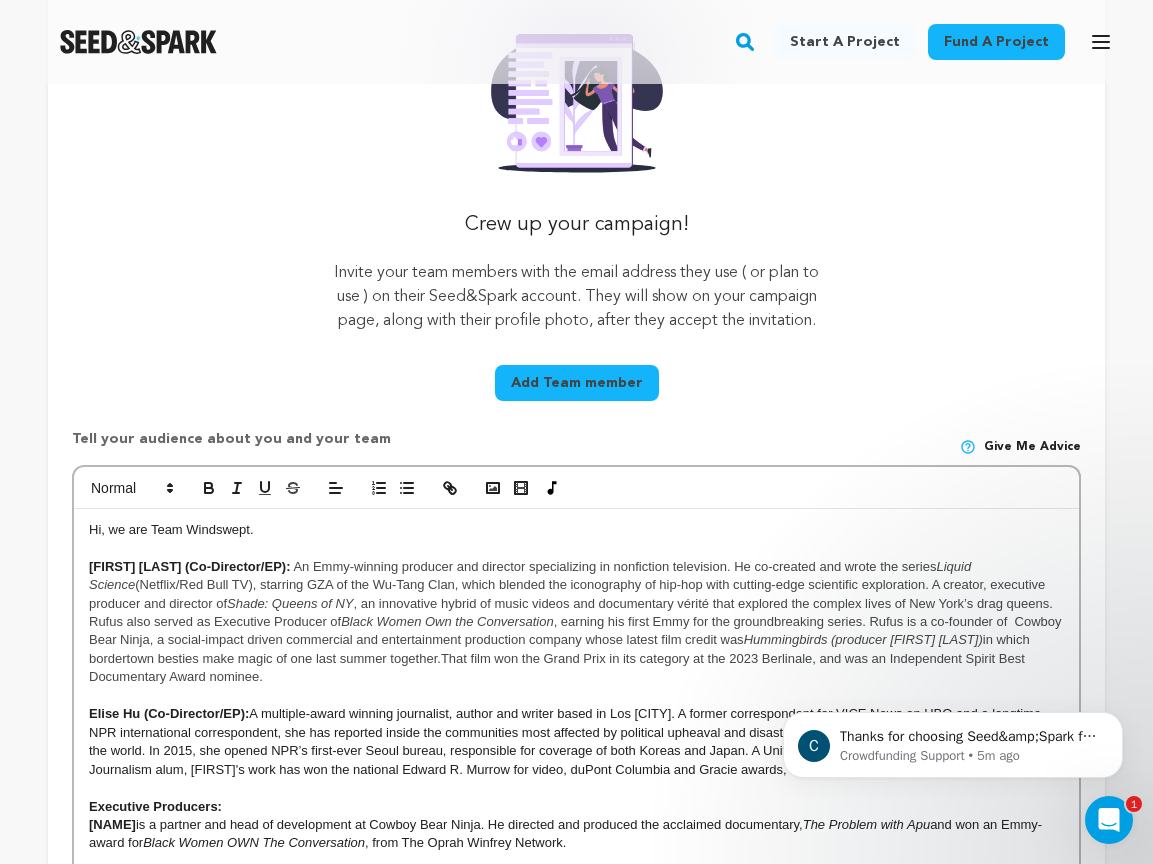 click on "Add Team member" at bounding box center [577, 383] 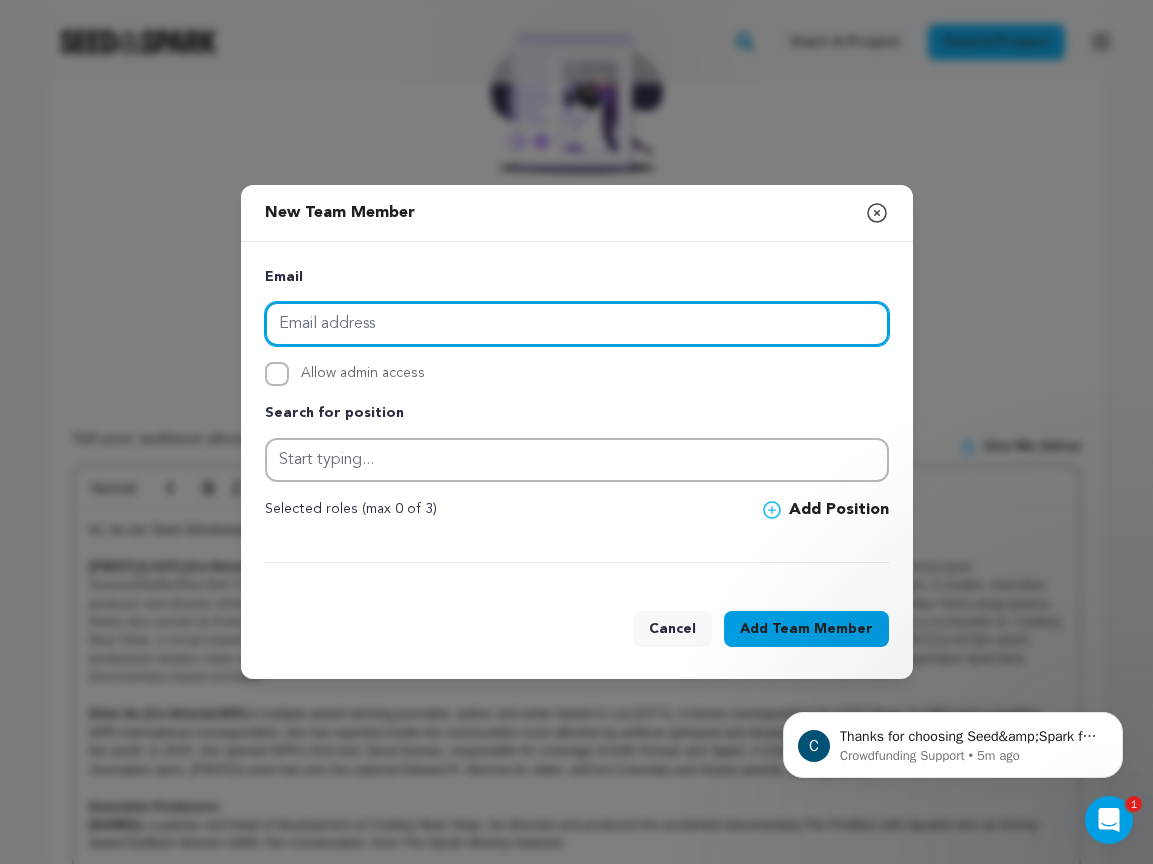 click at bounding box center (577, 324) 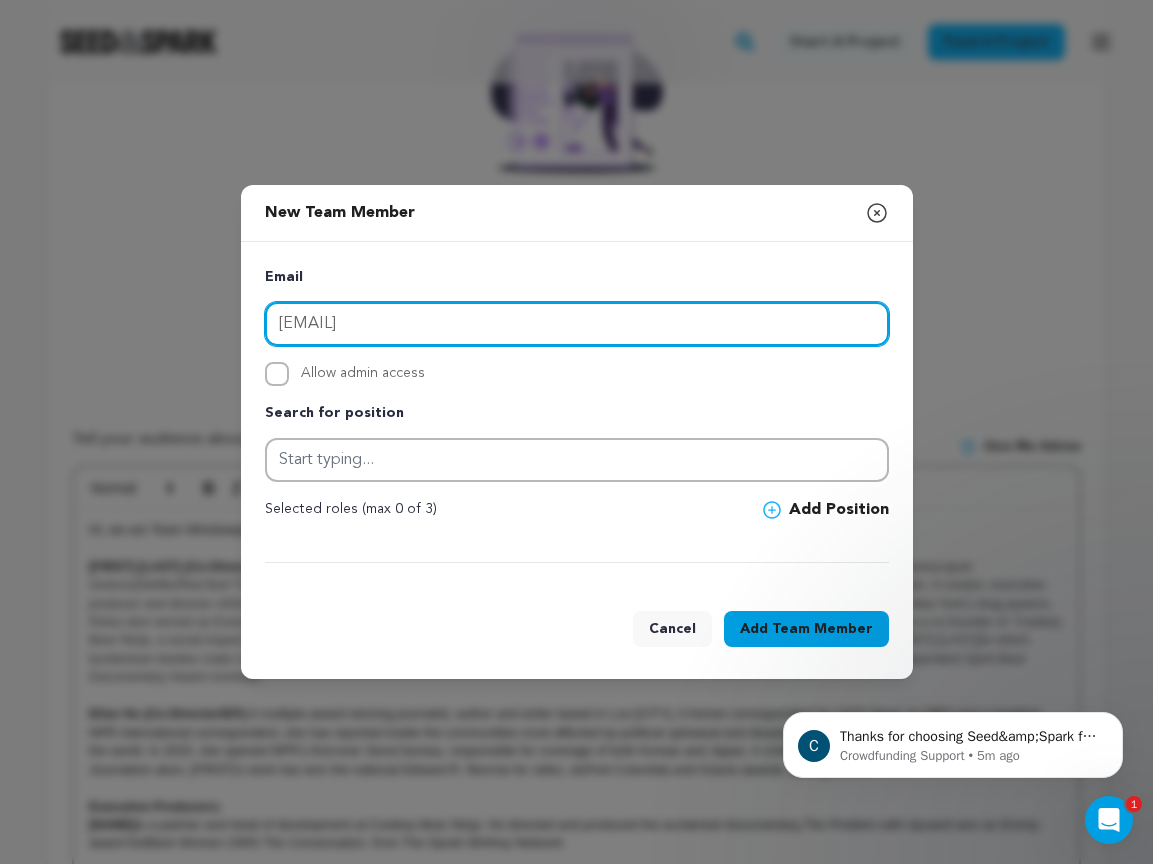 type on "[EMAIL]" 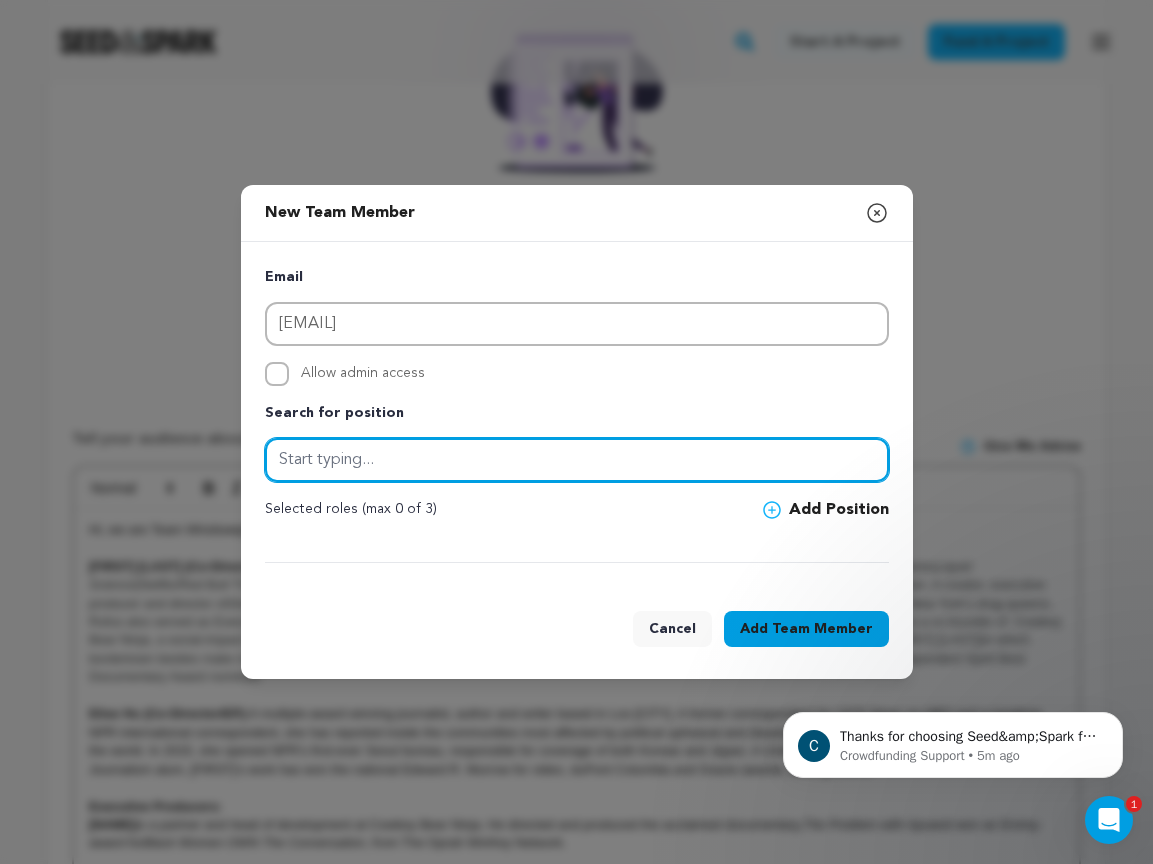 click at bounding box center (577, 460) 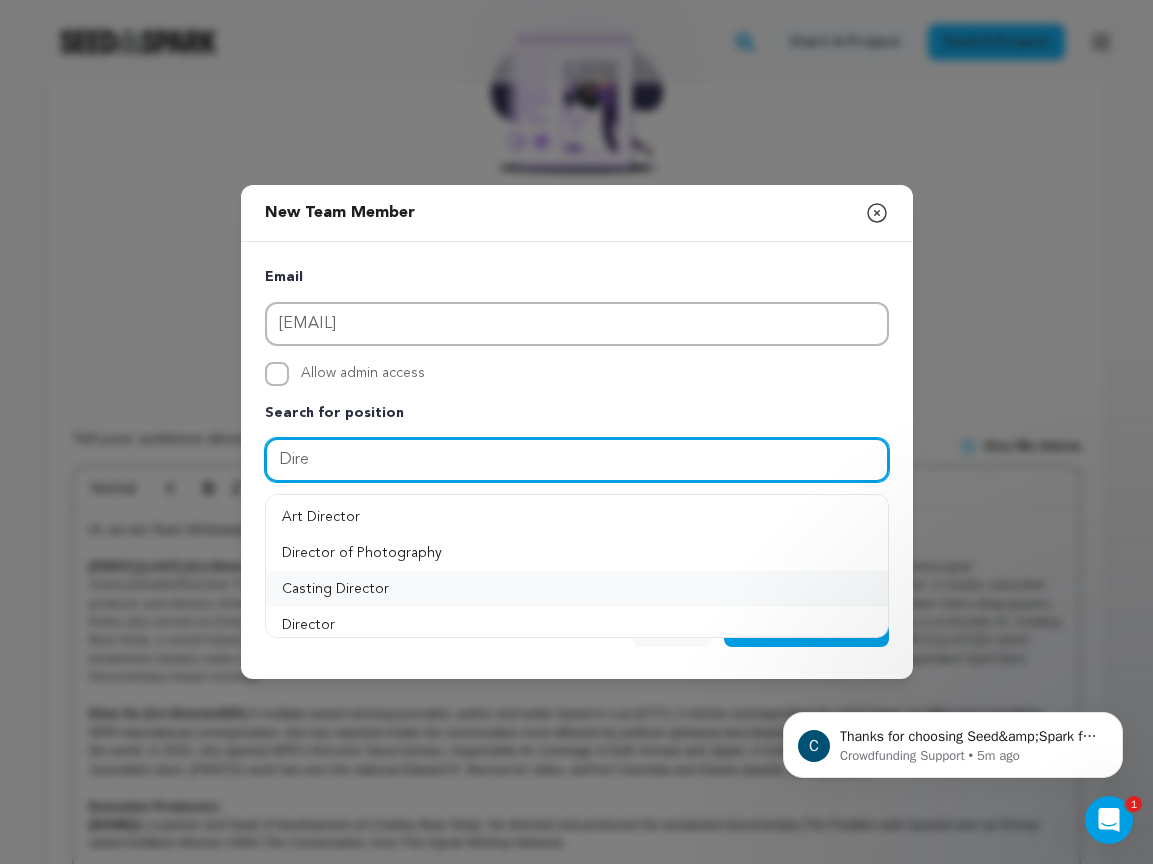 scroll, scrollTop: 27, scrollLeft: 0, axis: vertical 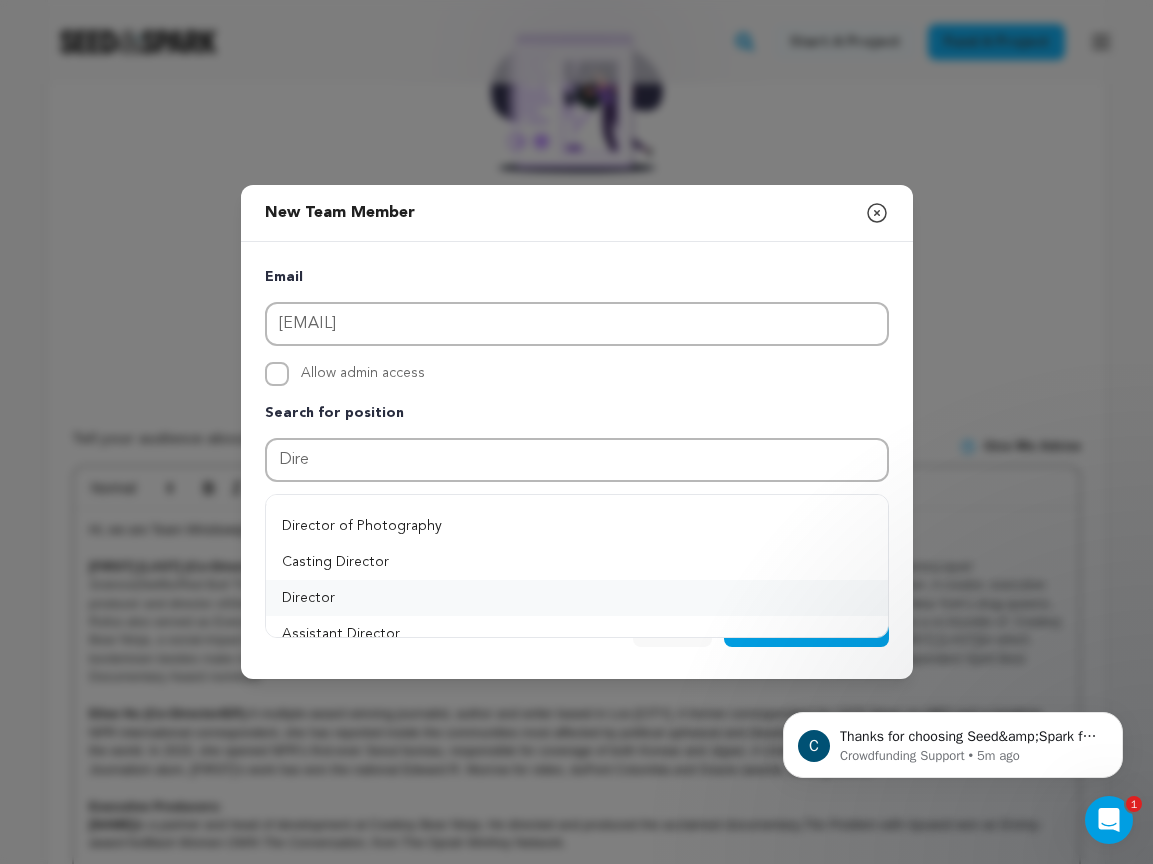 click on "Director" at bounding box center [577, 598] 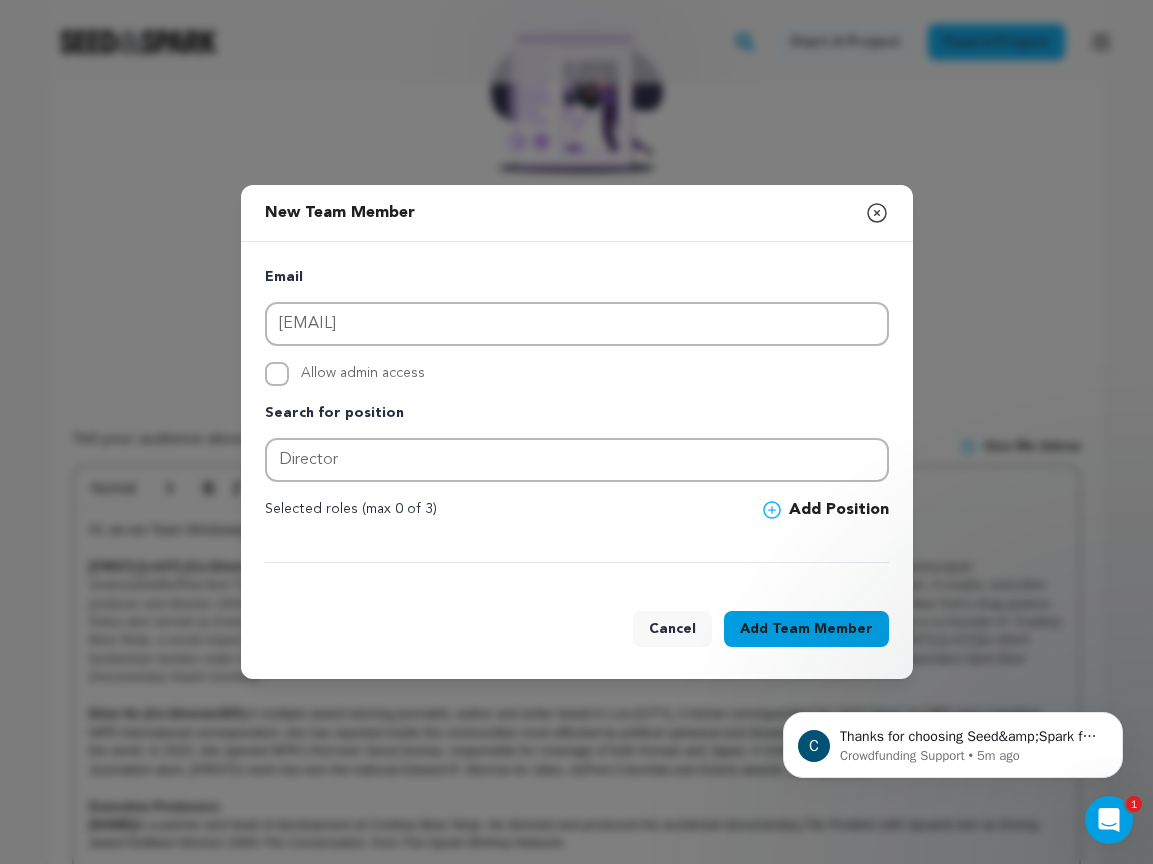 click on "Allow admin access" at bounding box center [363, 374] 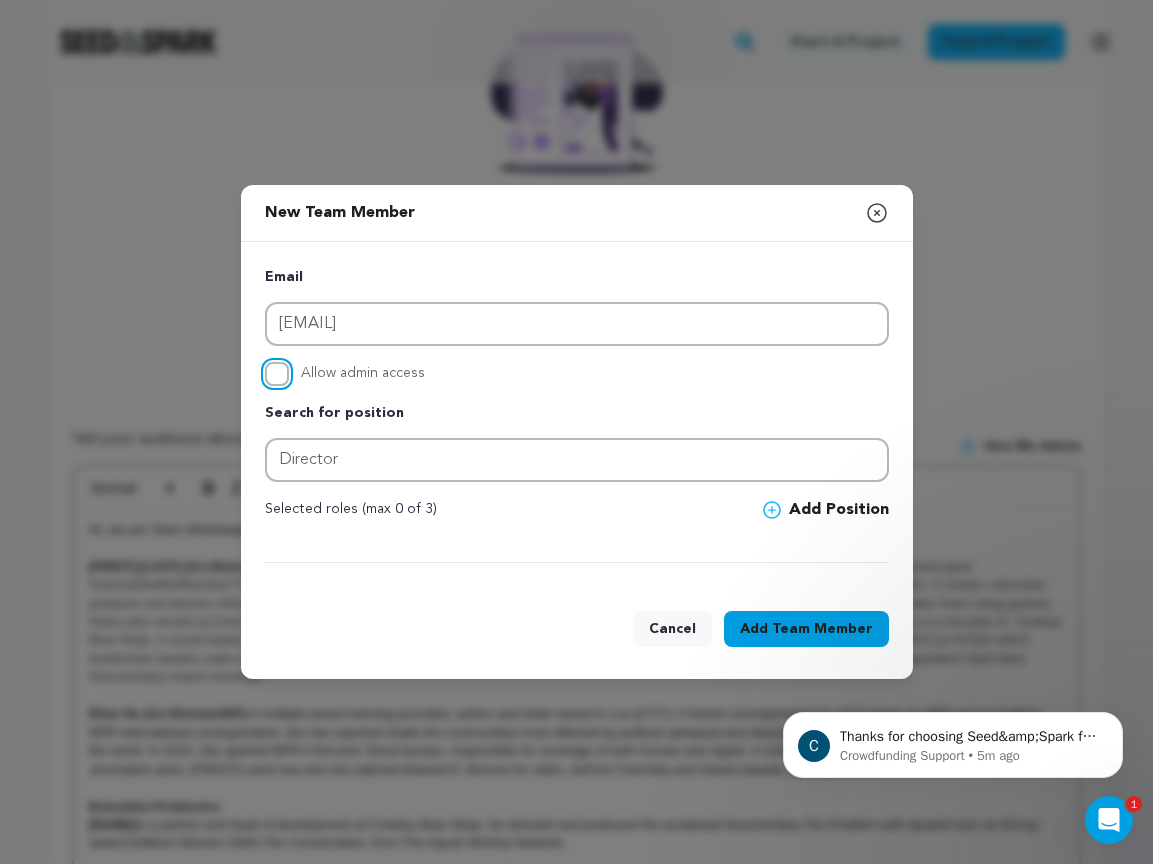 click on "Allow admin access" at bounding box center [277, 374] 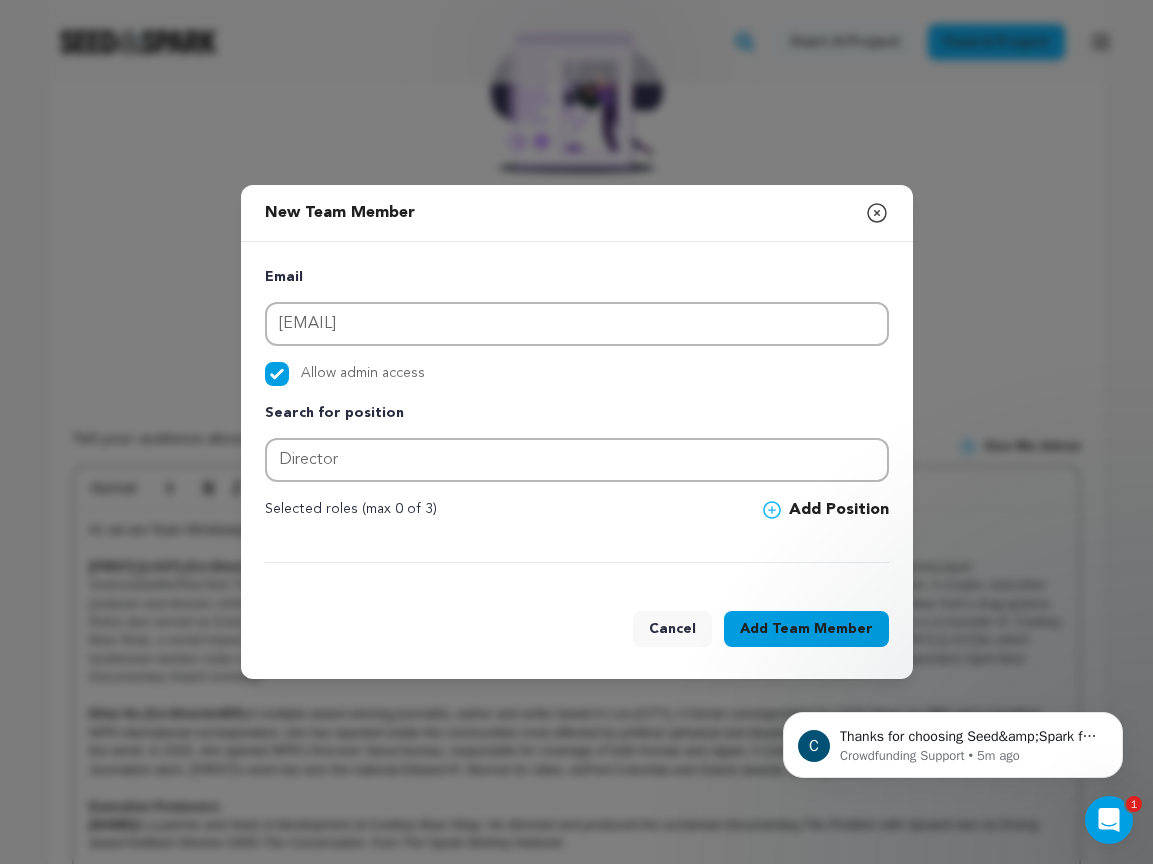 click at bounding box center [776, 510] 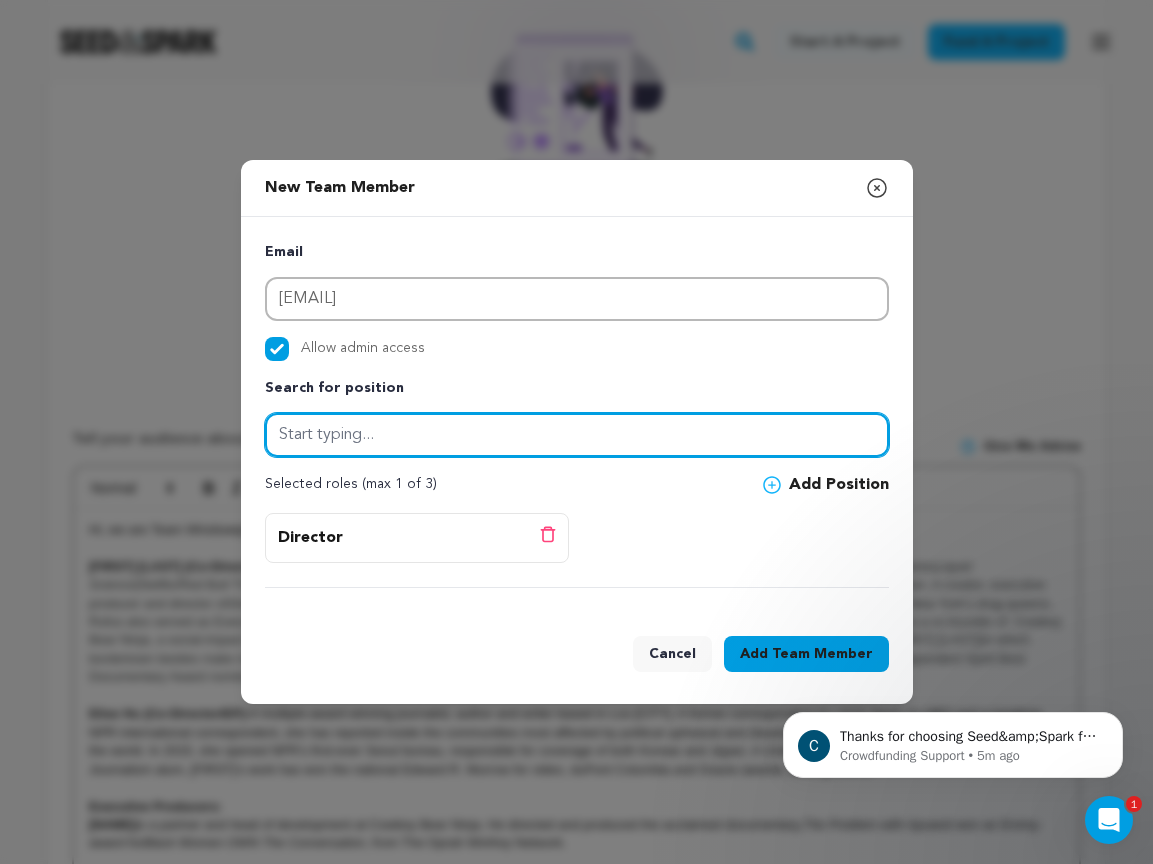 click at bounding box center (577, 435) 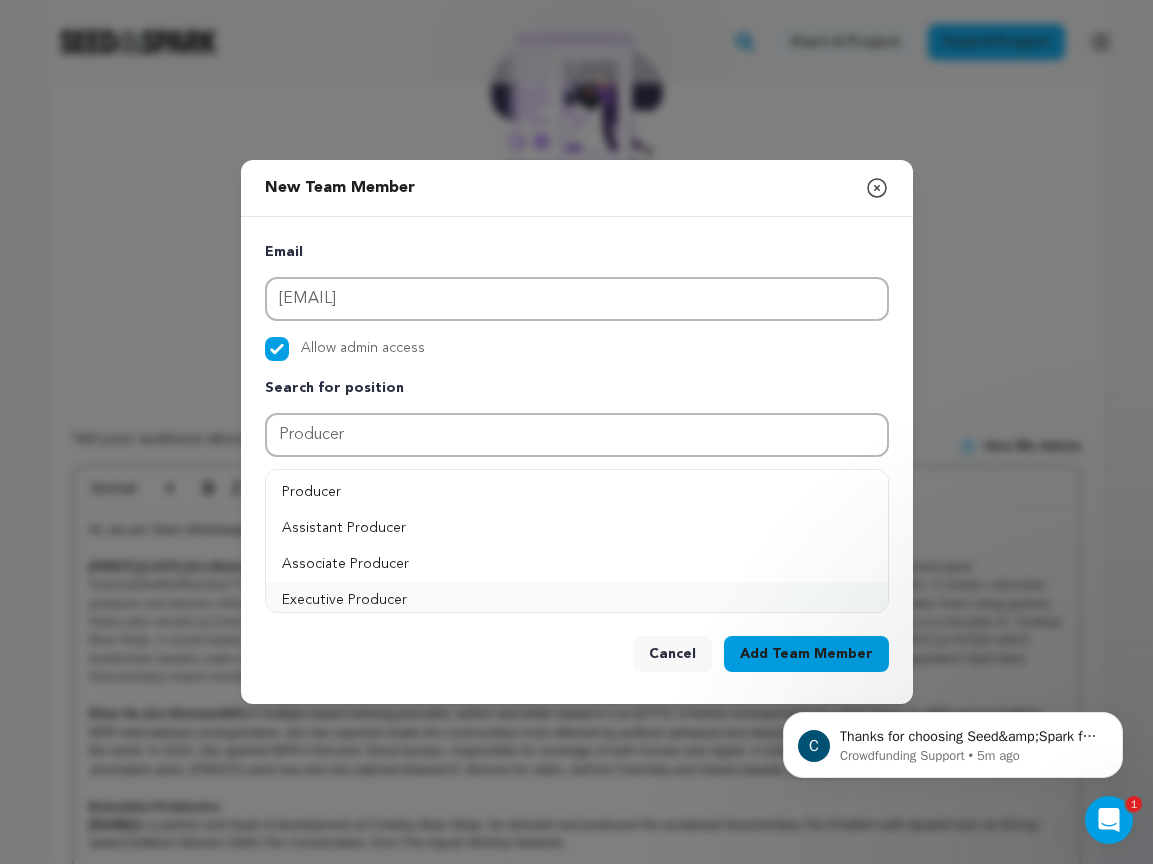 click on "Executive Producer" at bounding box center [577, 600] 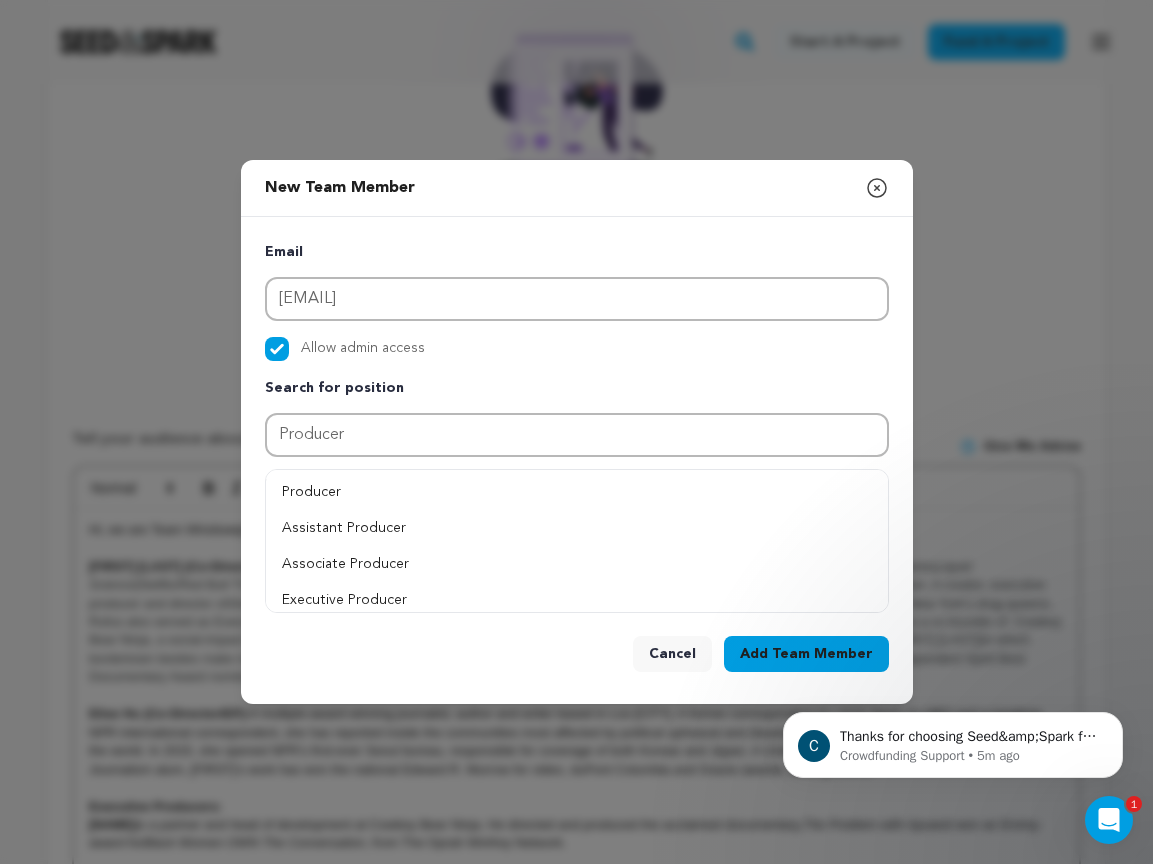 type on "Executive Producer" 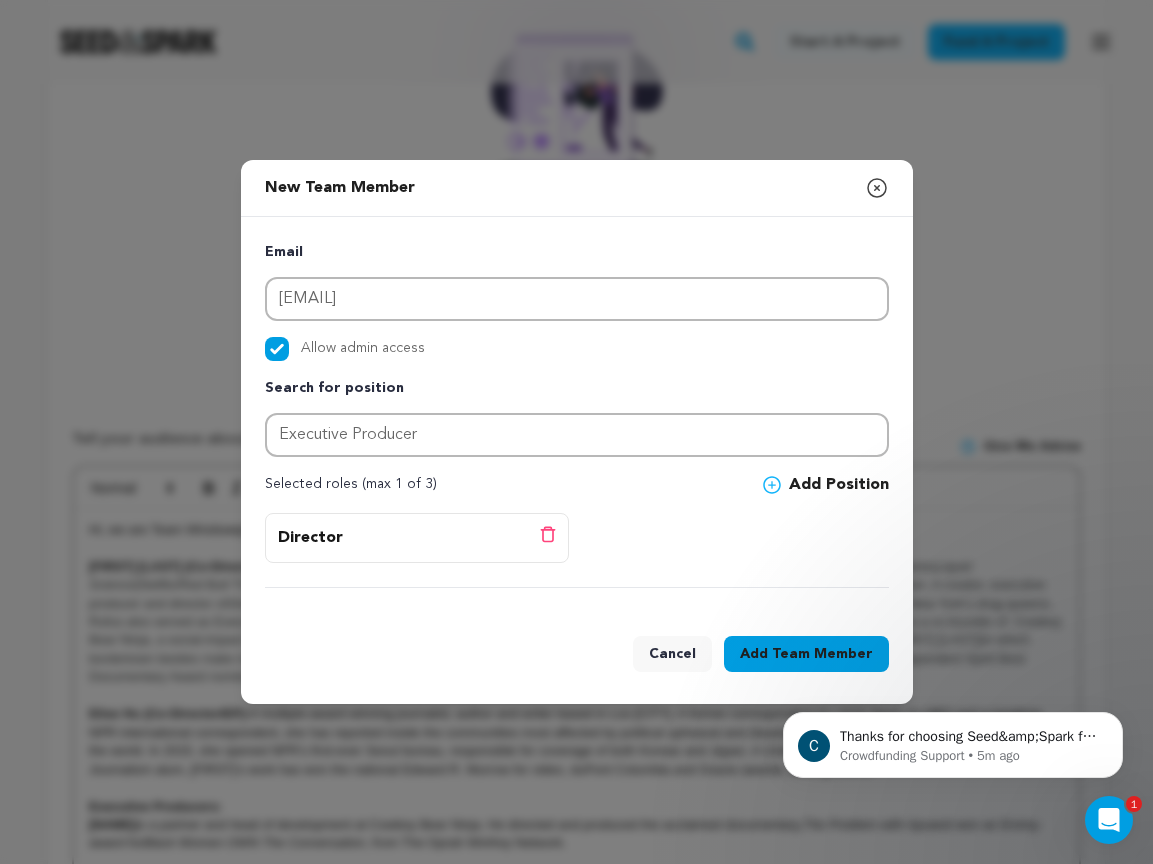 click on "Add Position" at bounding box center (826, 485) 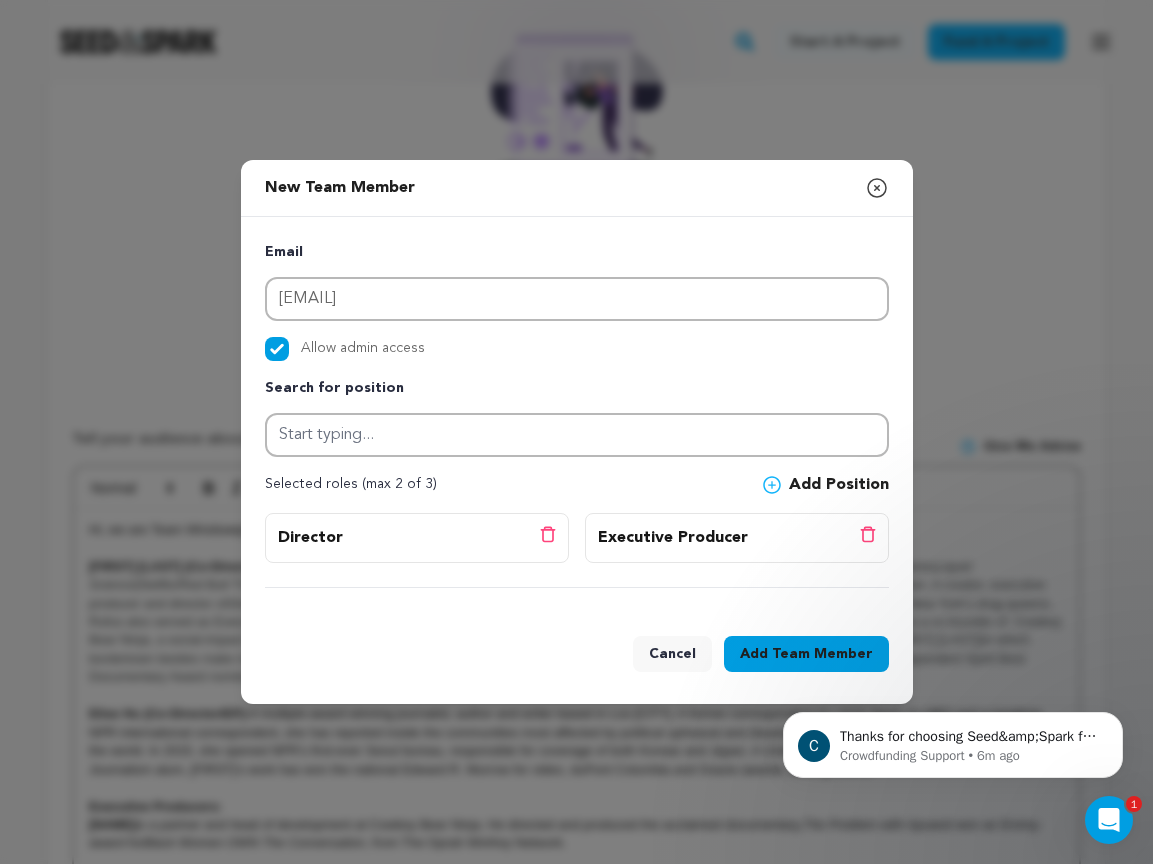 click on "Team Member" at bounding box center (822, 654) 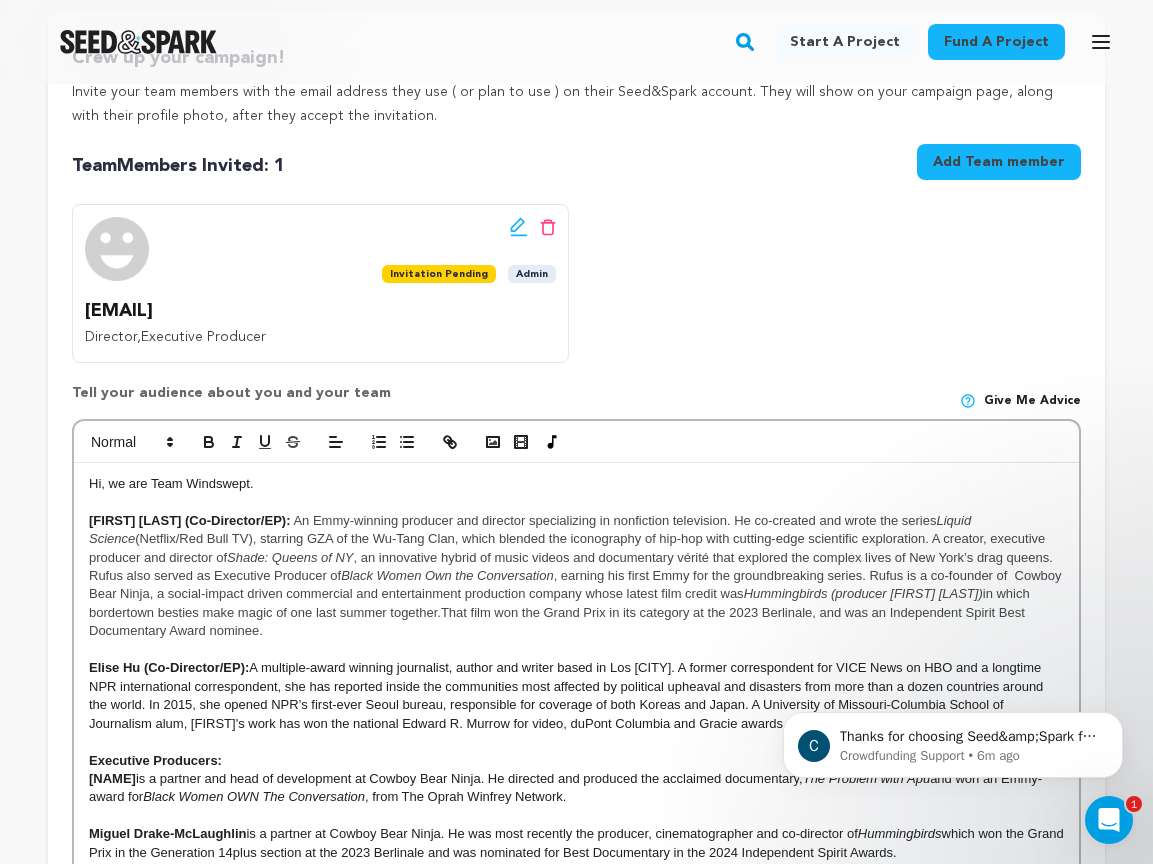 scroll, scrollTop: 308, scrollLeft: 0, axis: vertical 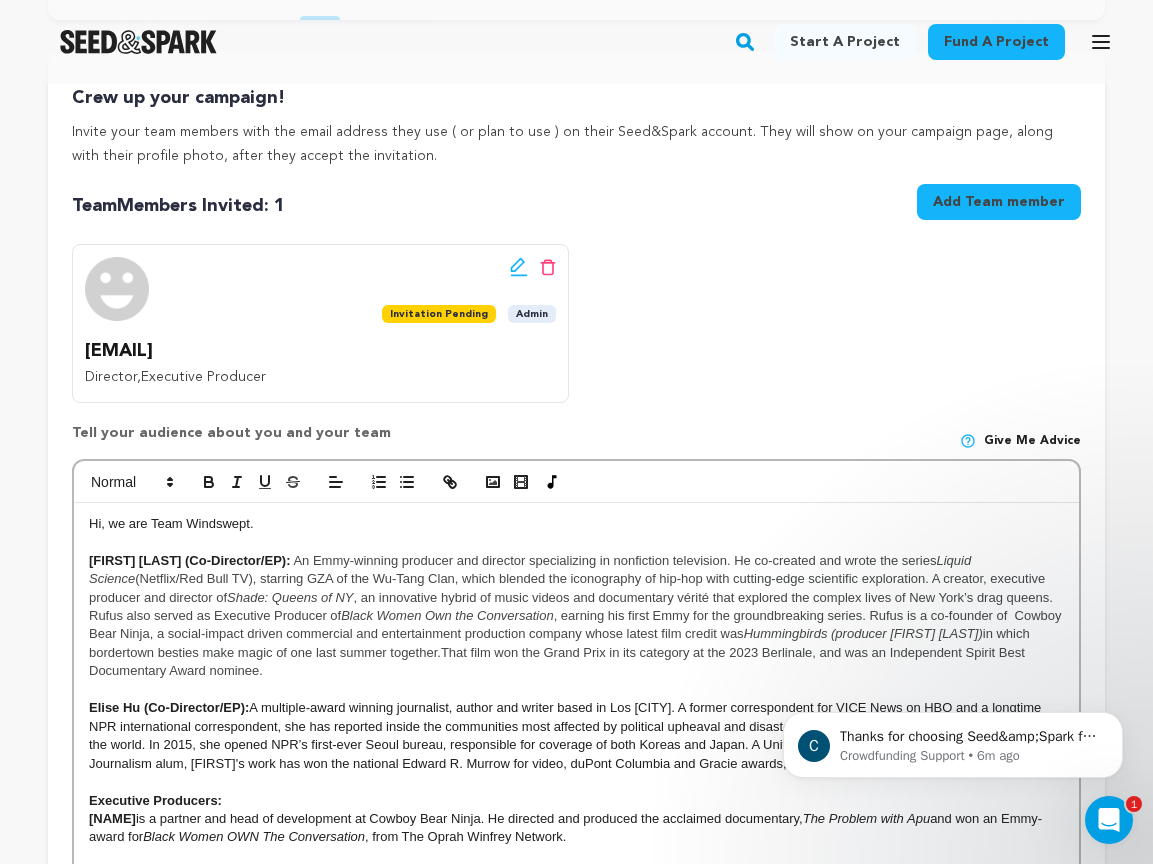 click on "Add Team member" at bounding box center (999, 202) 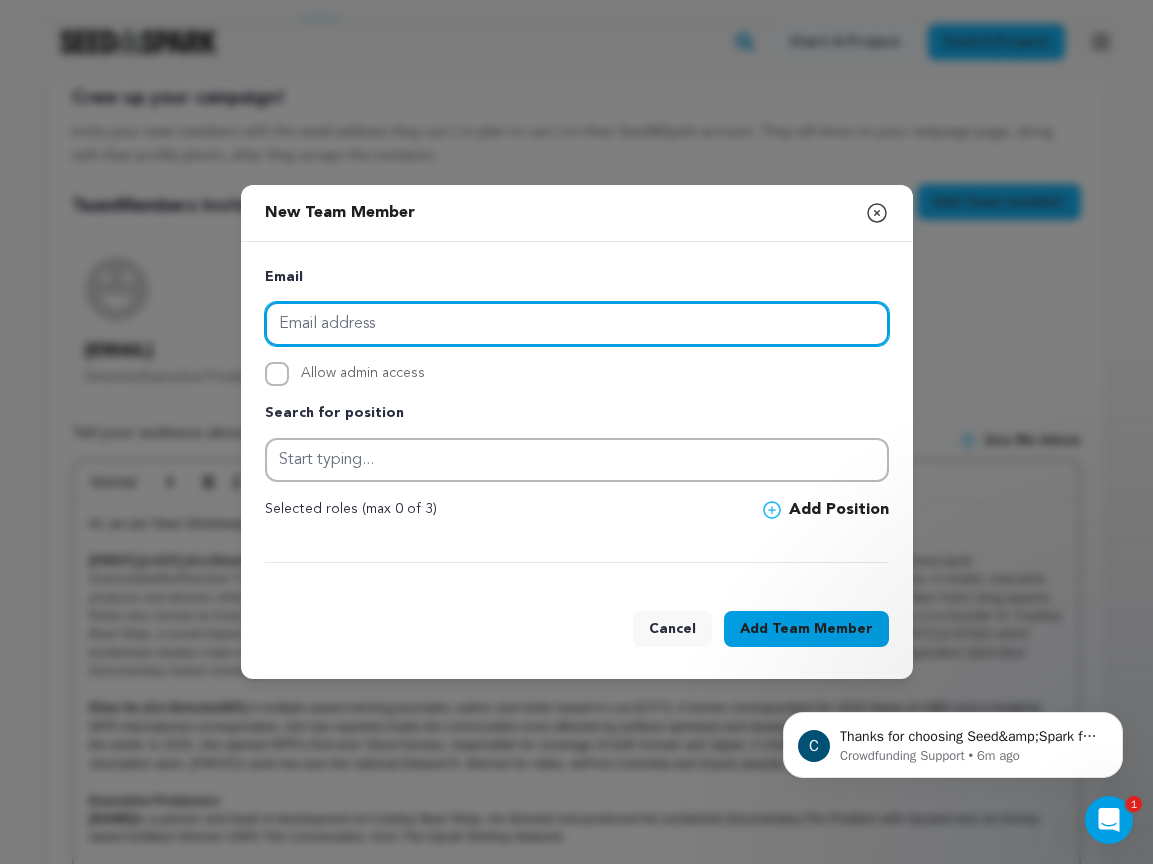 click at bounding box center [577, 324] 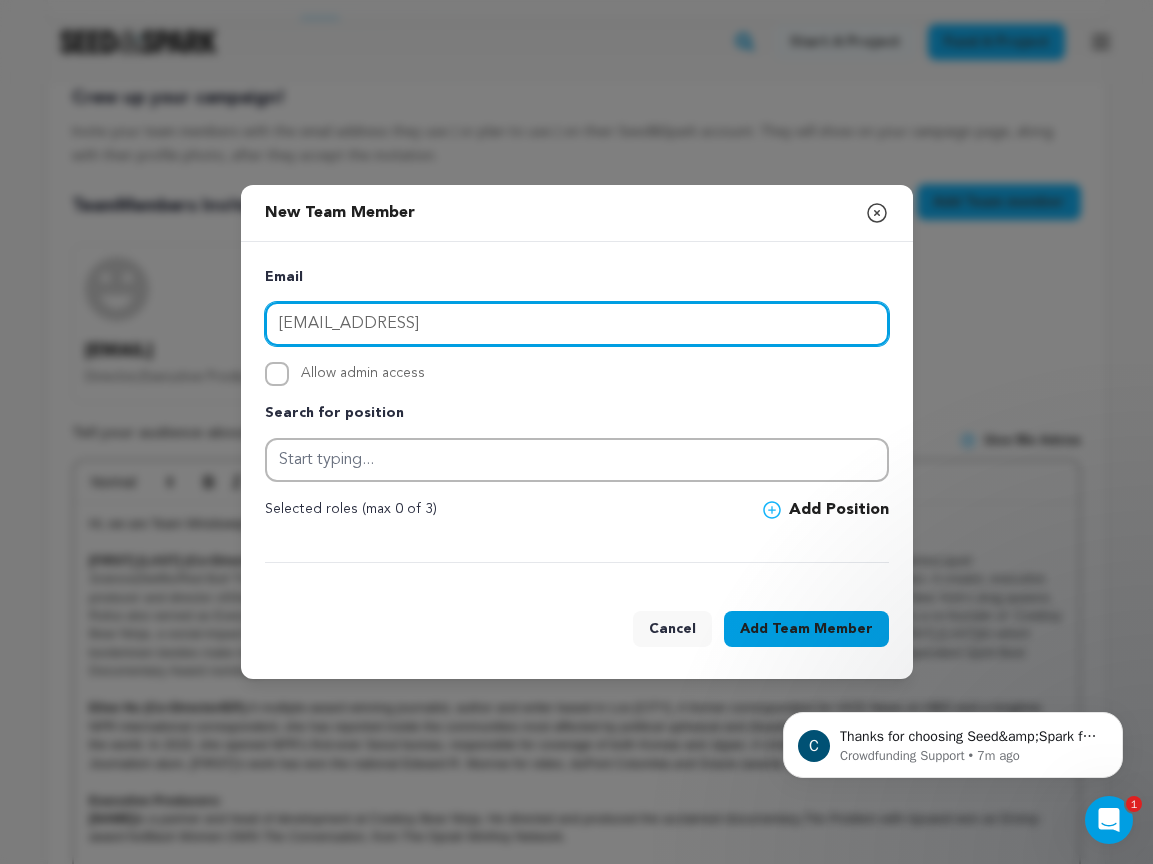 type on "[EMAIL_ADDRESS]" 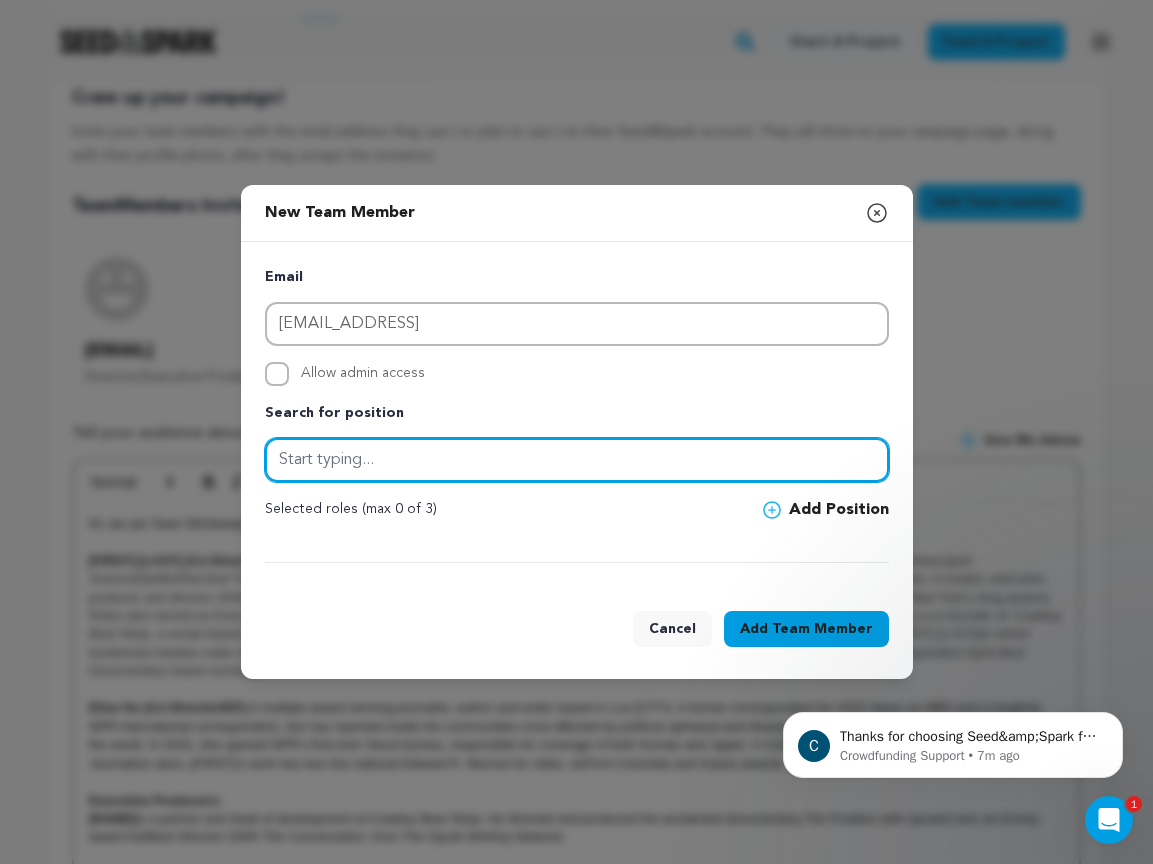 click at bounding box center [577, 460] 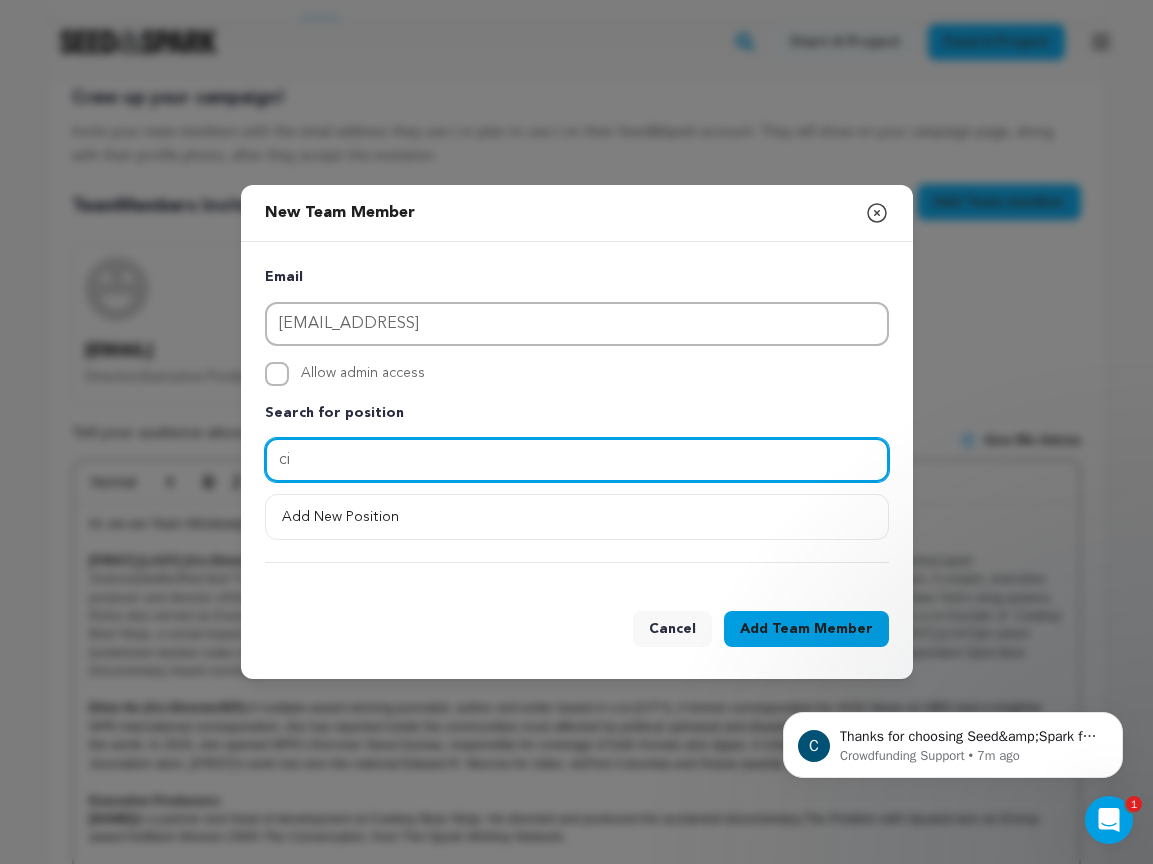 type on "c" 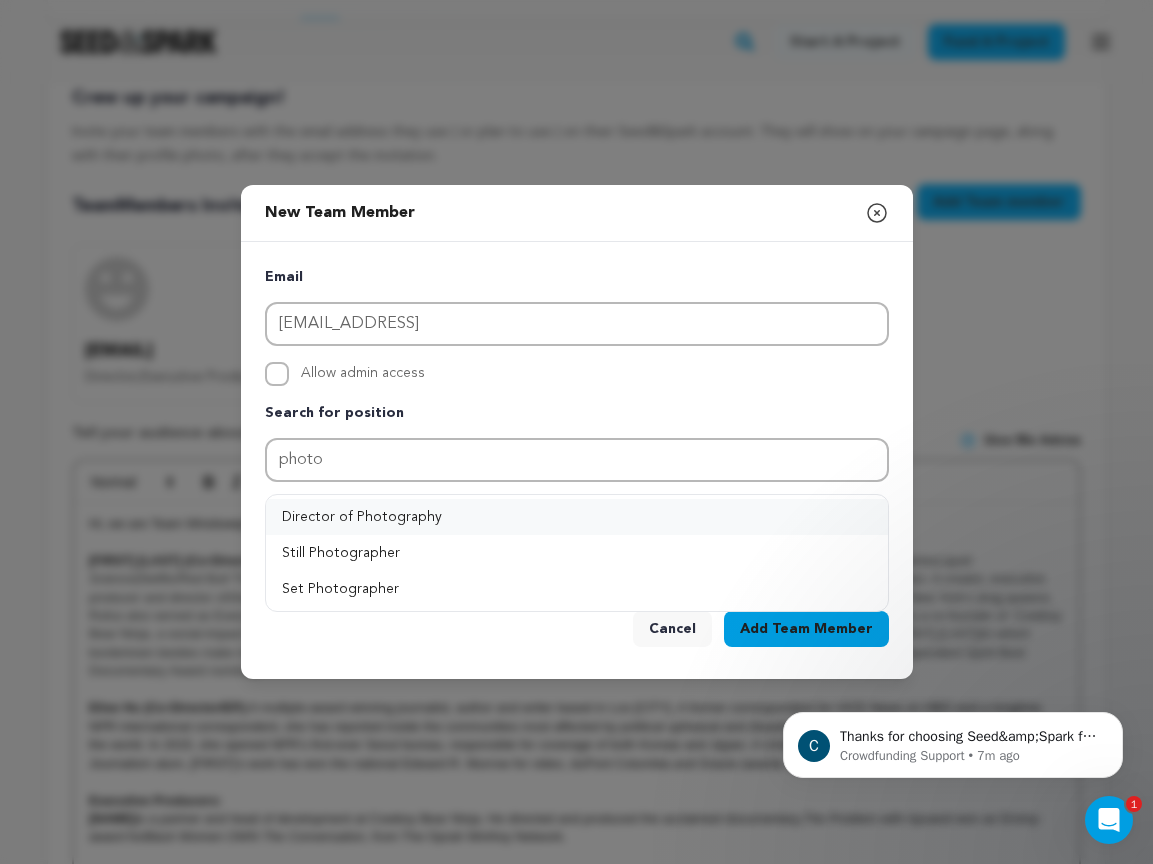 click on "Director of Photography" at bounding box center (577, 517) 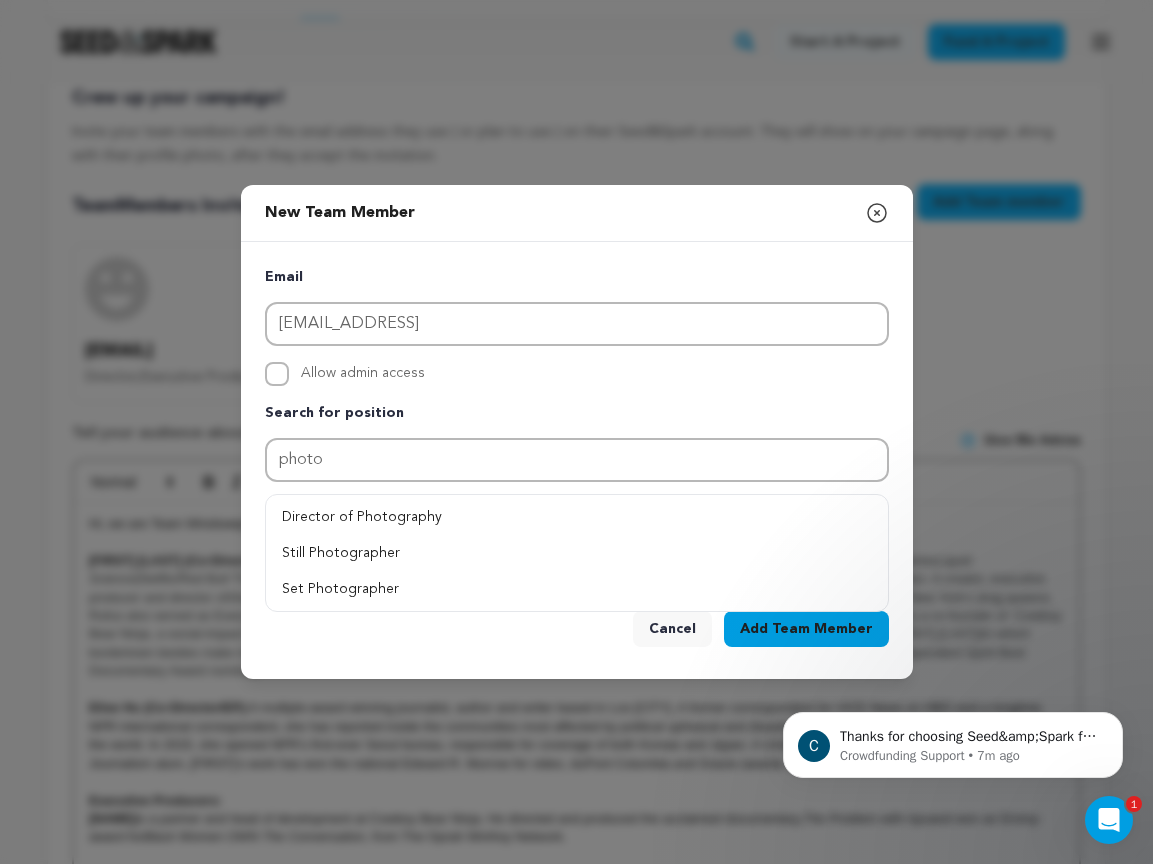 type on "Director of Photography" 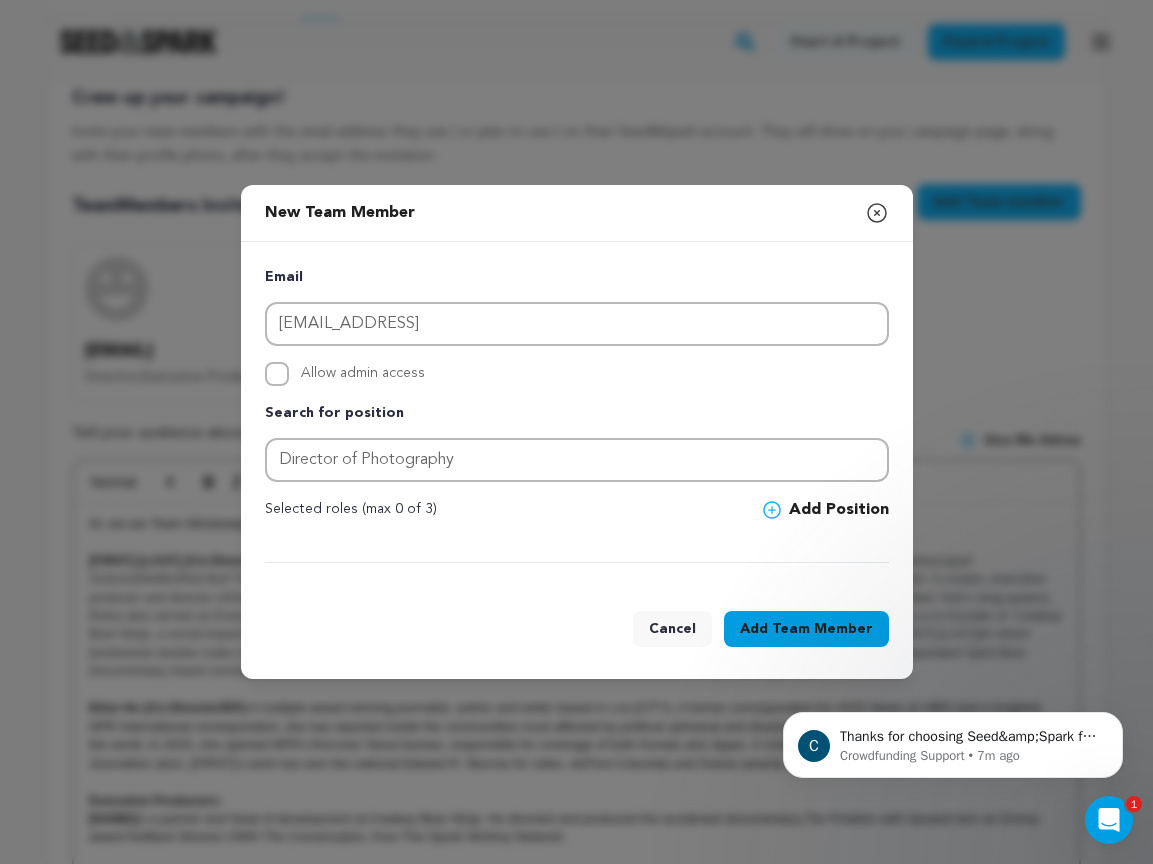 click on "Add Position" at bounding box center [826, 510] 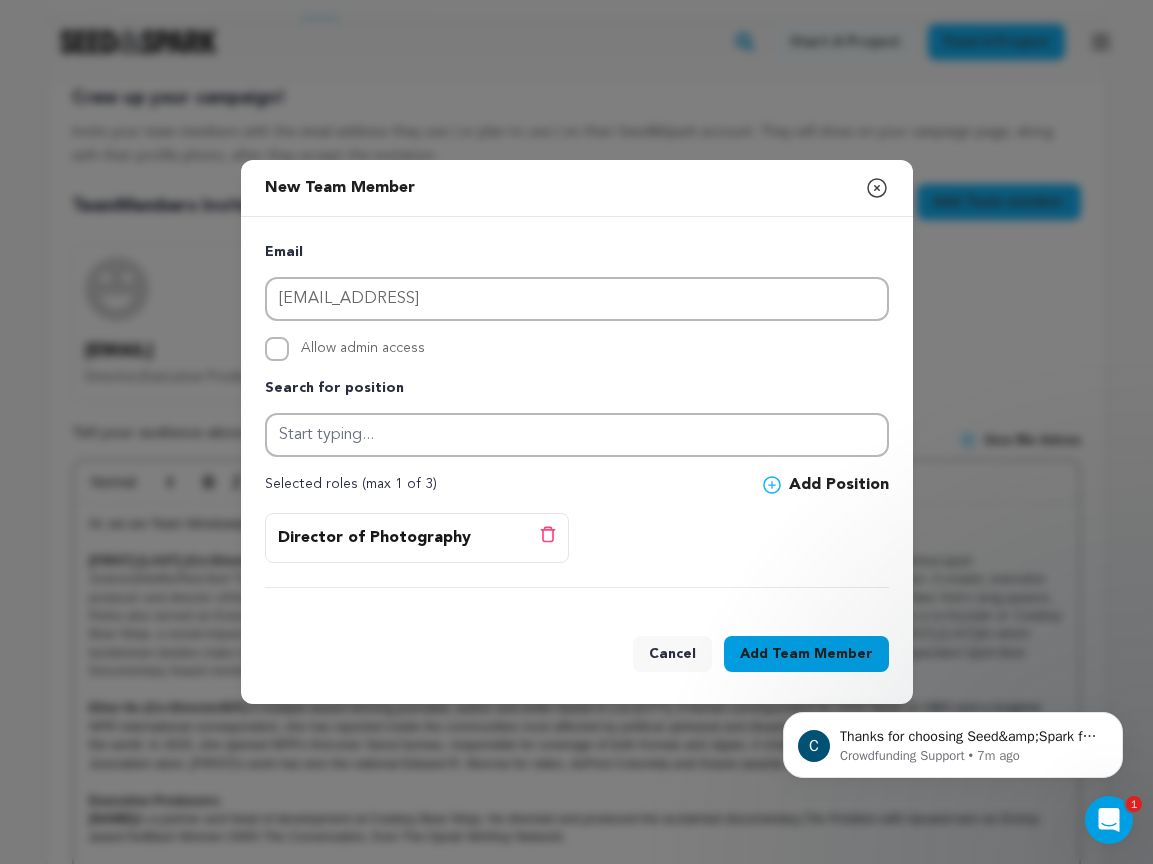 click on "Team Member" at bounding box center (822, 654) 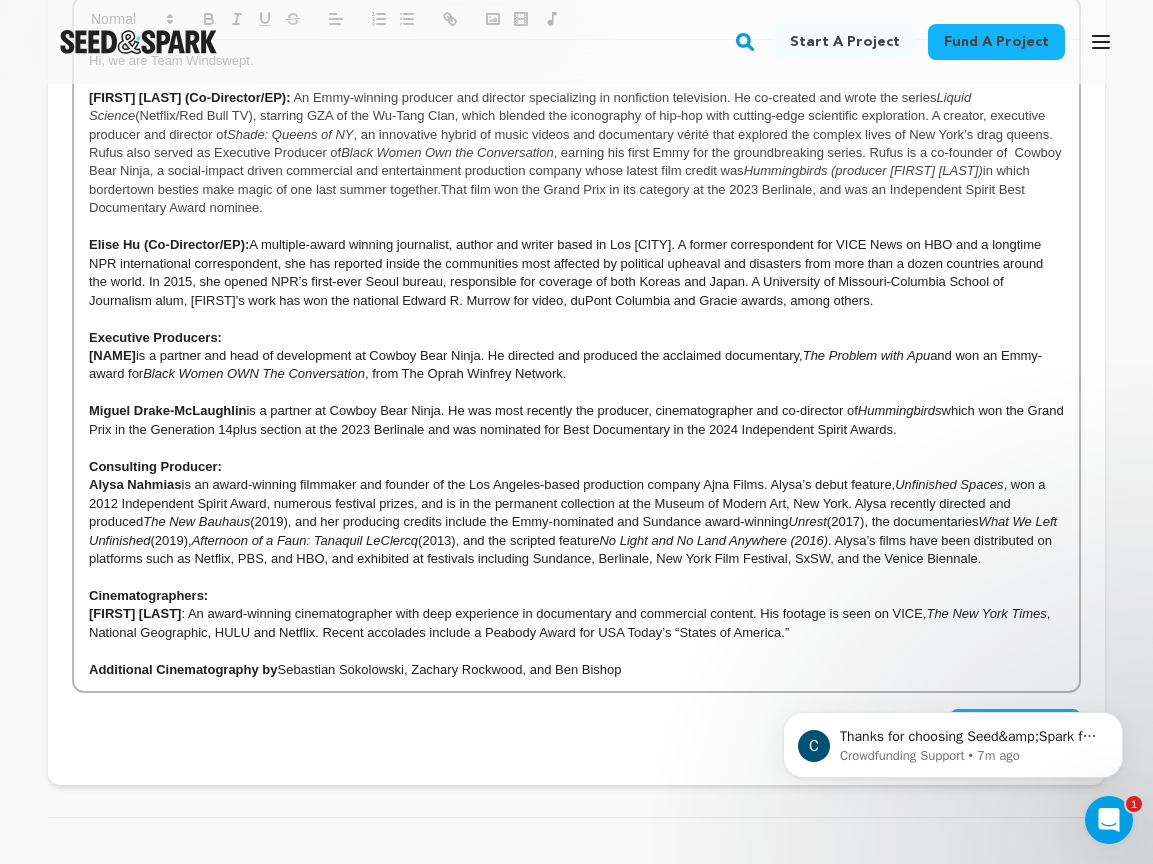 scroll, scrollTop: 807, scrollLeft: 0, axis: vertical 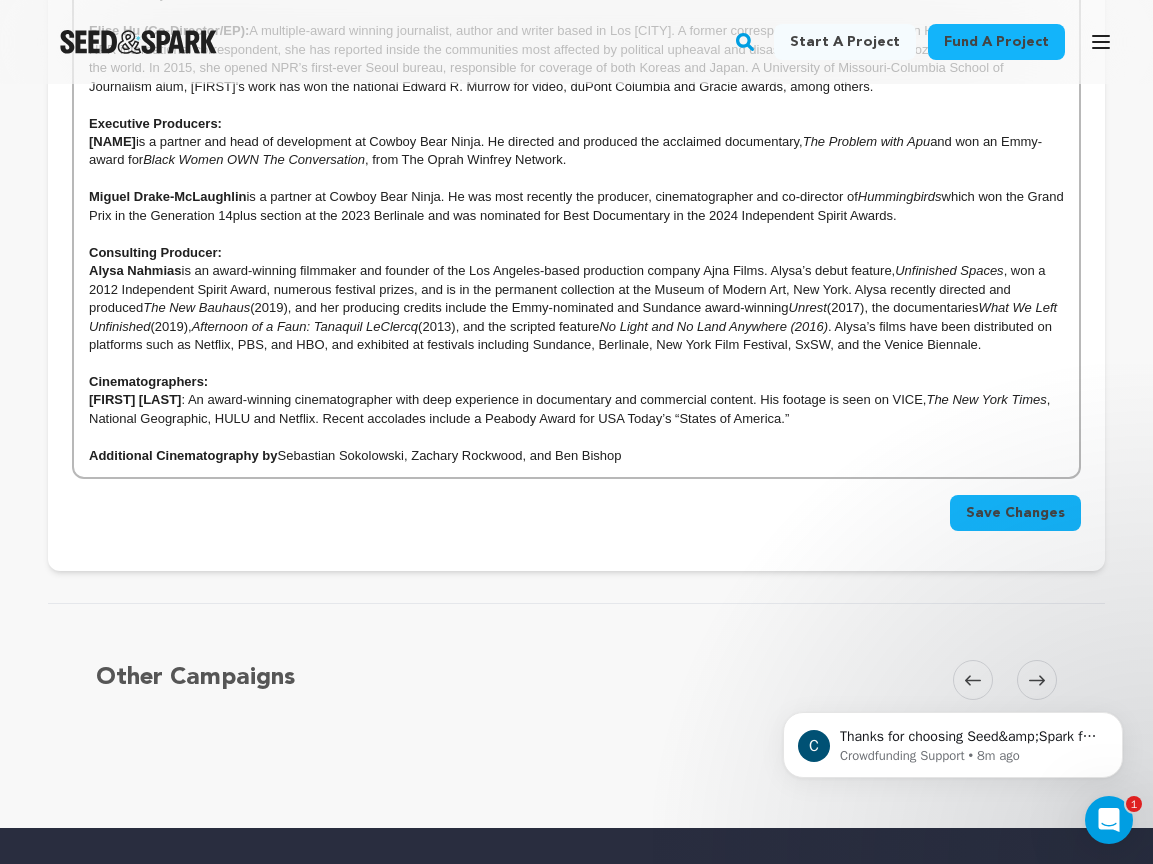 click on "Save Changes" at bounding box center [1015, 513] 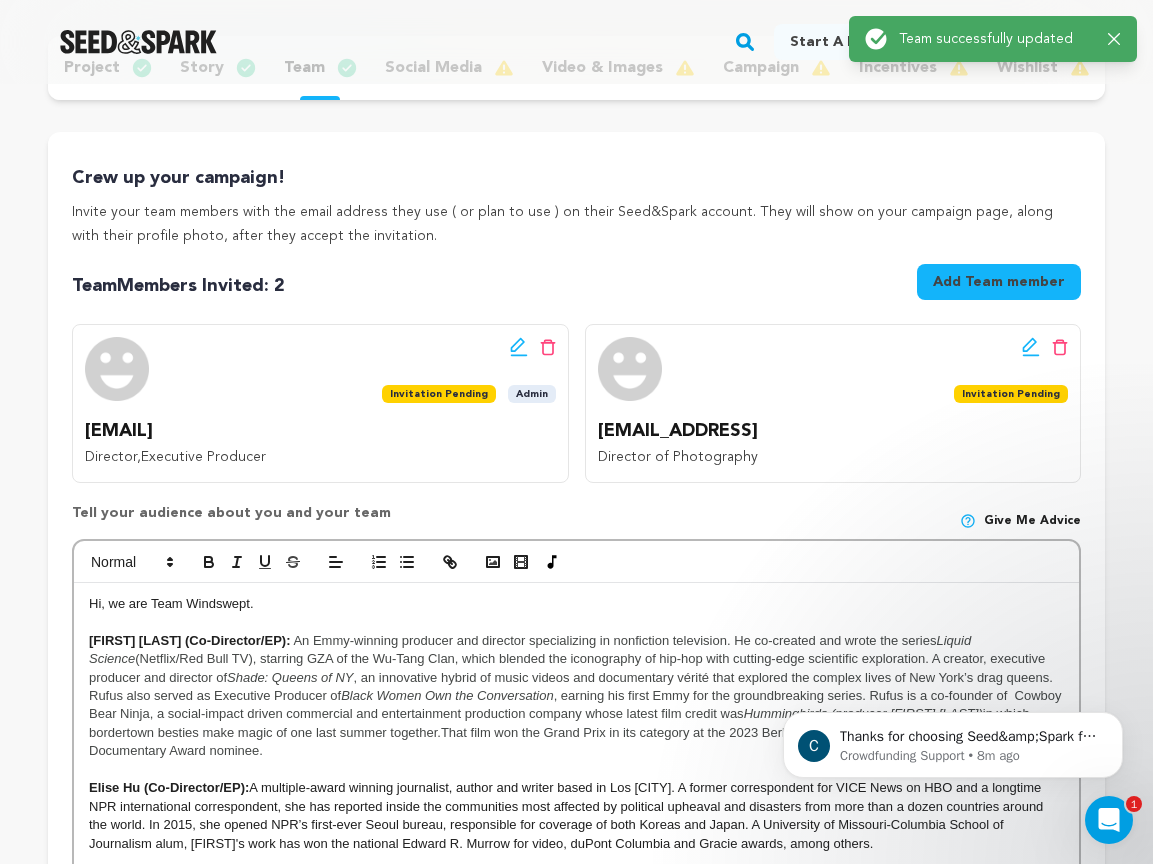 scroll, scrollTop: 0, scrollLeft: 0, axis: both 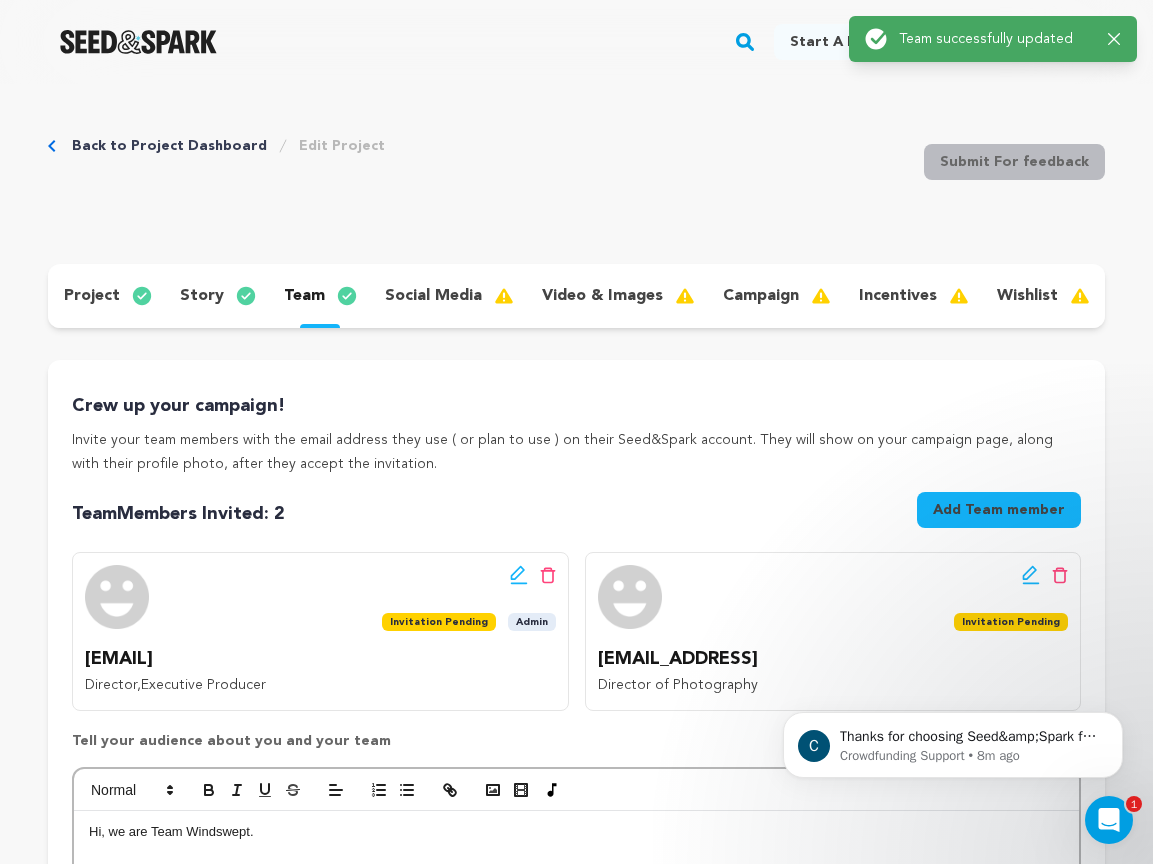 click on "social media" at bounding box center [433, 296] 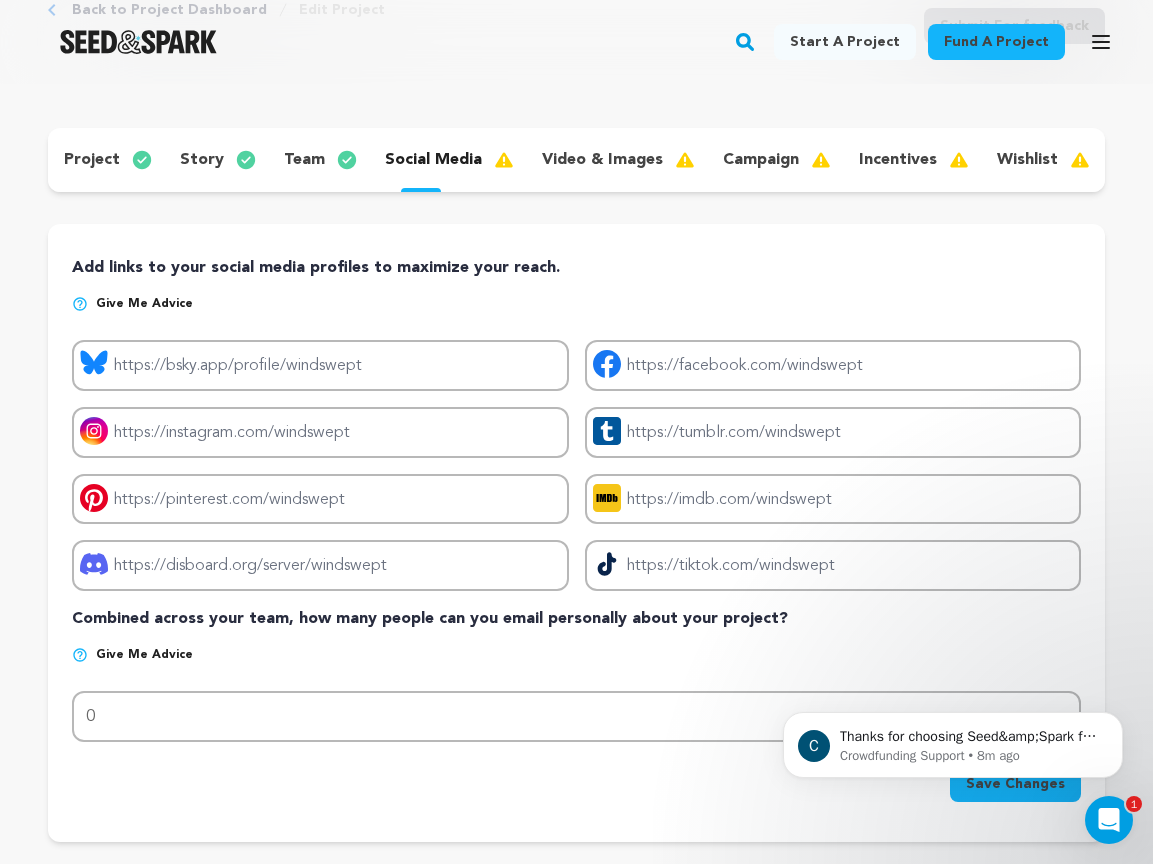 scroll, scrollTop: 138, scrollLeft: 0, axis: vertical 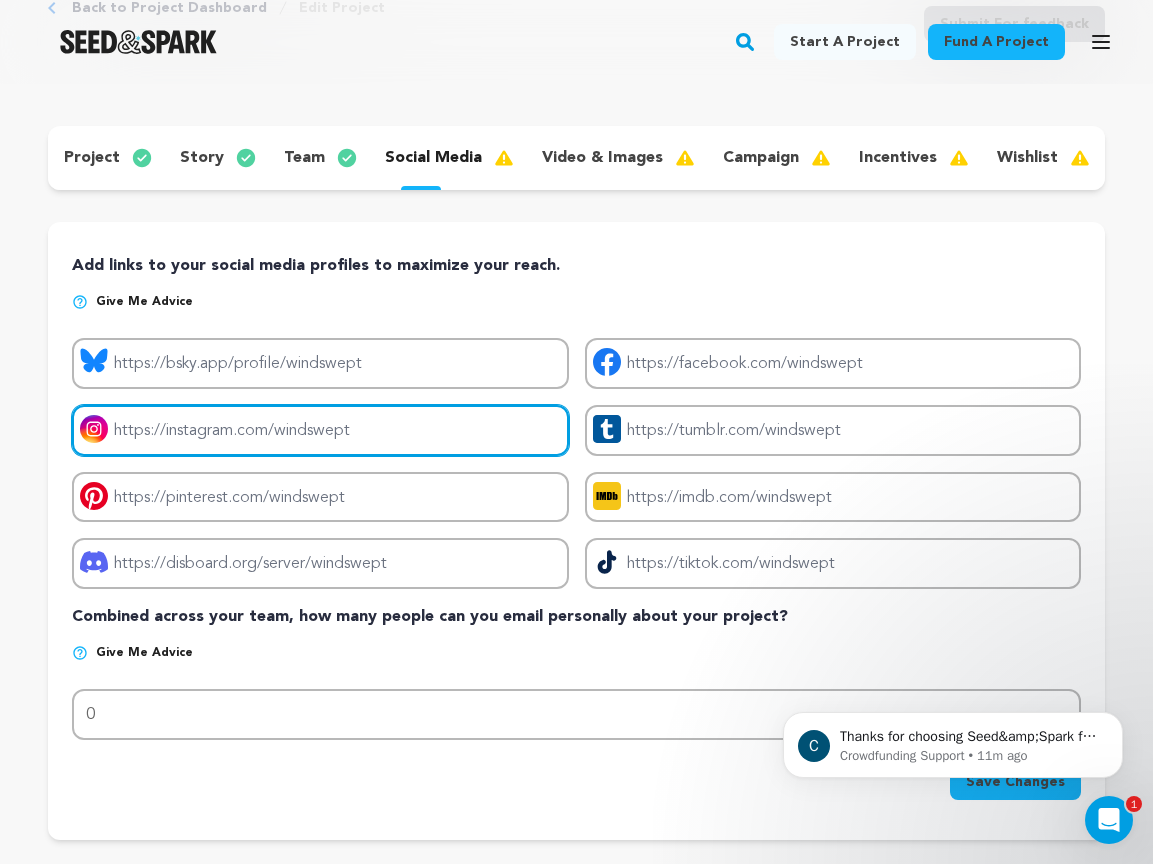 click on "Project instagram link" at bounding box center [320, 430] 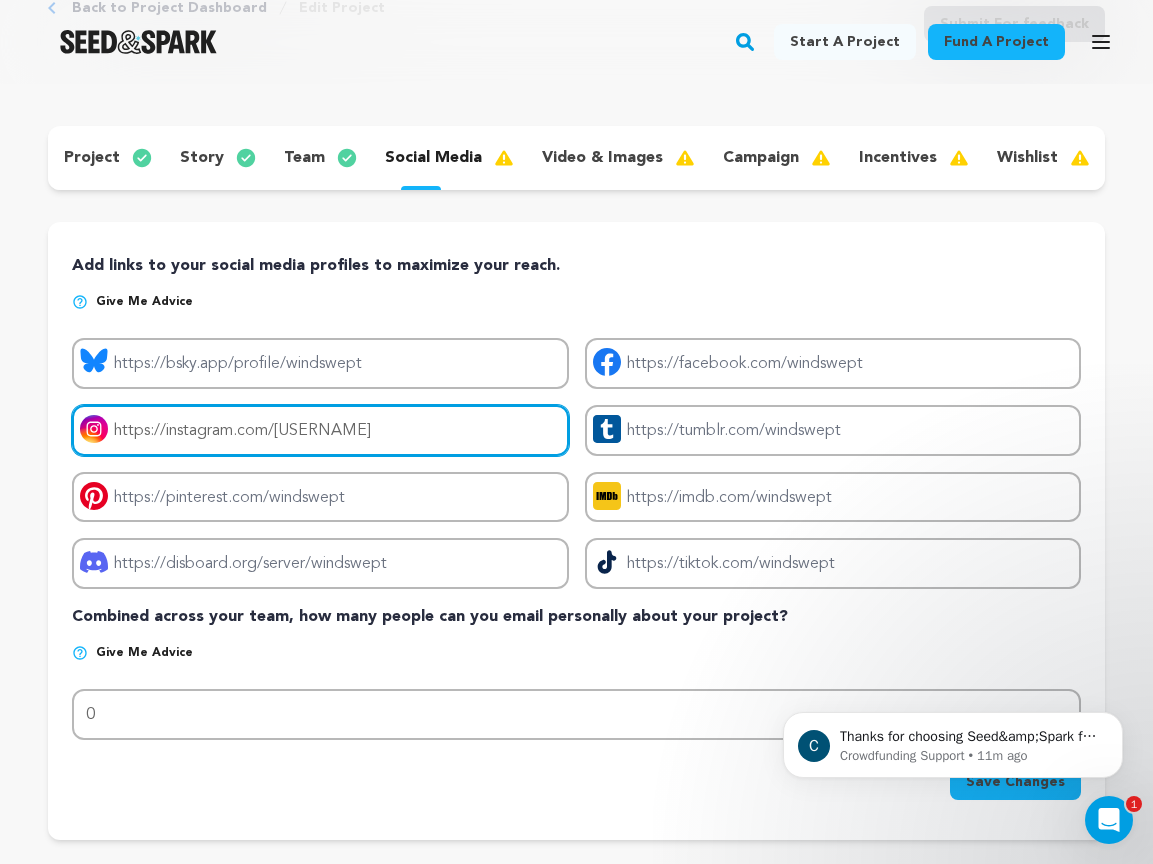 click on "https://instagram.com/[USERNAME]" at bounding box center (320, 430) 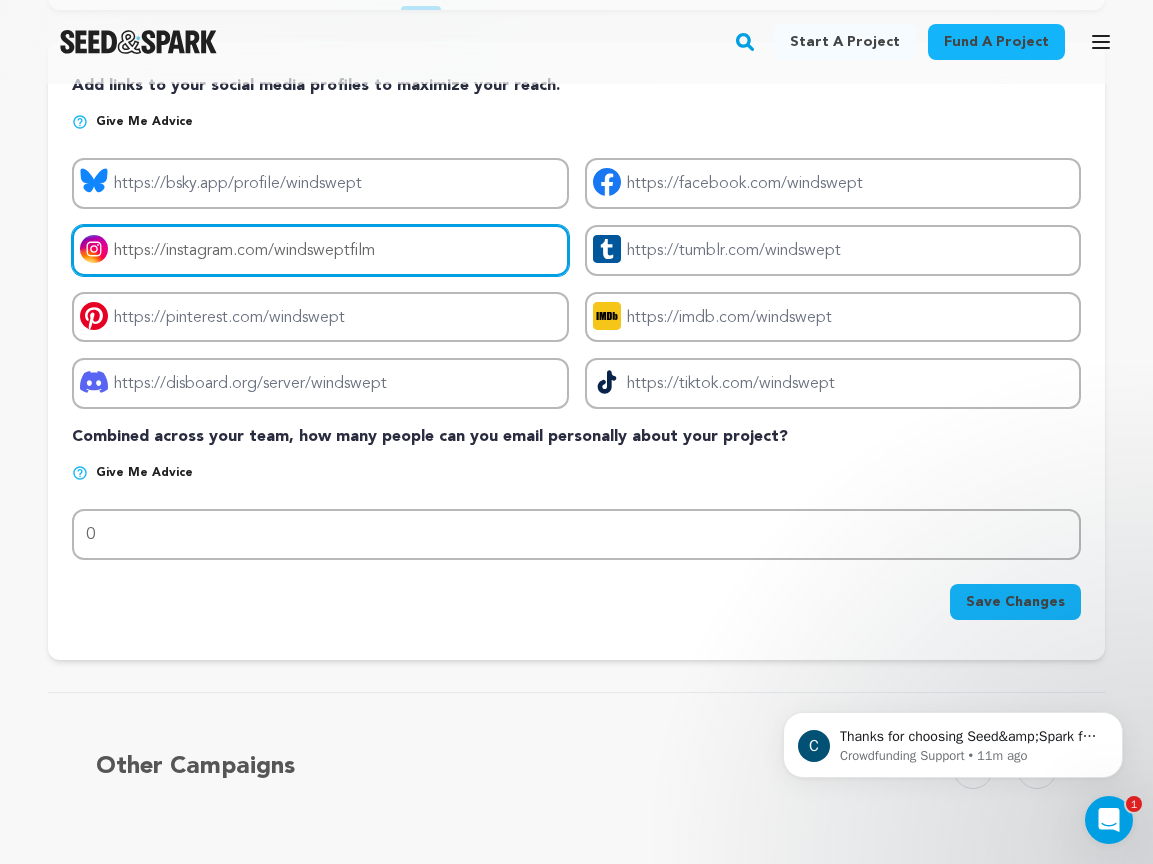 scroll, scrollTop: 331, scrollLeft: 0, axis: vertical 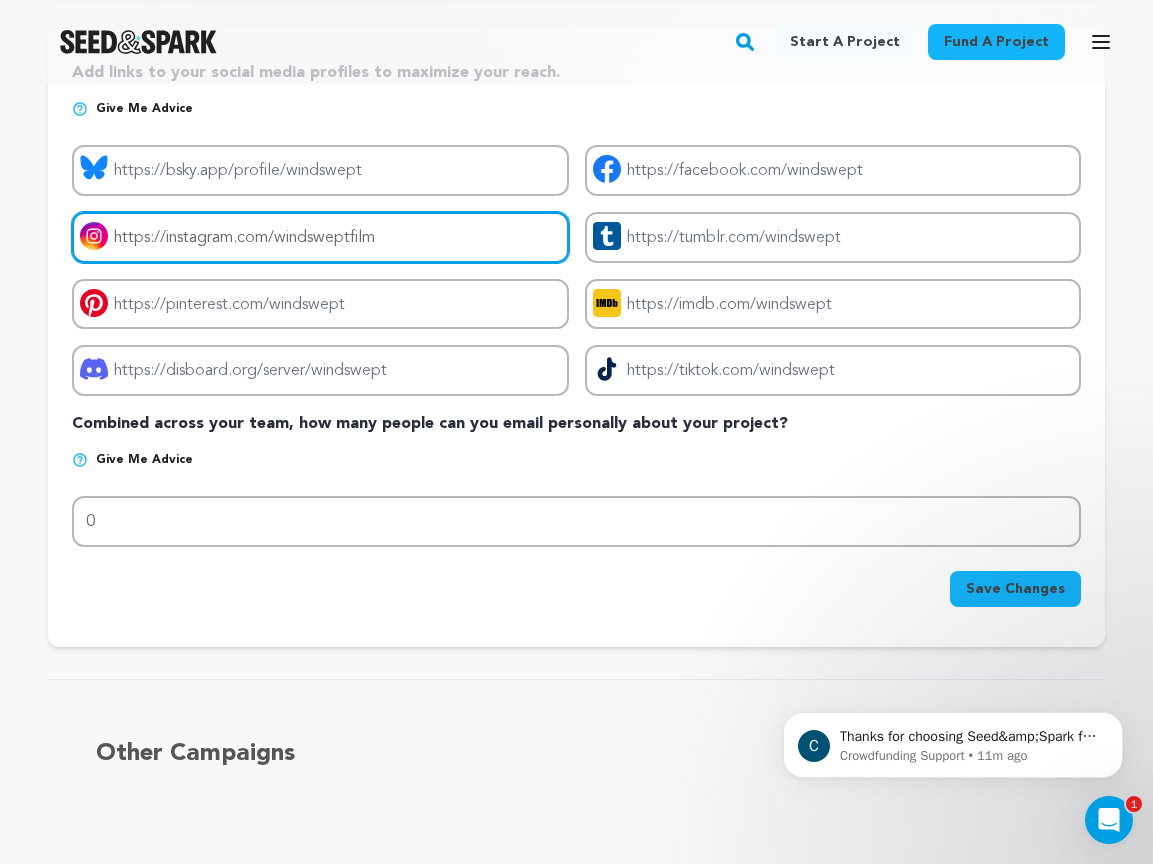 type on "https://instagram.com/windsweptfilm" 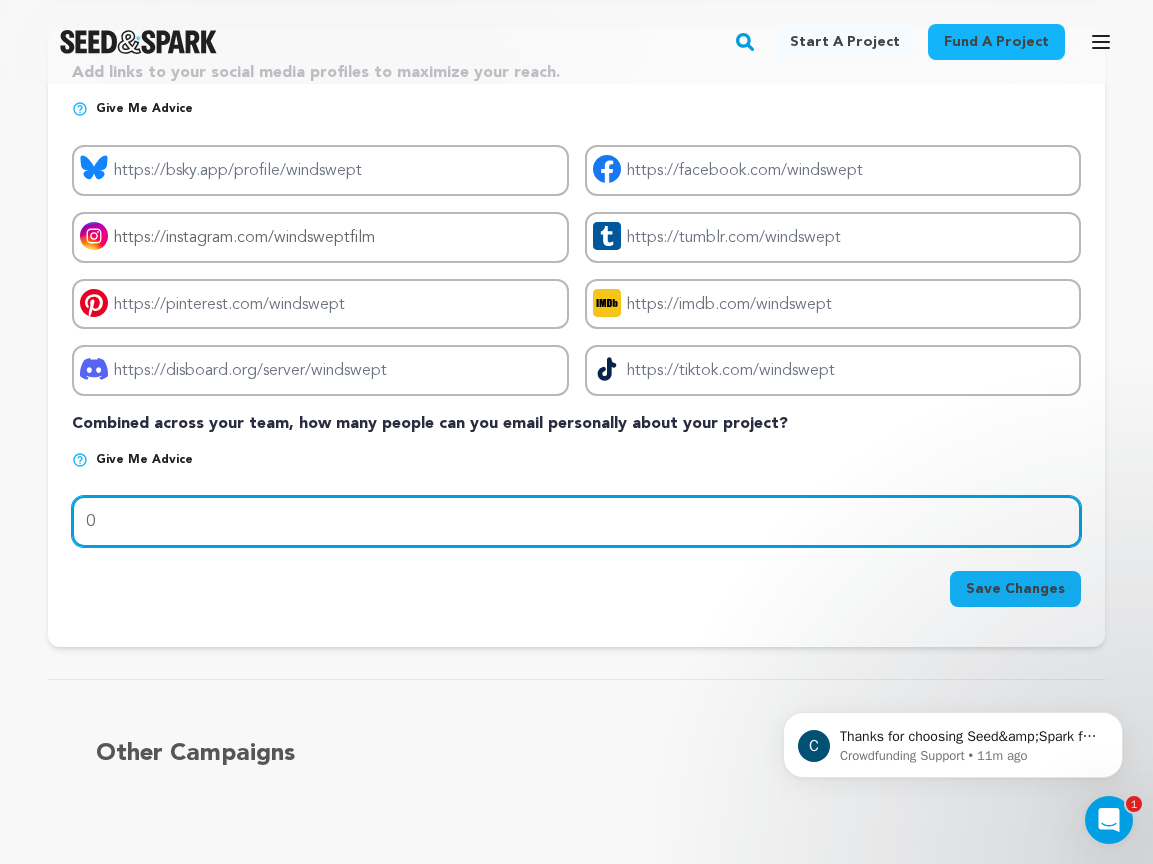 click on "0" at bounding box center [576, 521] 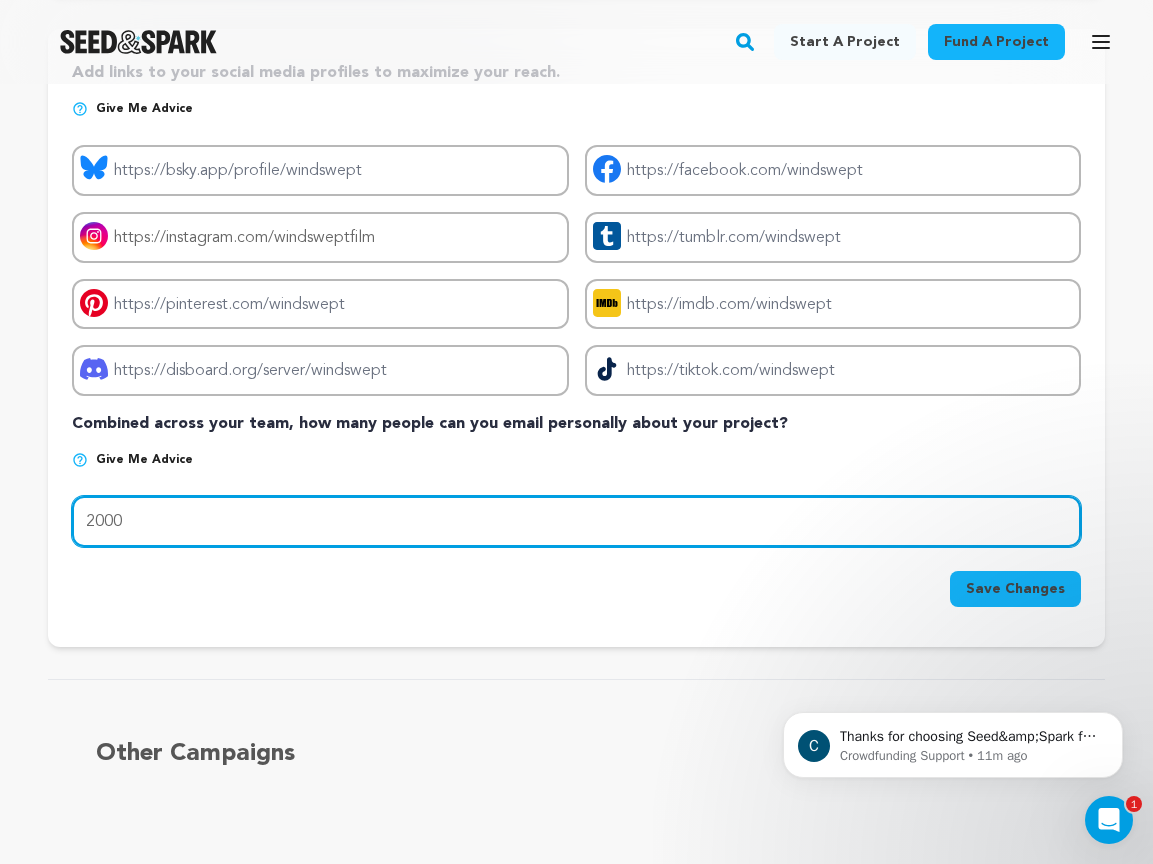 type on "2000" 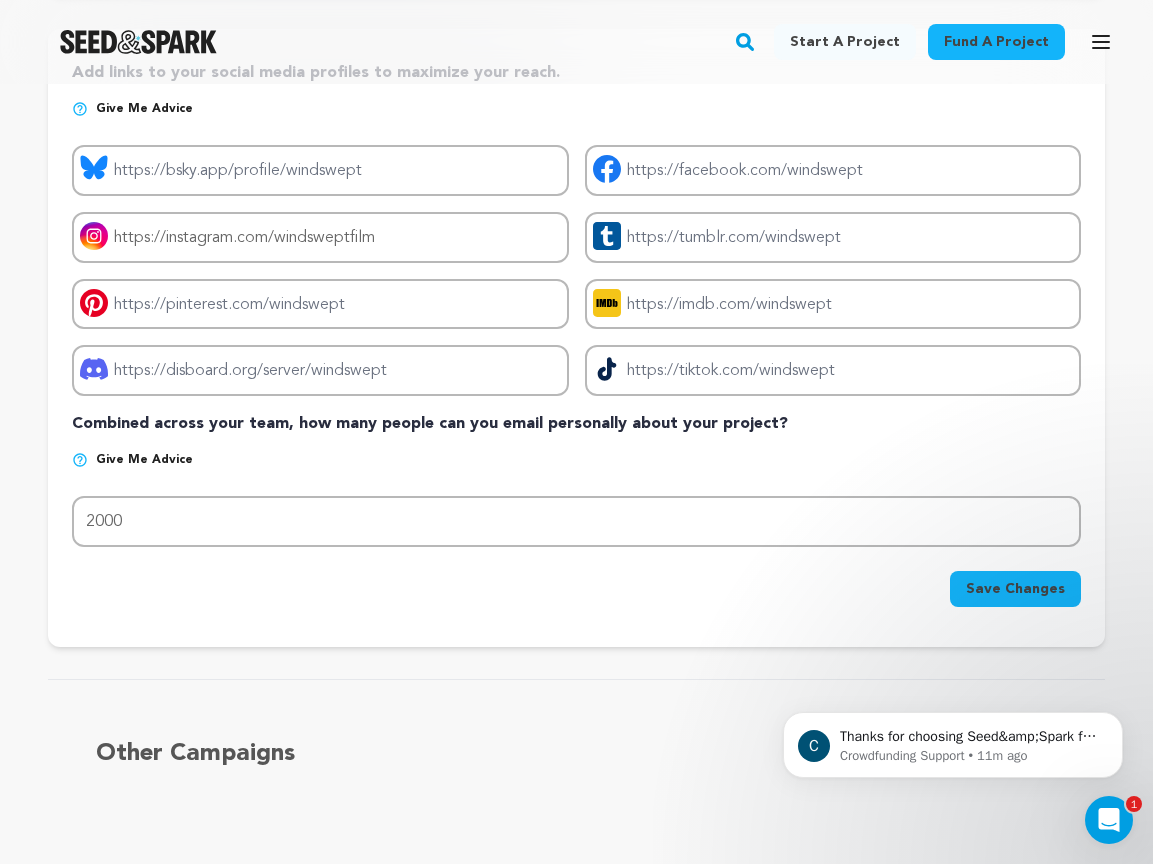 click on "Save Changes" at bounding box center (1015, 589) 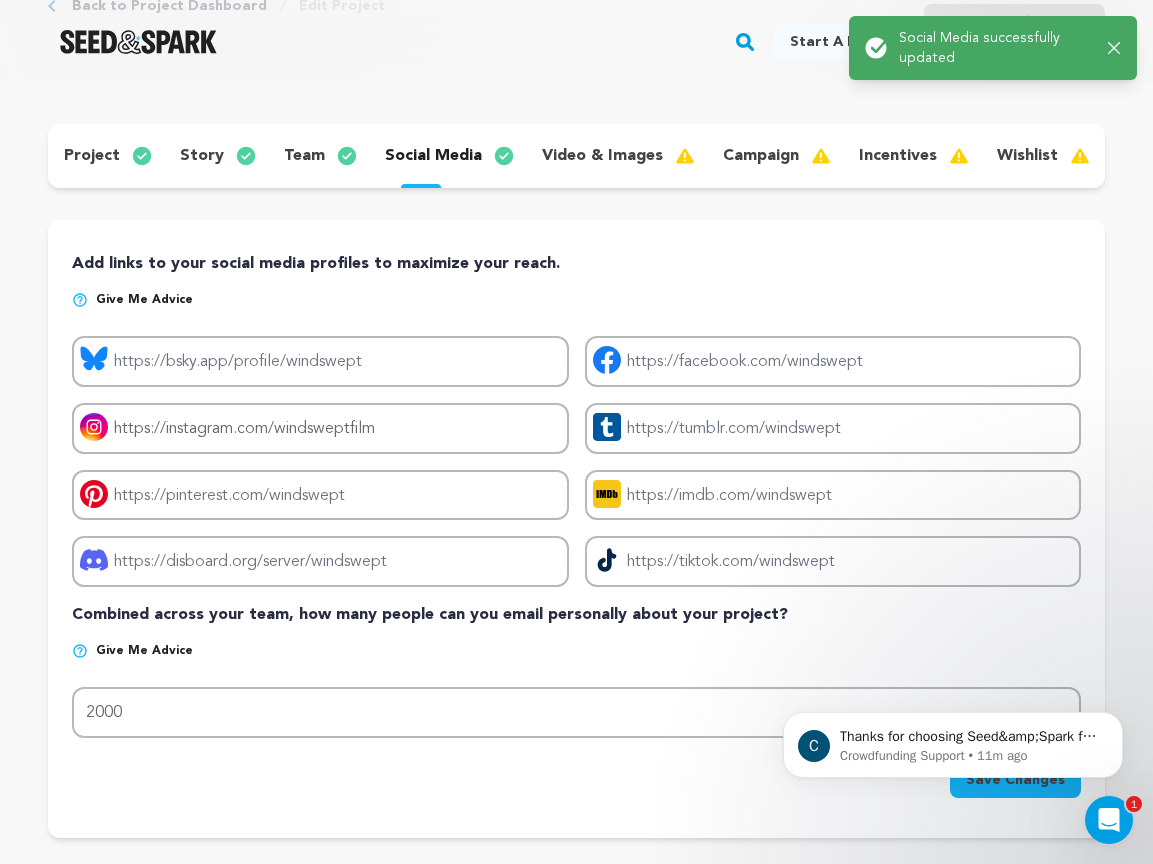 scroll, scrollTop: 0, scrollLeft: 0, axis: both 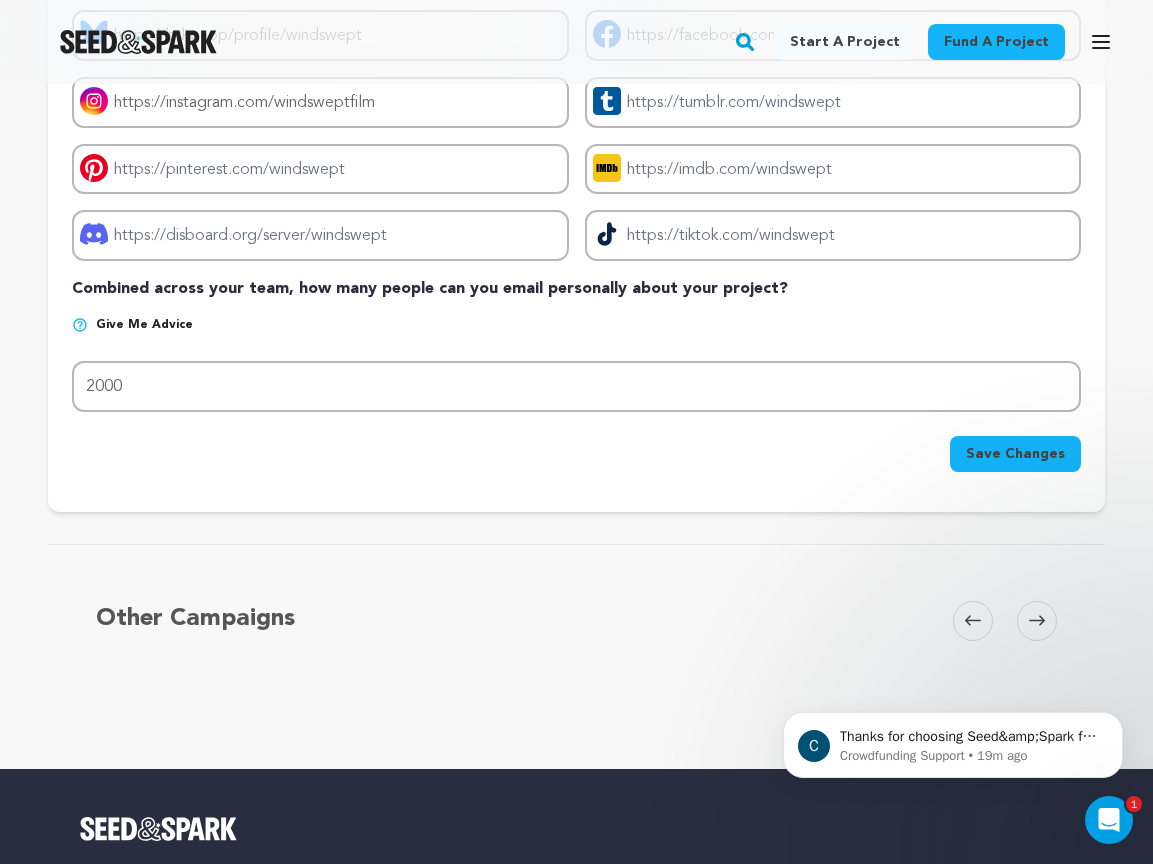 click on "Save Changes" at bounding box center (1015, 454) 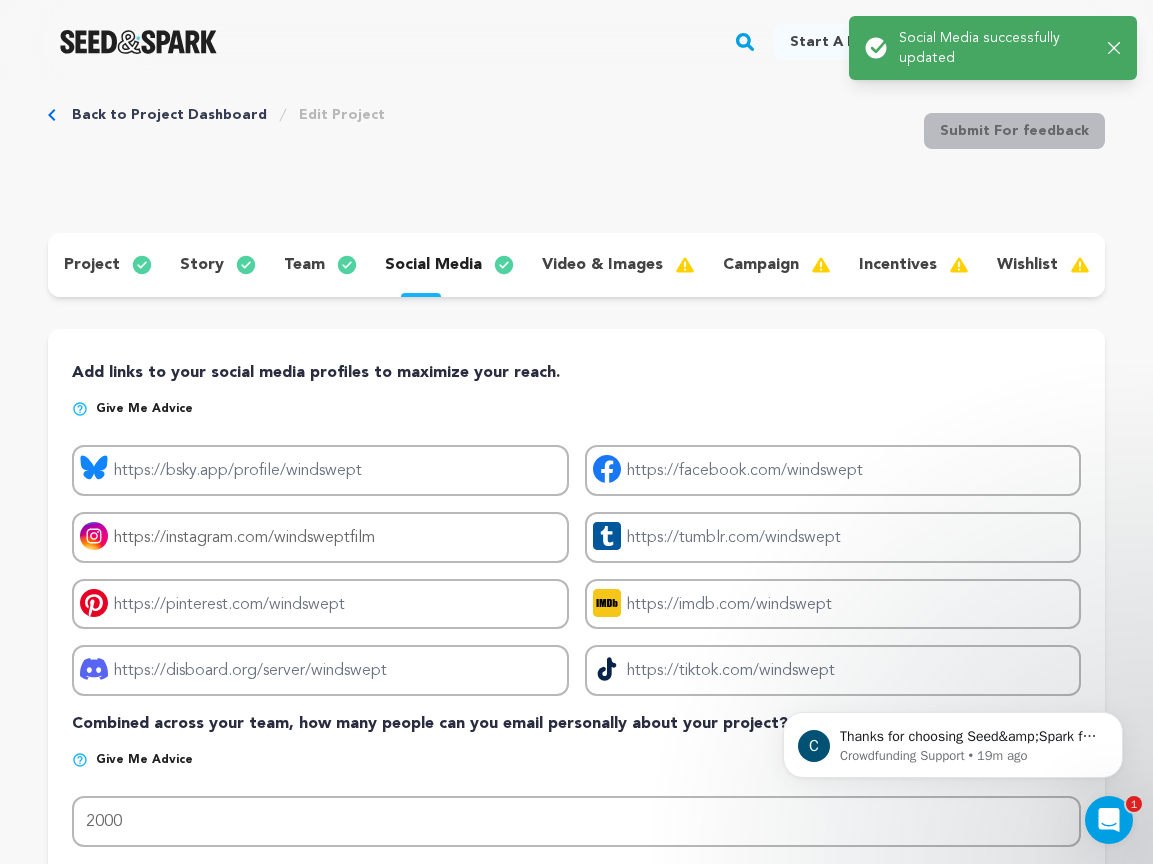scroll, scrollTop: 0, scrollLeft: 0, axis: both 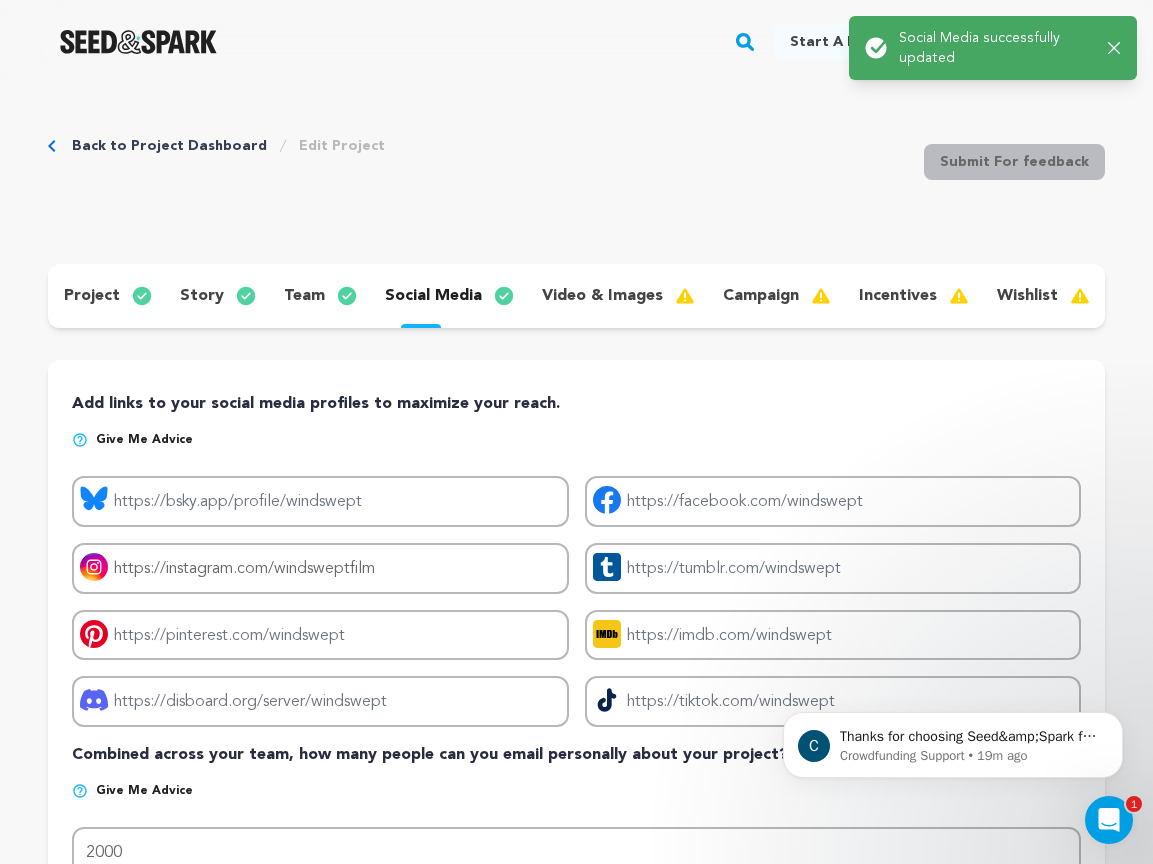 click on "video & images" at bounding box center [602, 296] 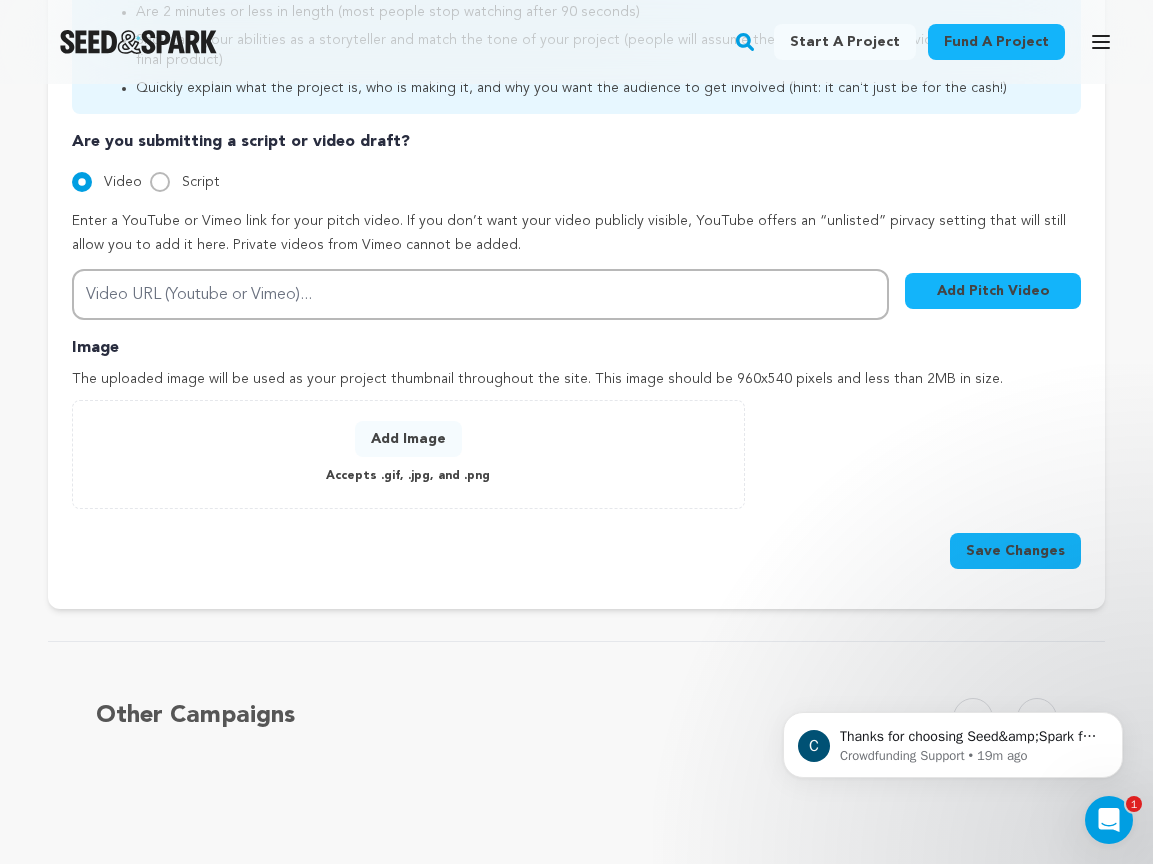 scroll, scrollTop: 643, scrollLeft: 0, axis: vertical 